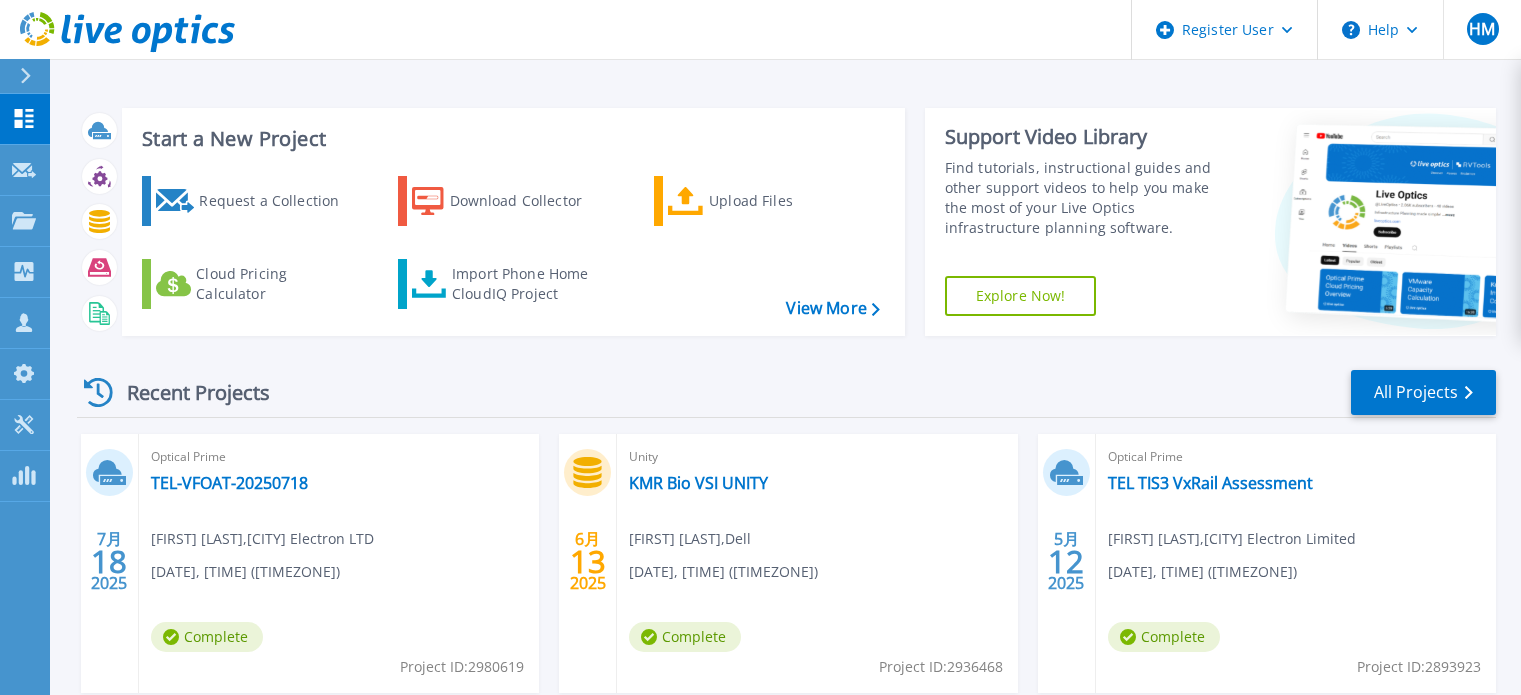 scroll, scrollTop: 0, scrollLeft: 0, axis: both 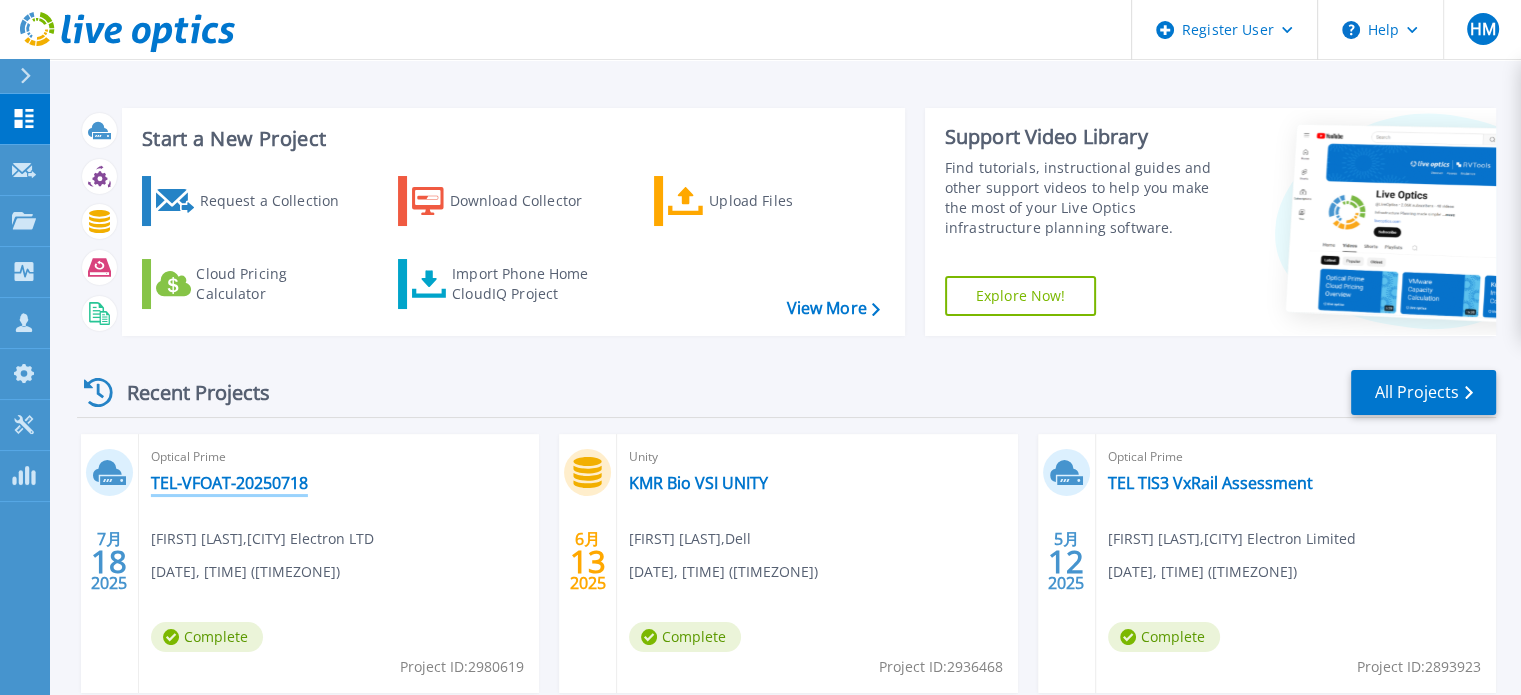 click on "TEL-VFOAT-20250718" at bounding box center [229, 483] 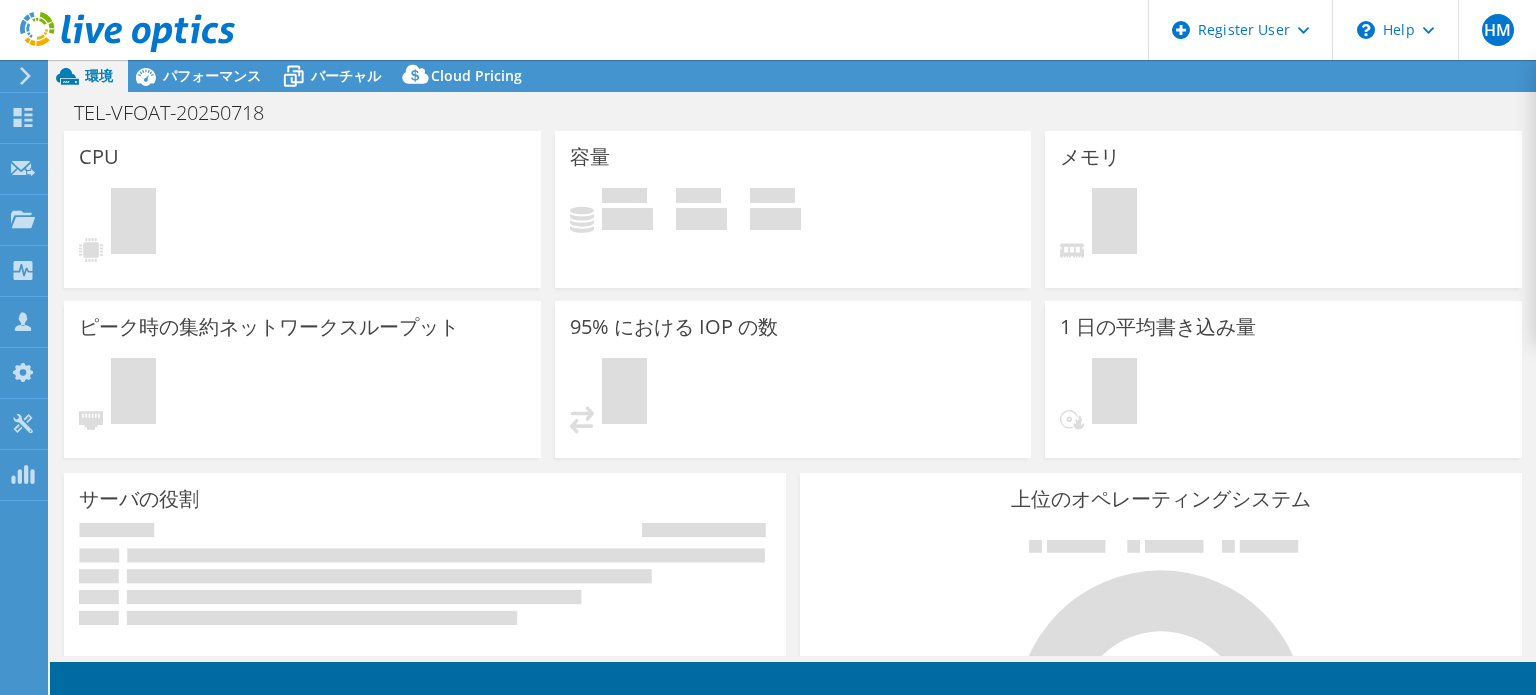 scroll, scrollTop: 0, scrollLeft: 0, axis: both 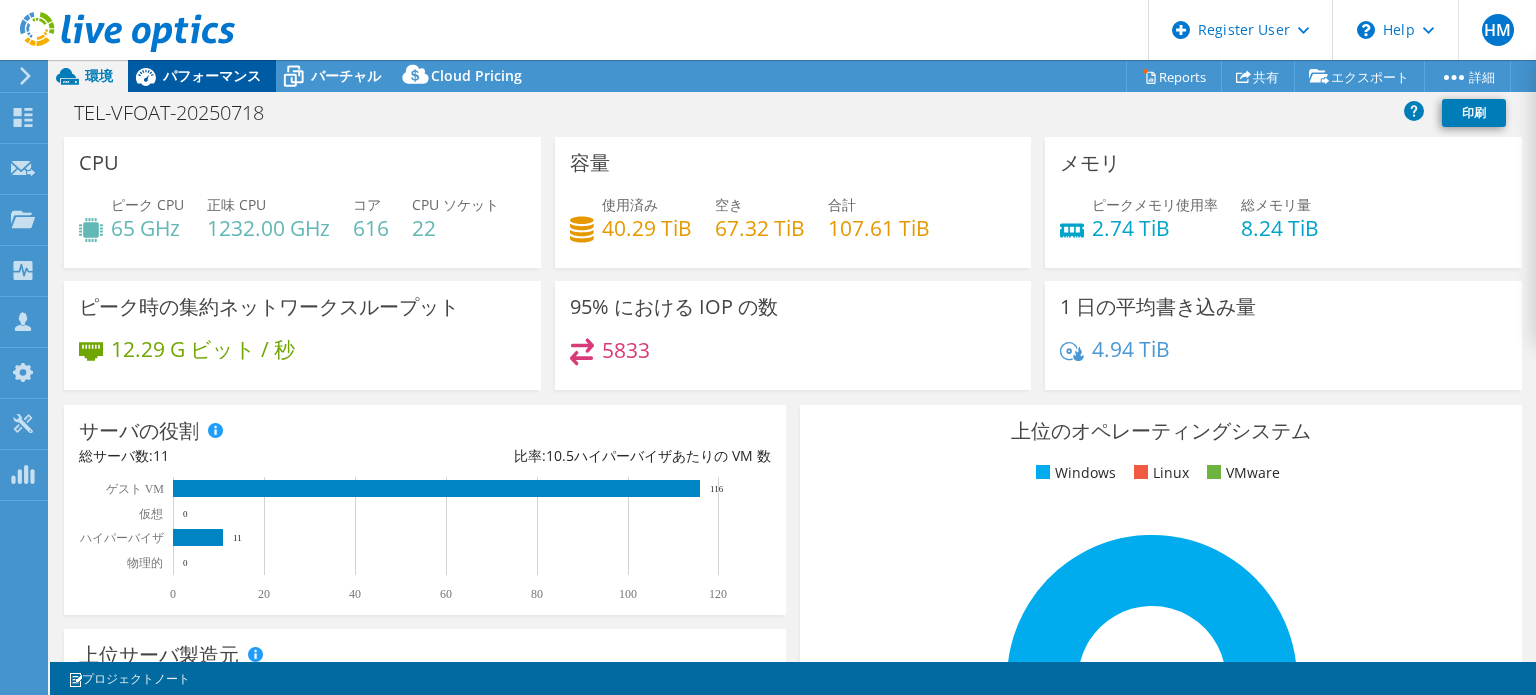 click on "パフォーマンス" at bounding box center (212, 75) 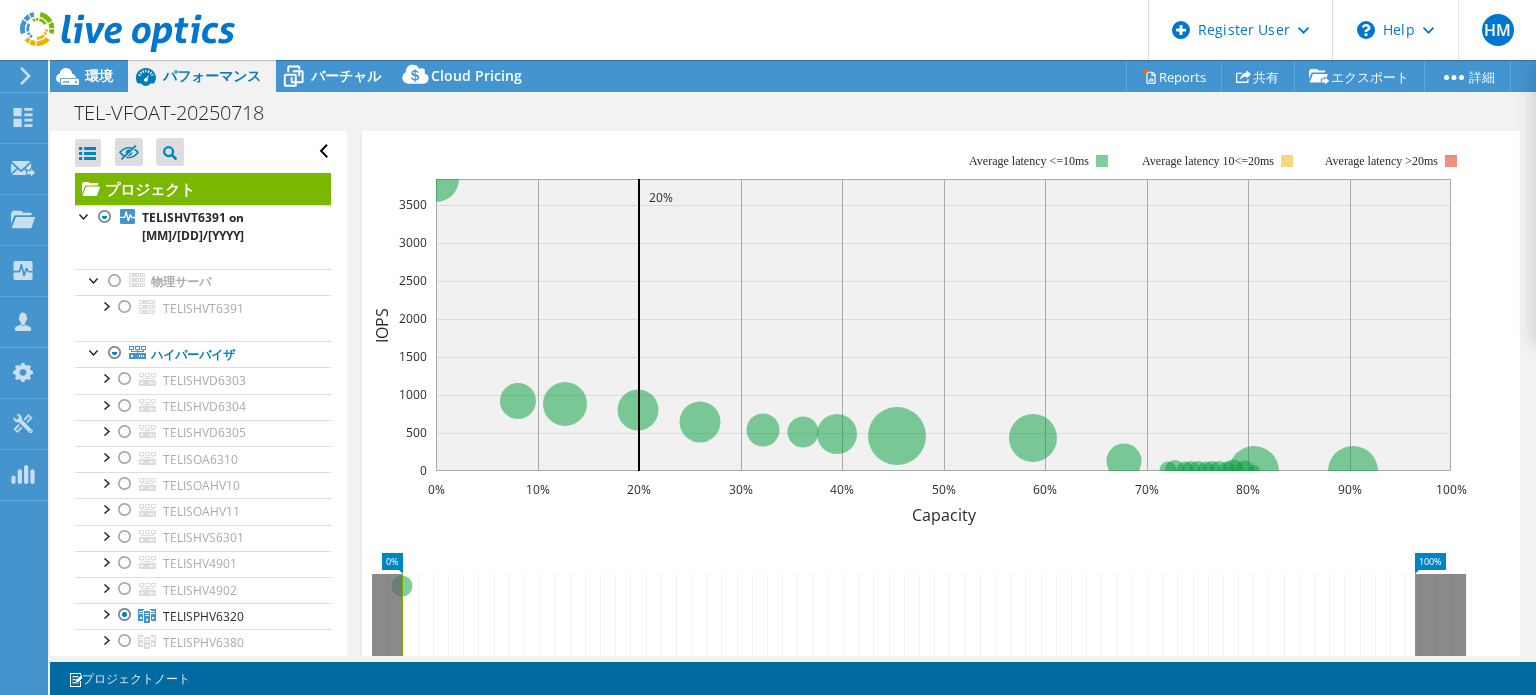 scroll, scrollTop: 208, scrollLeft: 0, axis: vertical 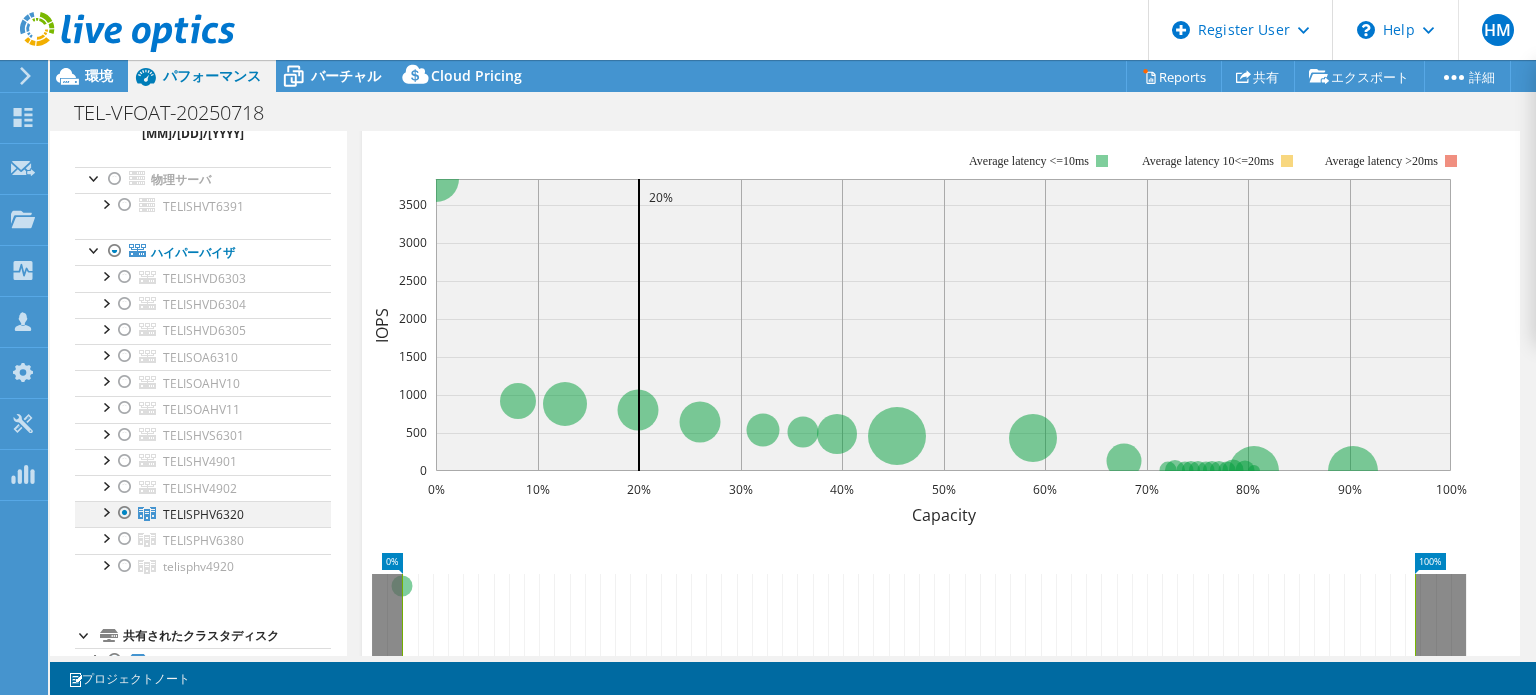 click at bounding box center [105, 511] 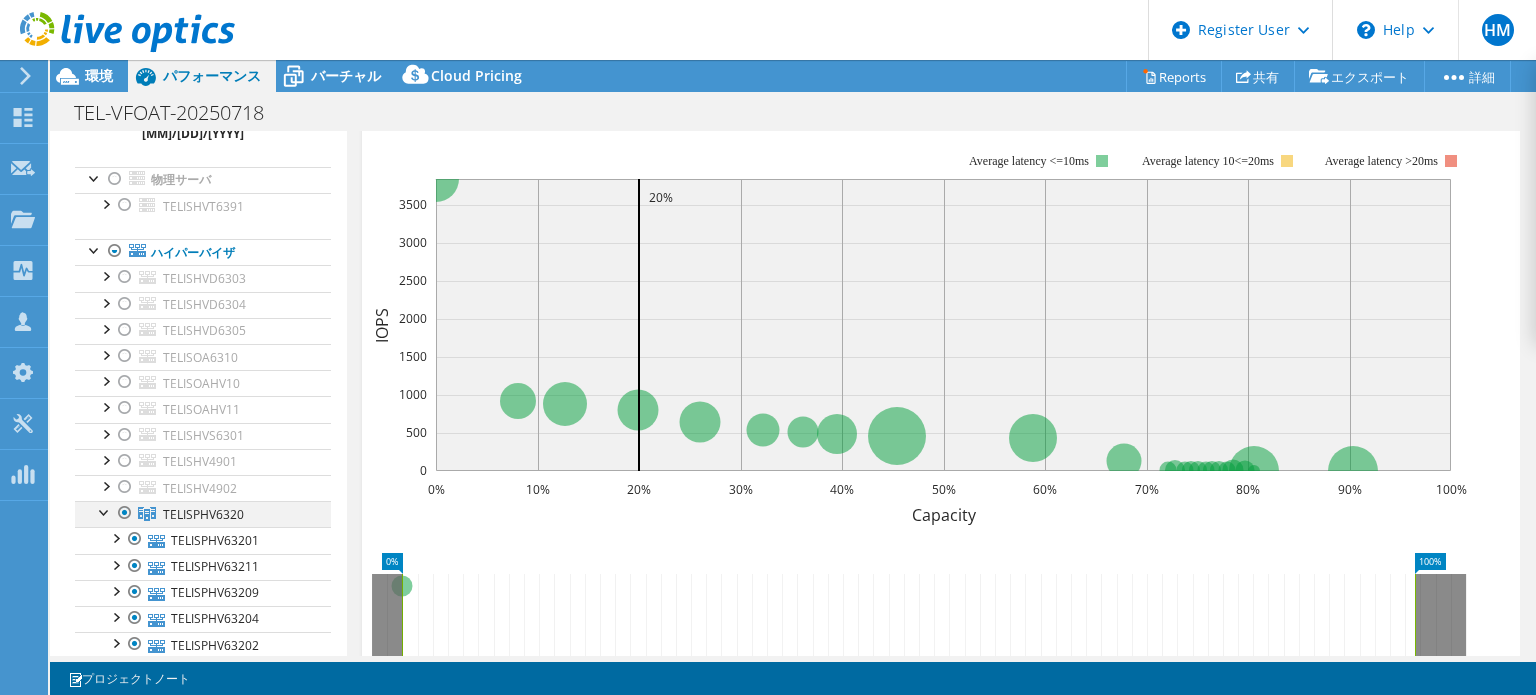 click at bounding box center (105, 511) 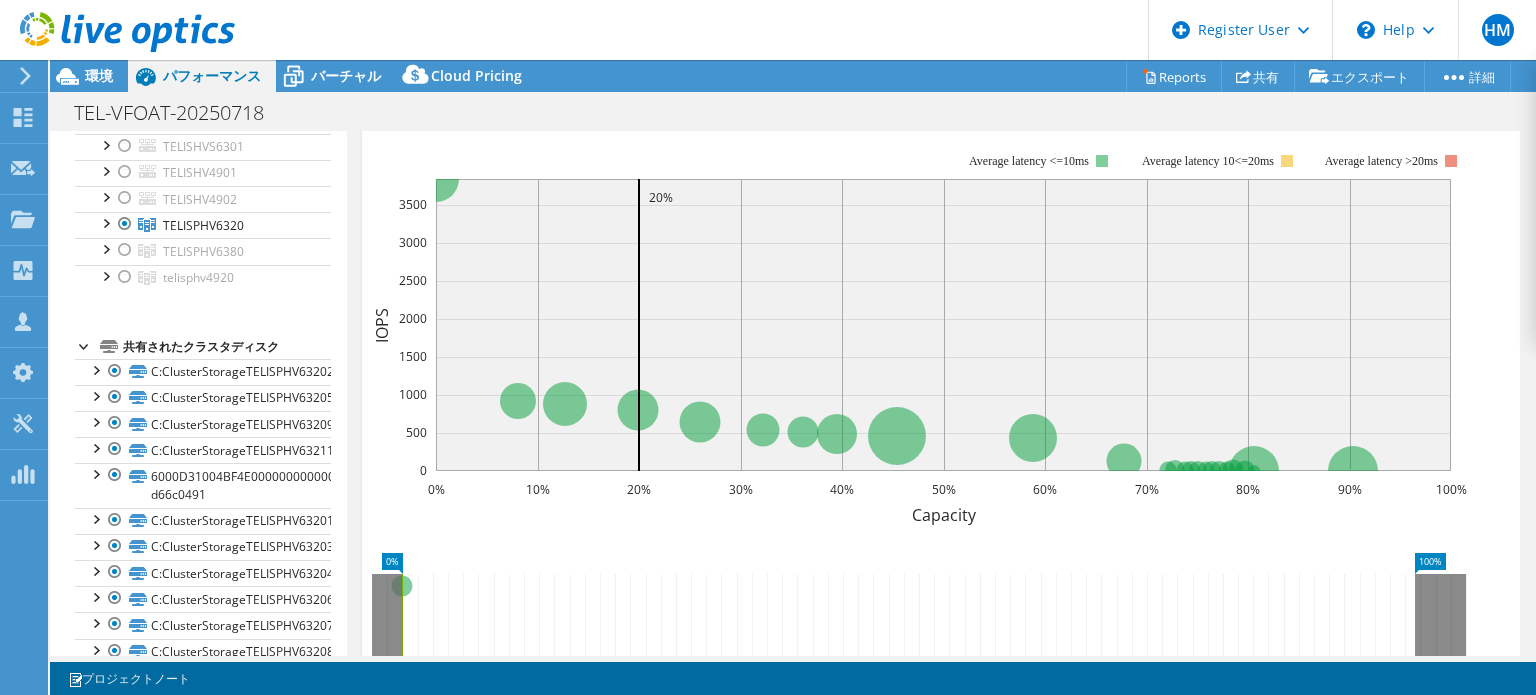 scroll, scrollTop: 0, scrollLeft: 0, axis: both 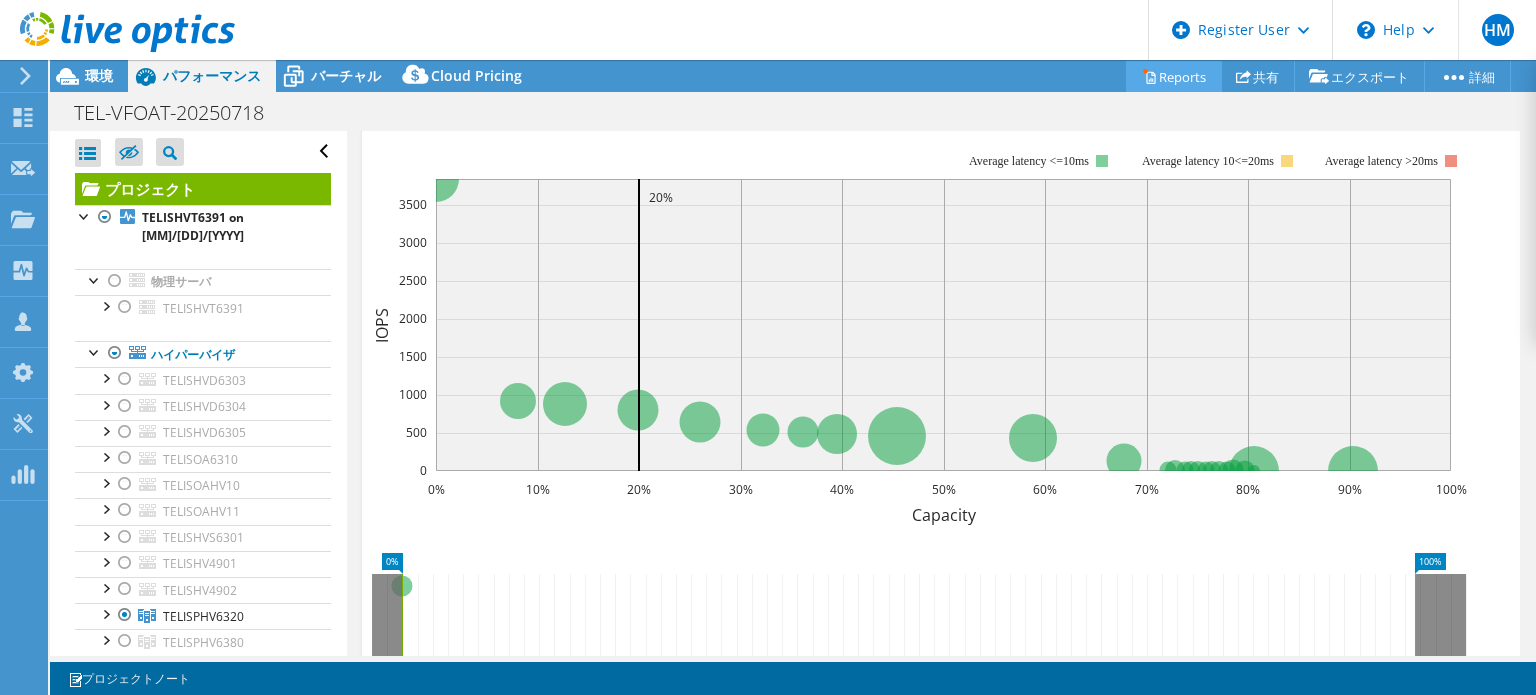click on "Reports" at bounding box center [1174, 76] 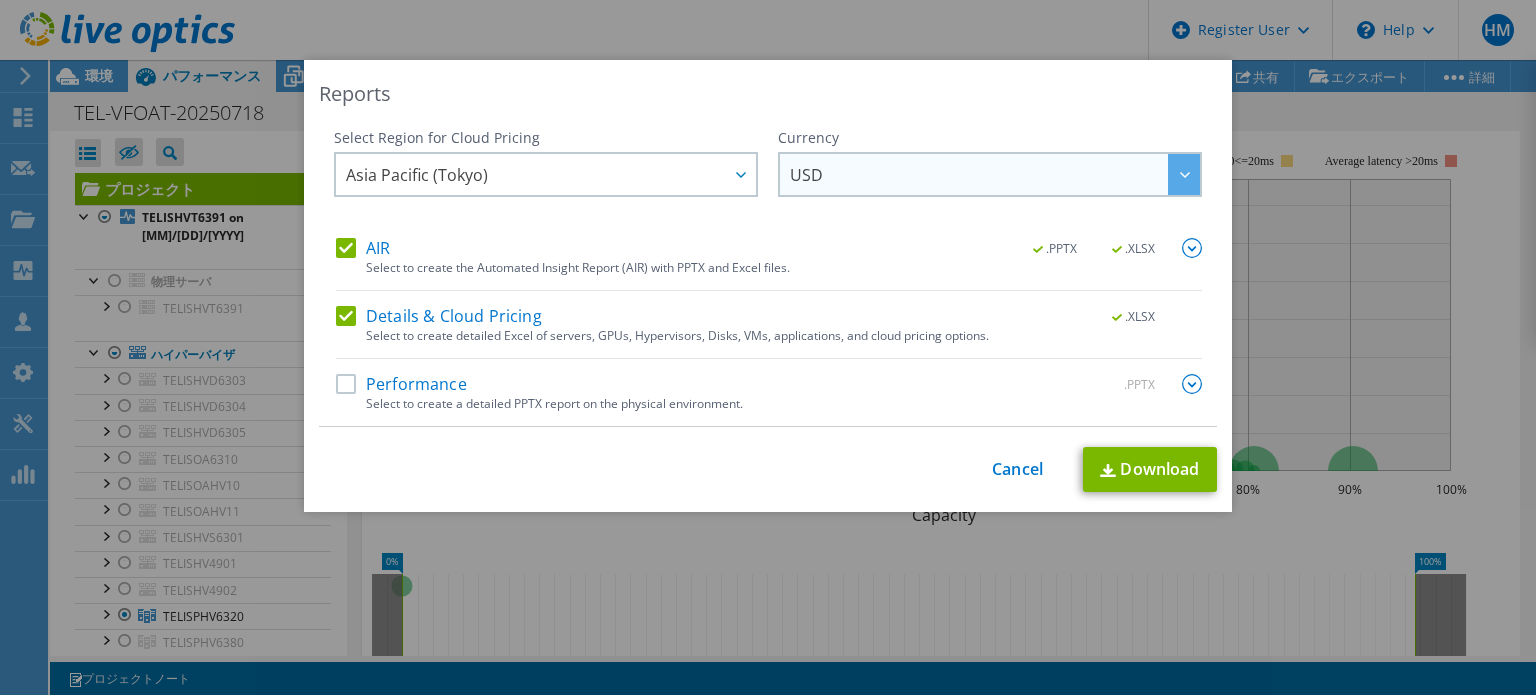 click on "USD" at bounding box center [995, 174] 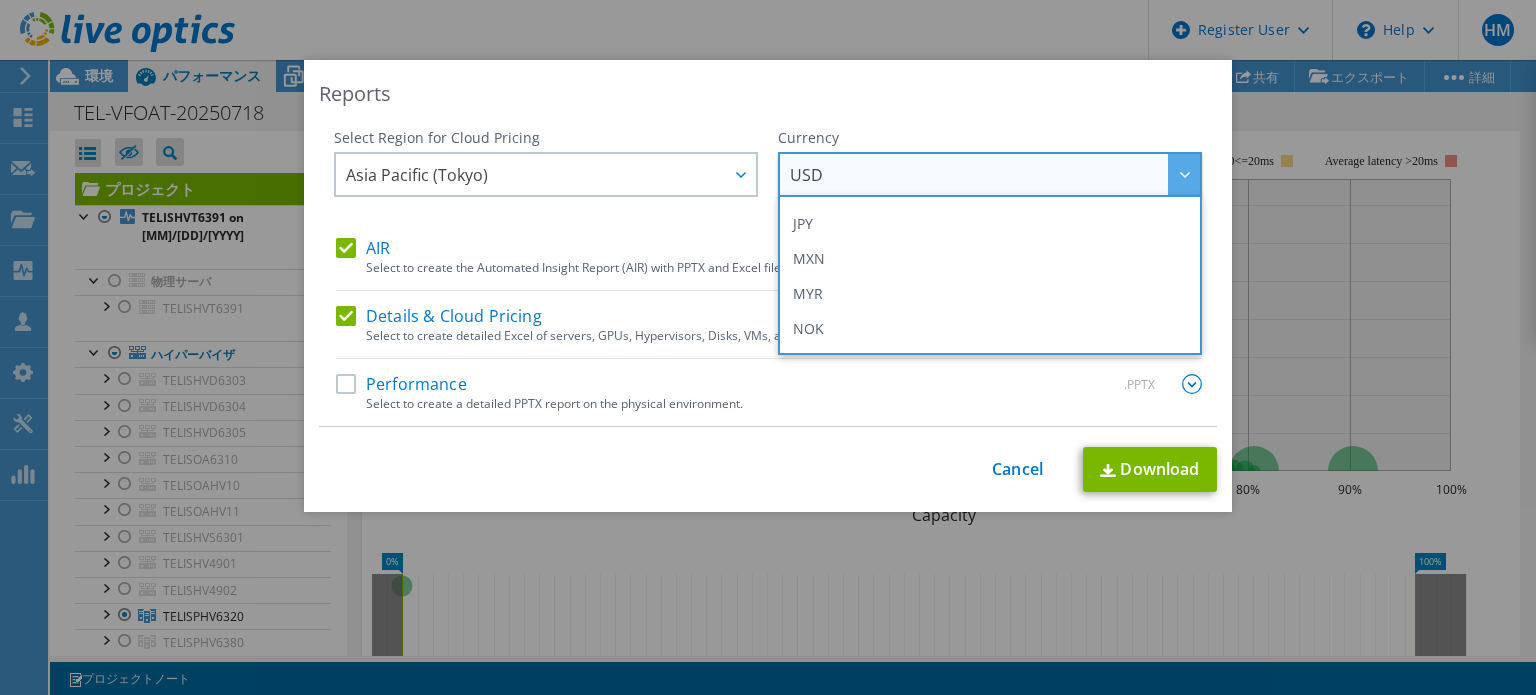 scroll, scrollTop: 430, scrollLeft: 0, axis: vertical 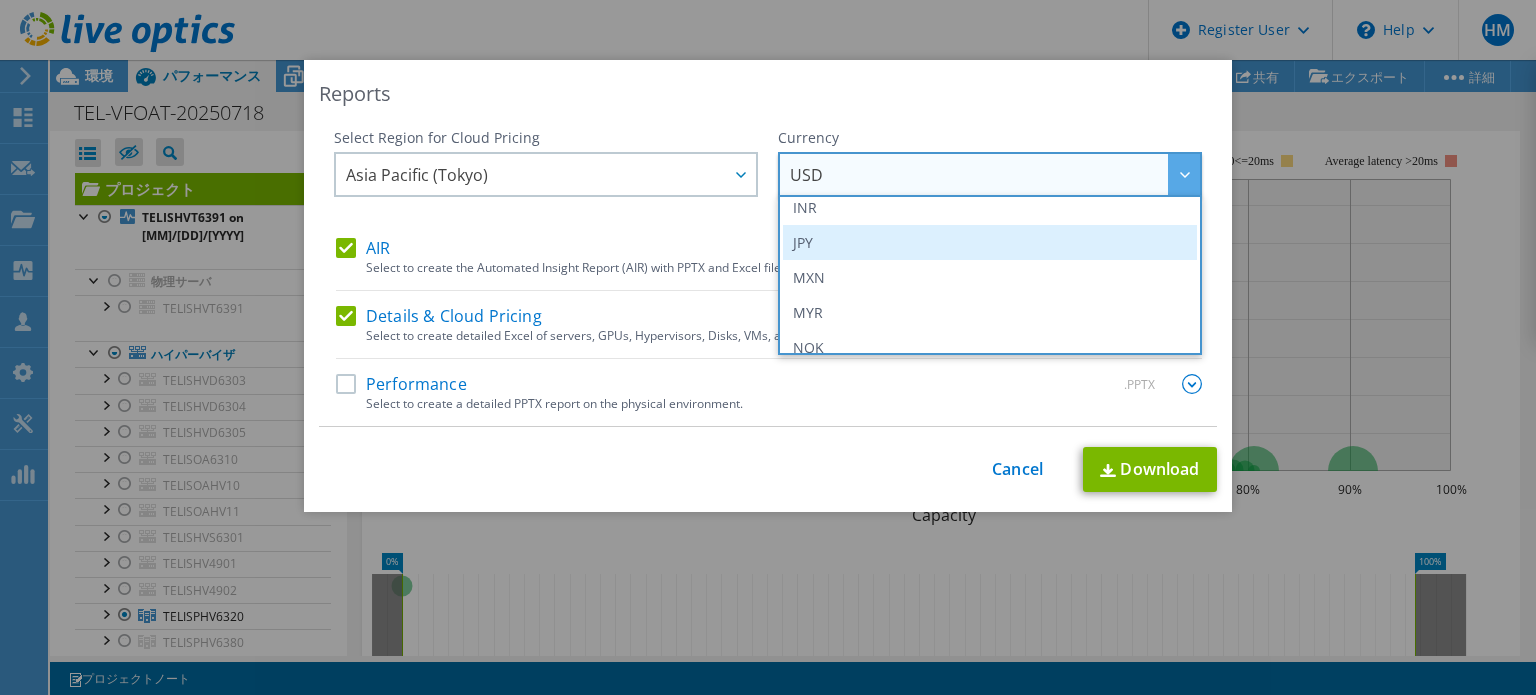 click on "JPY" at bounding box center (990, 242) 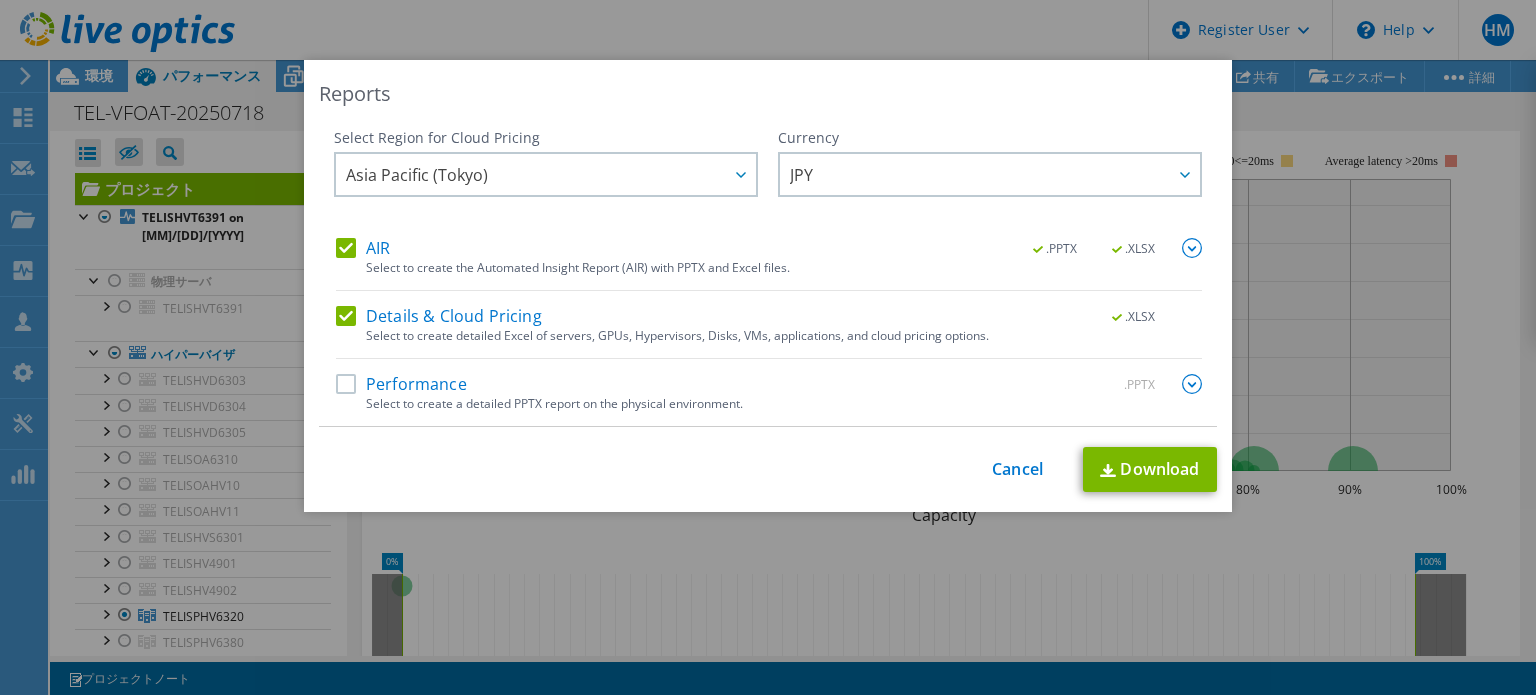 click on "Performance" at bounding box center (401, 384) 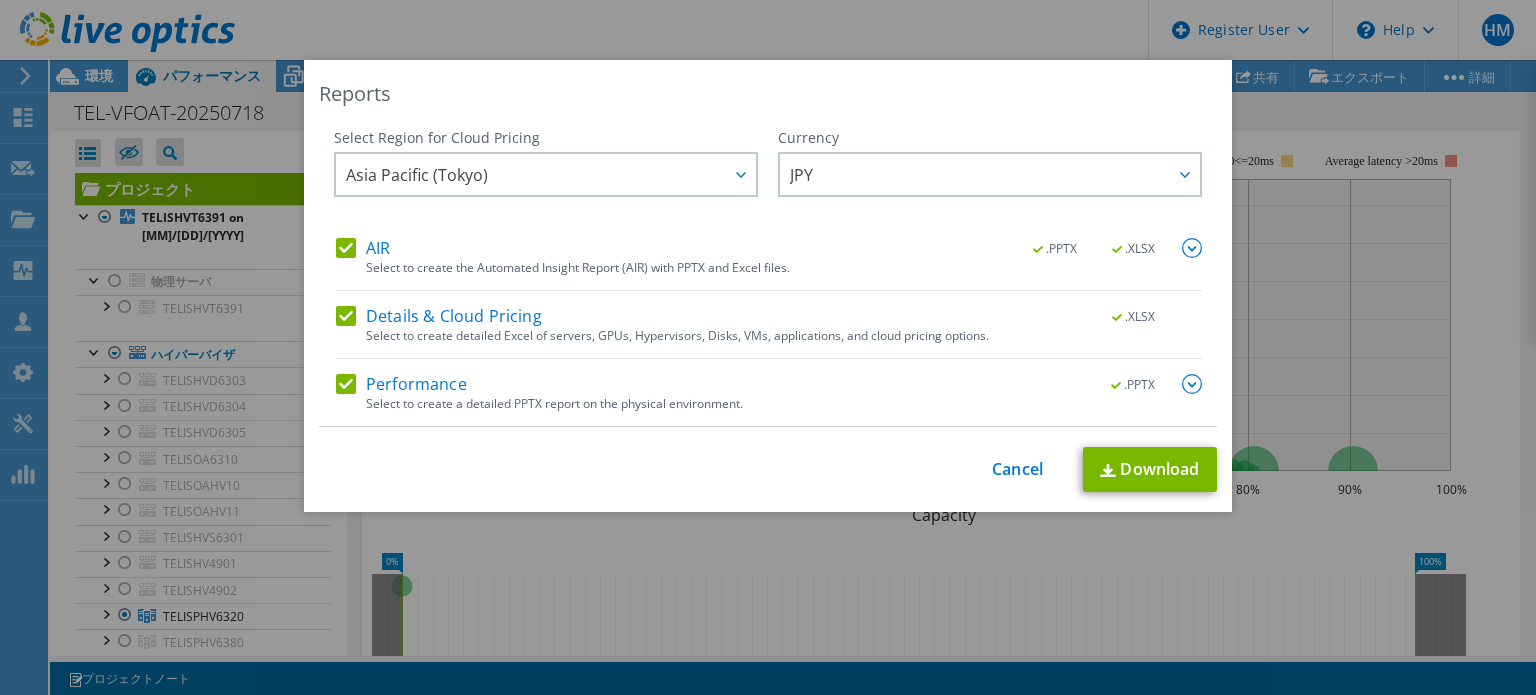 click on "Select to create the Automated Insight Report (AIR) with PPTX and Excel files." at bounding box center [784, 268] 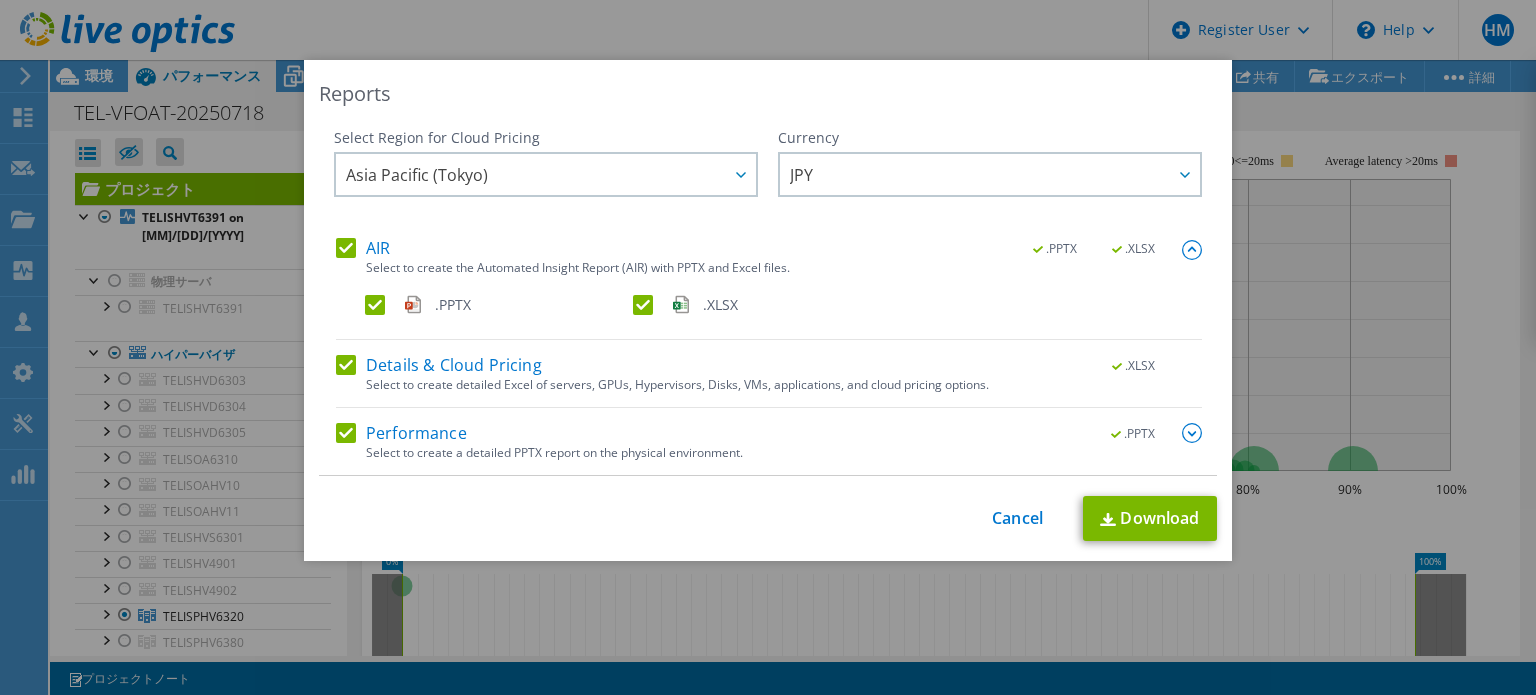 click at bounding box center (1192, 433) 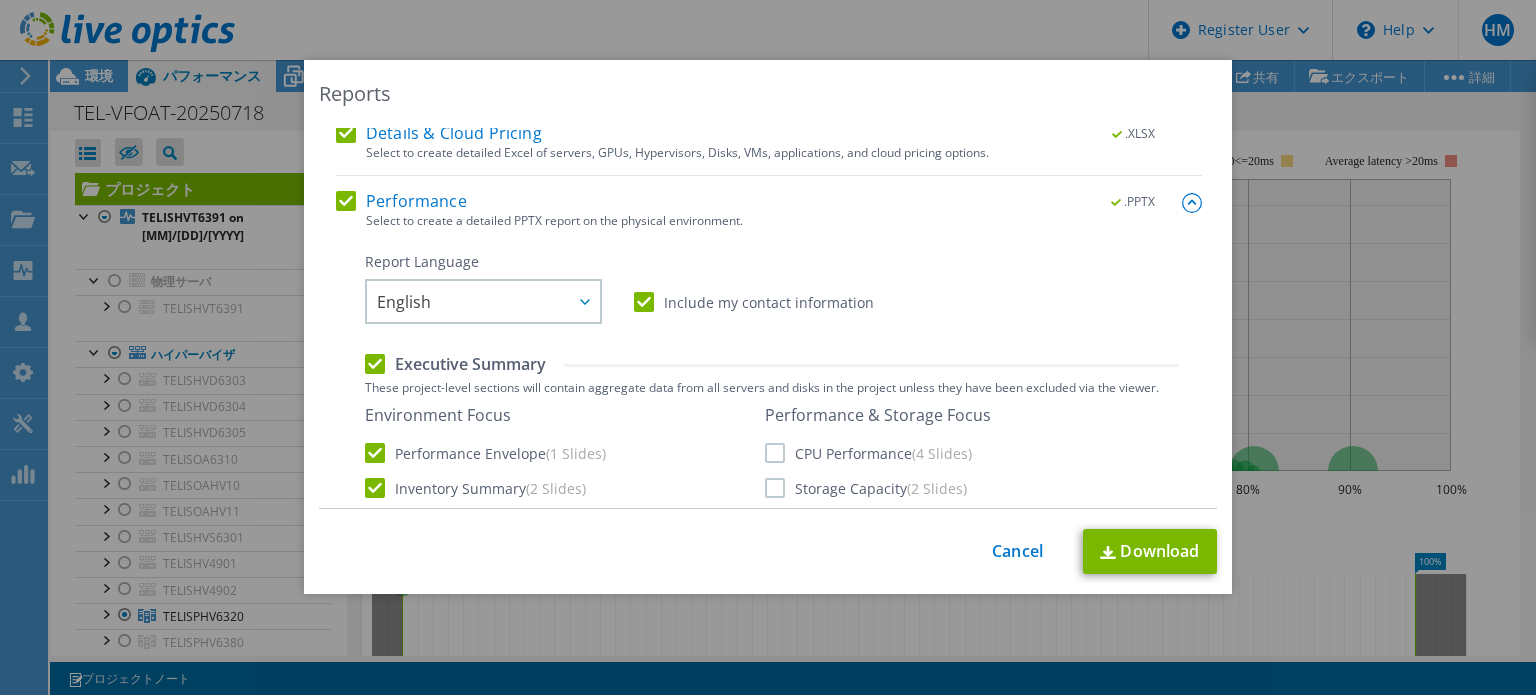 scroll, scrollTop: 234, scrollLeft: 0, axis: vertical 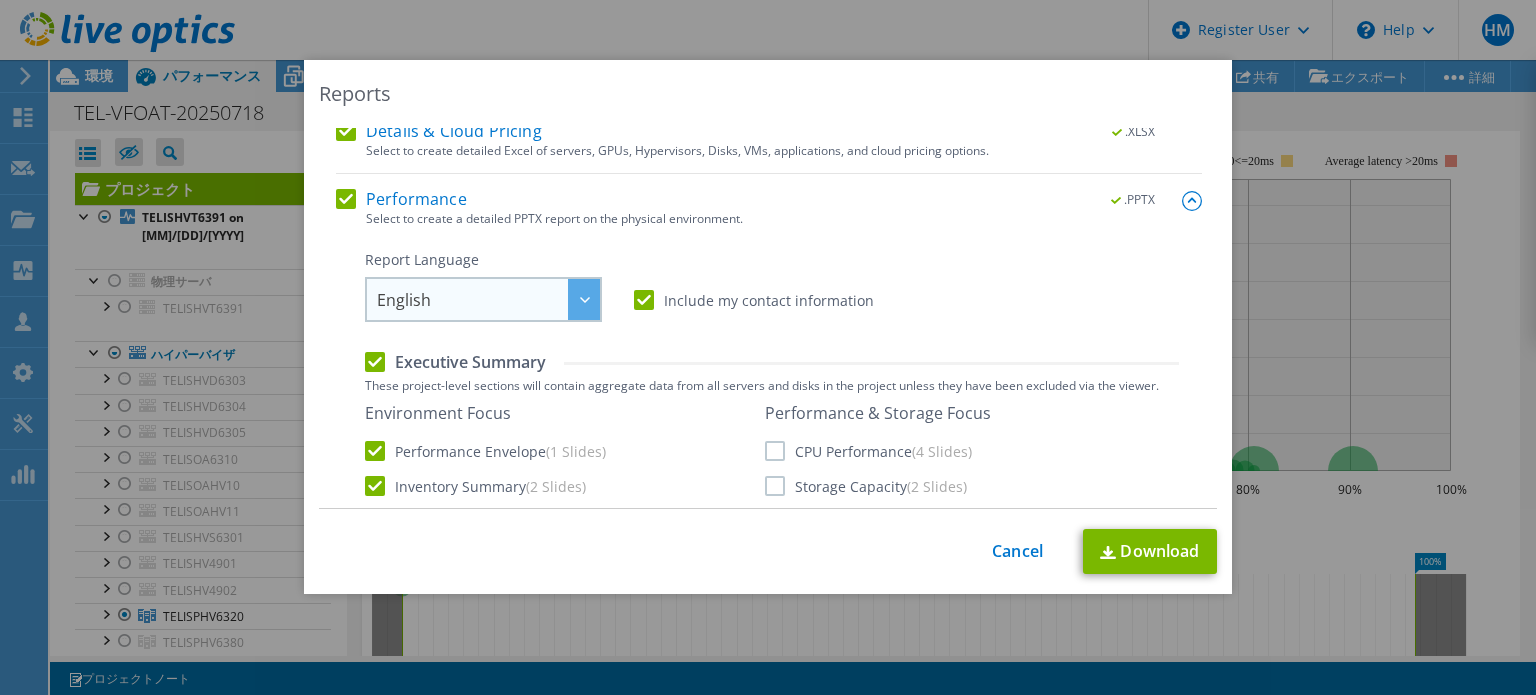 click on "English" at bounding box center [488, 299] 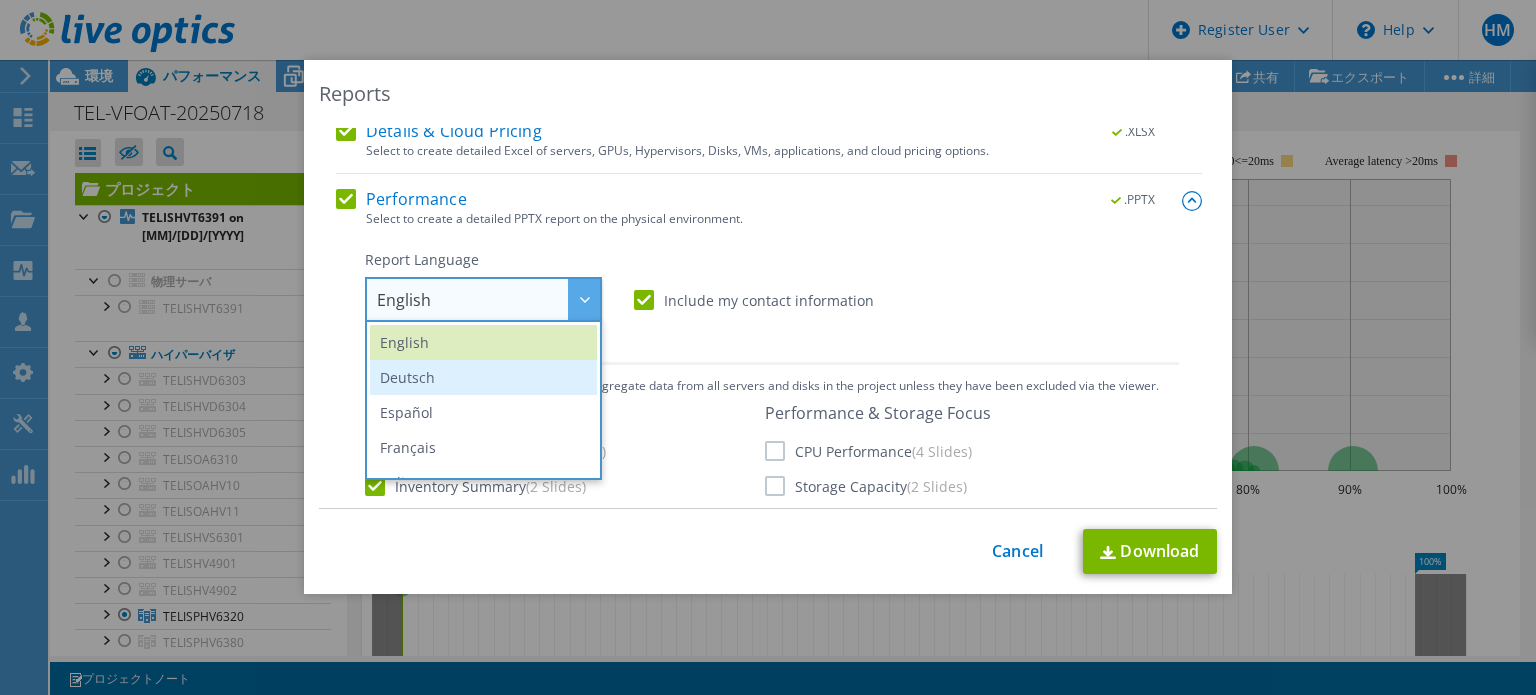 scroll, scrollTop: 235, scrollLeft: 0, axis: vertical 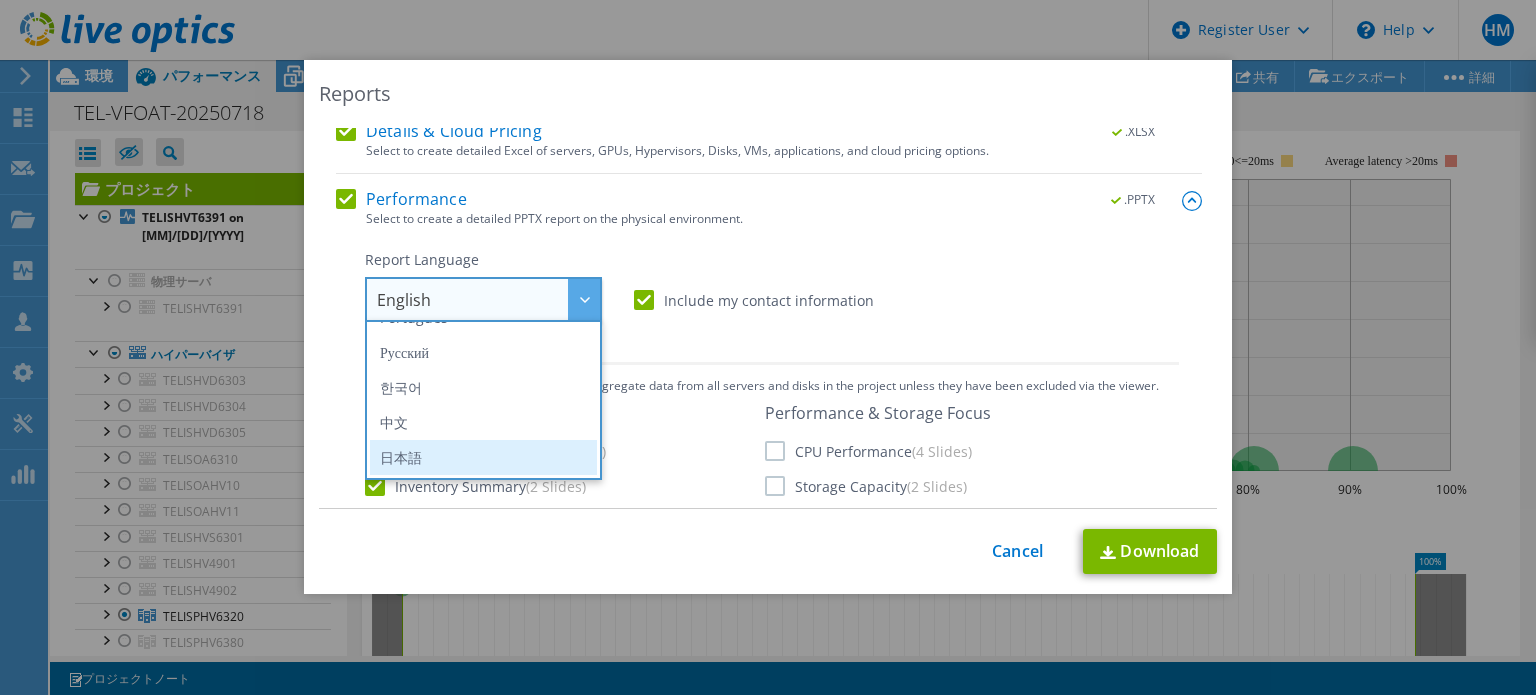 click on "日本語" at bounding box center [483, 457] 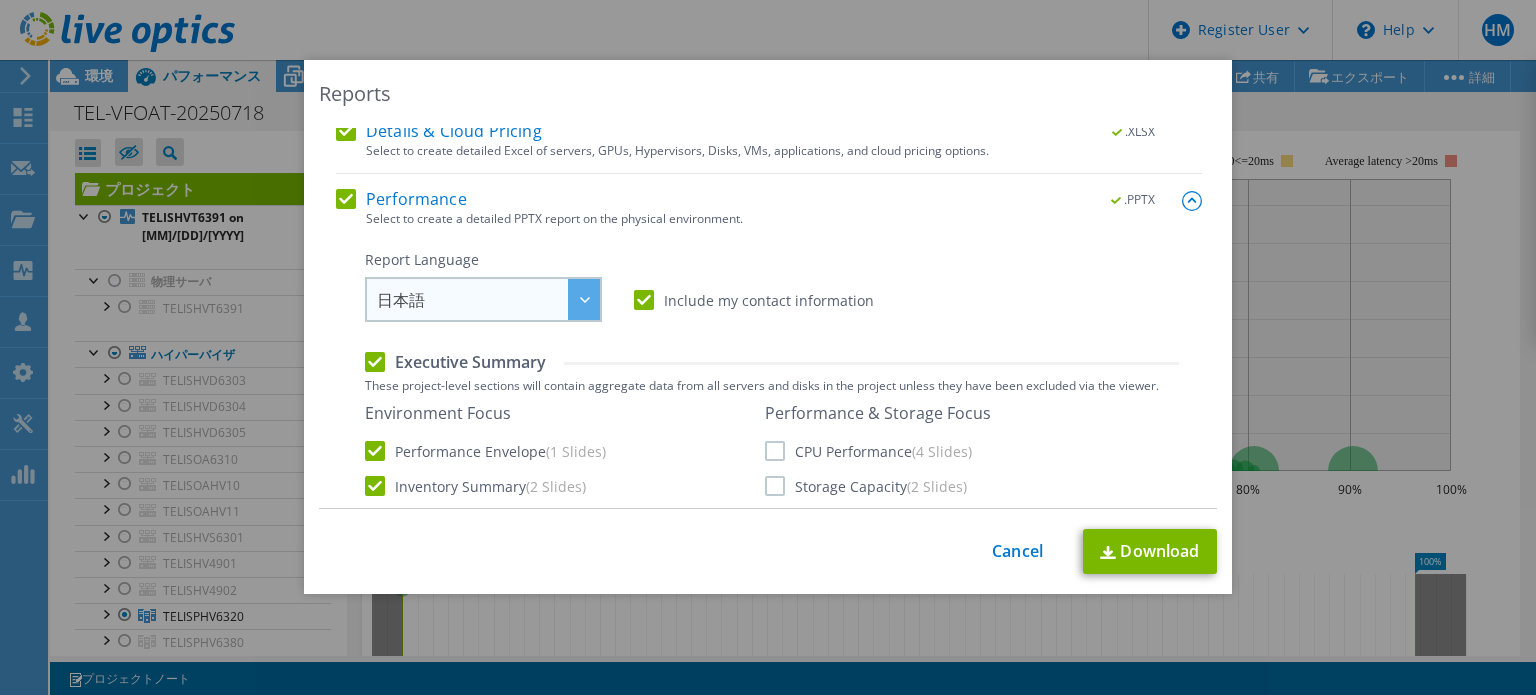 scroll, scrollTop: 234, scrollLeft: 0, axis: vertical 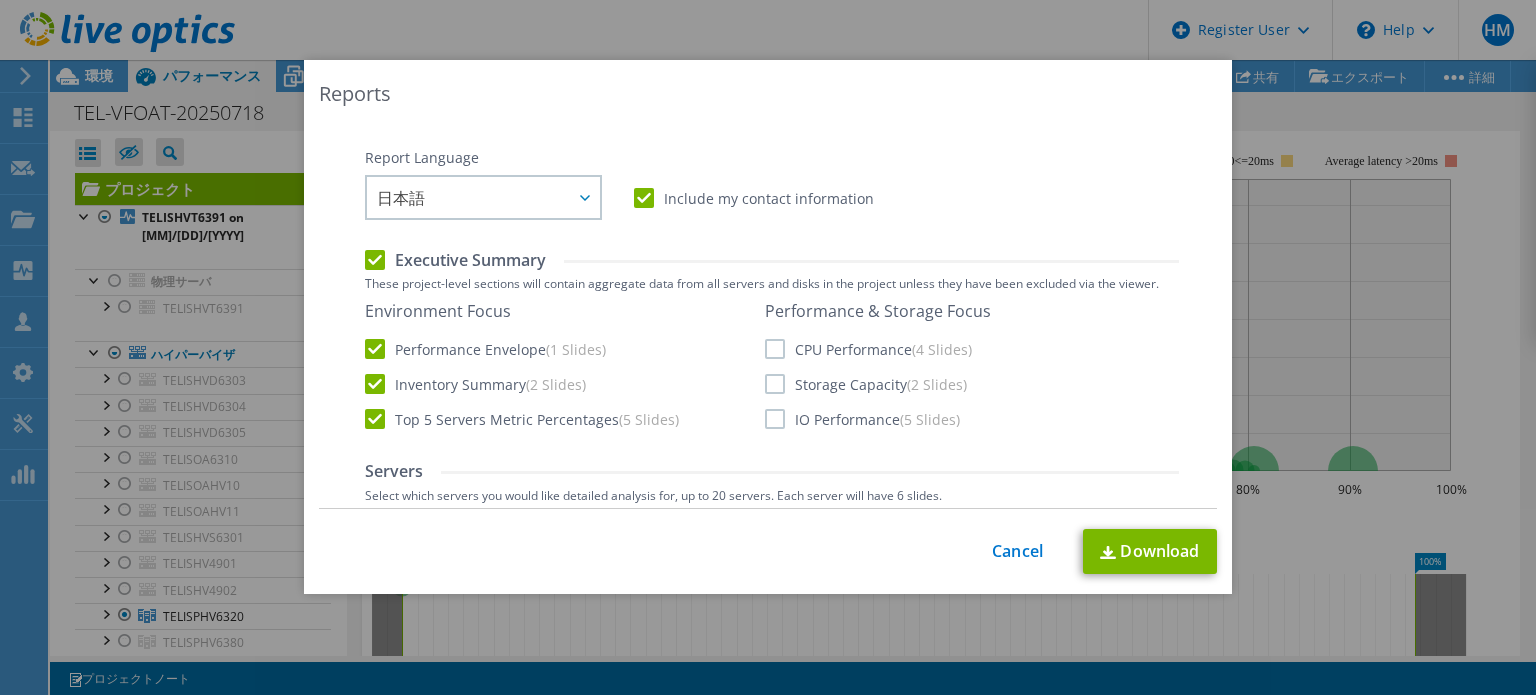 click on "IO Performance  (5 Slides)" at bounding box center [862, 419] 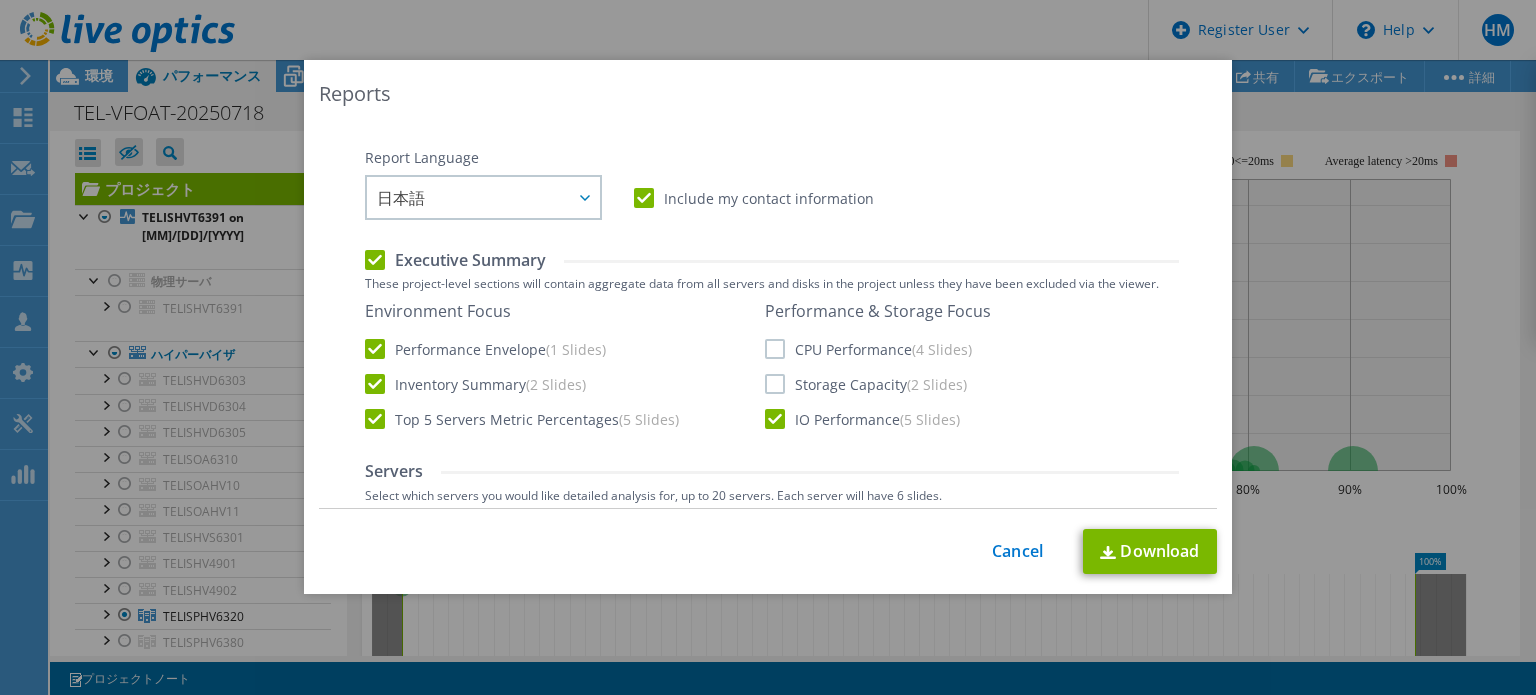 click on "Storage Capacity  (2 Slides)" at bounding box center (866, 384) 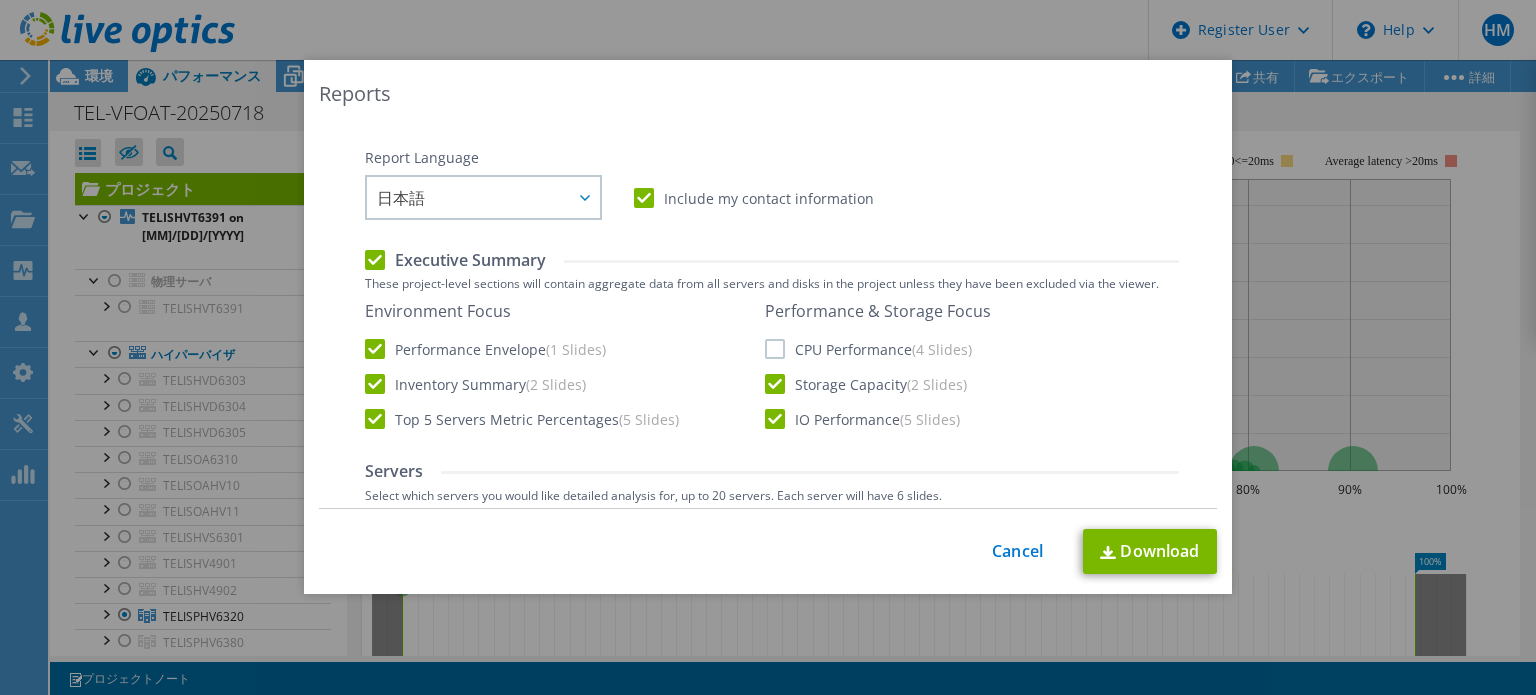 click on "CPU Performance  (4 Slides)" at bounding box center [868, 349] 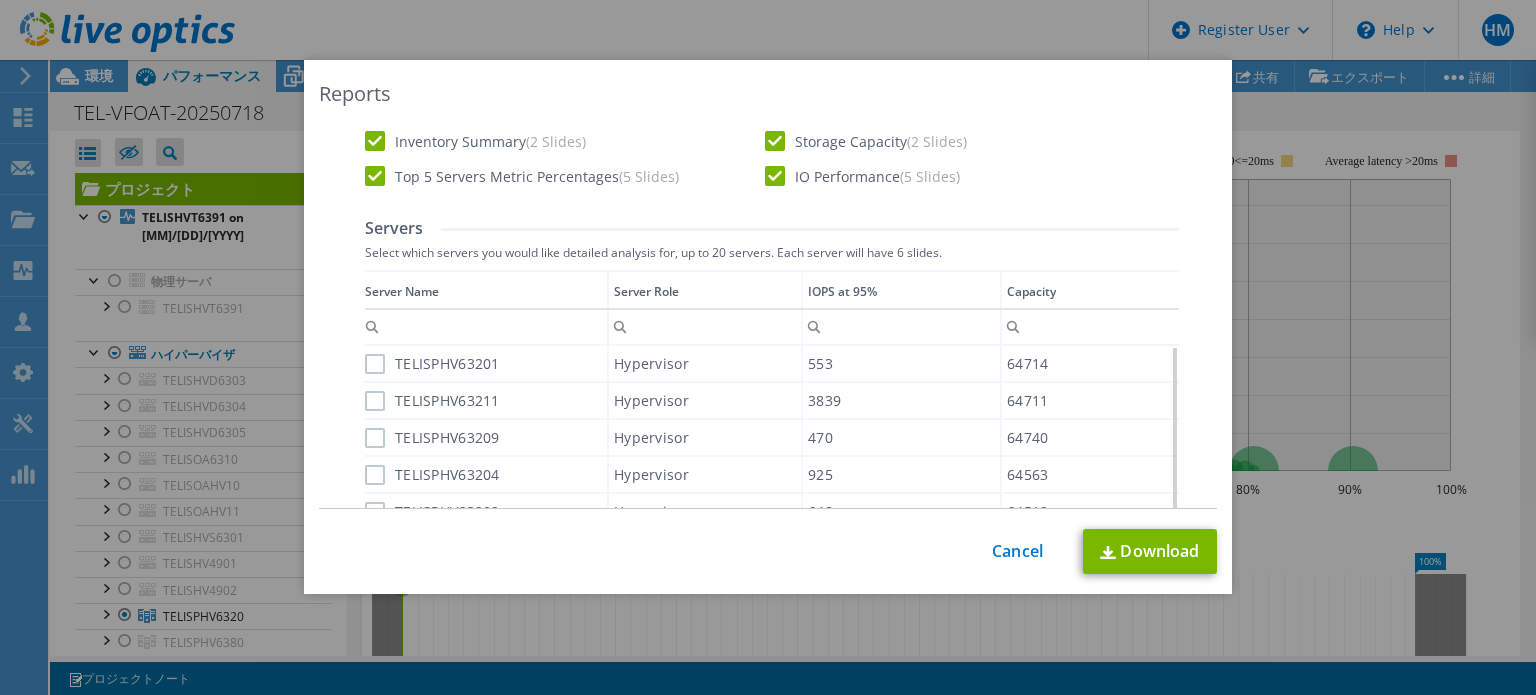 scroll, scrollTop: 580, scrollLeft: 0, axis: vertical 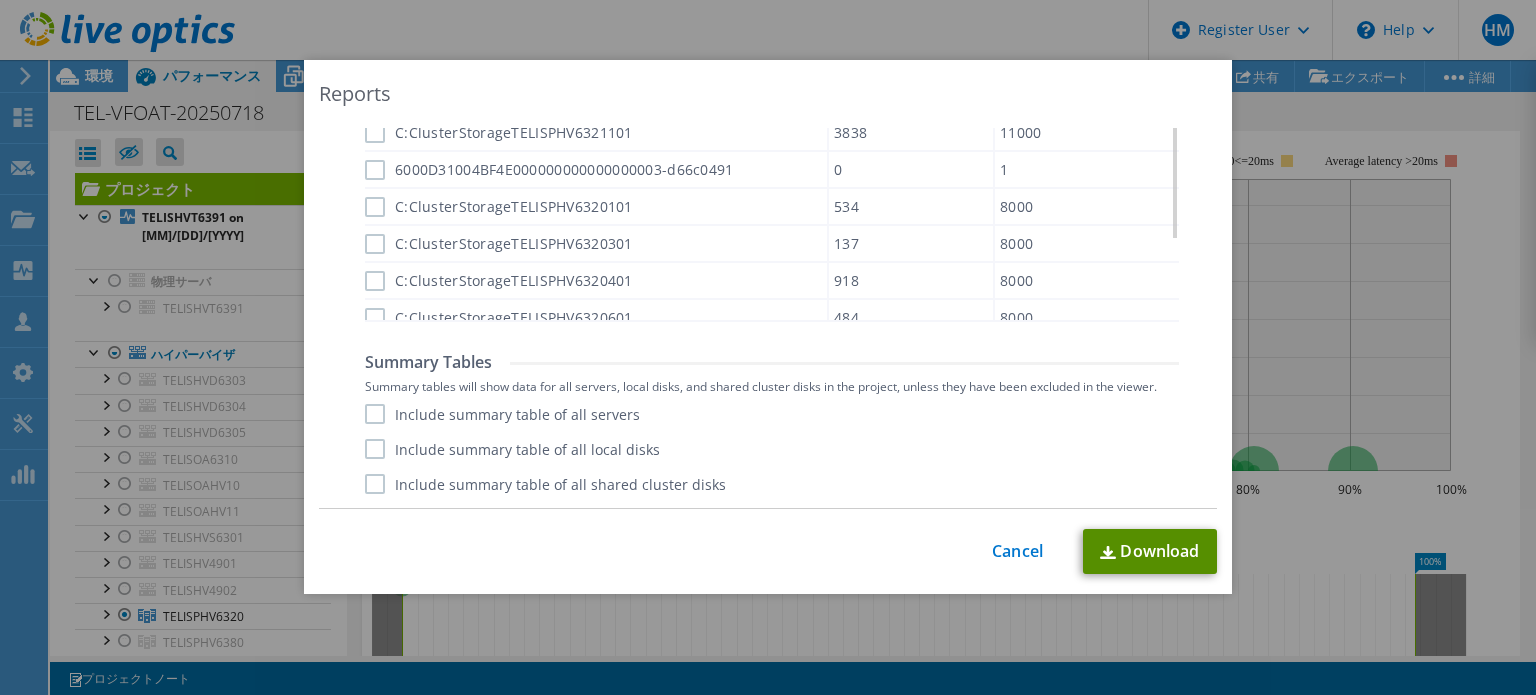 click on "Download" at bounding box center [1150, 551] 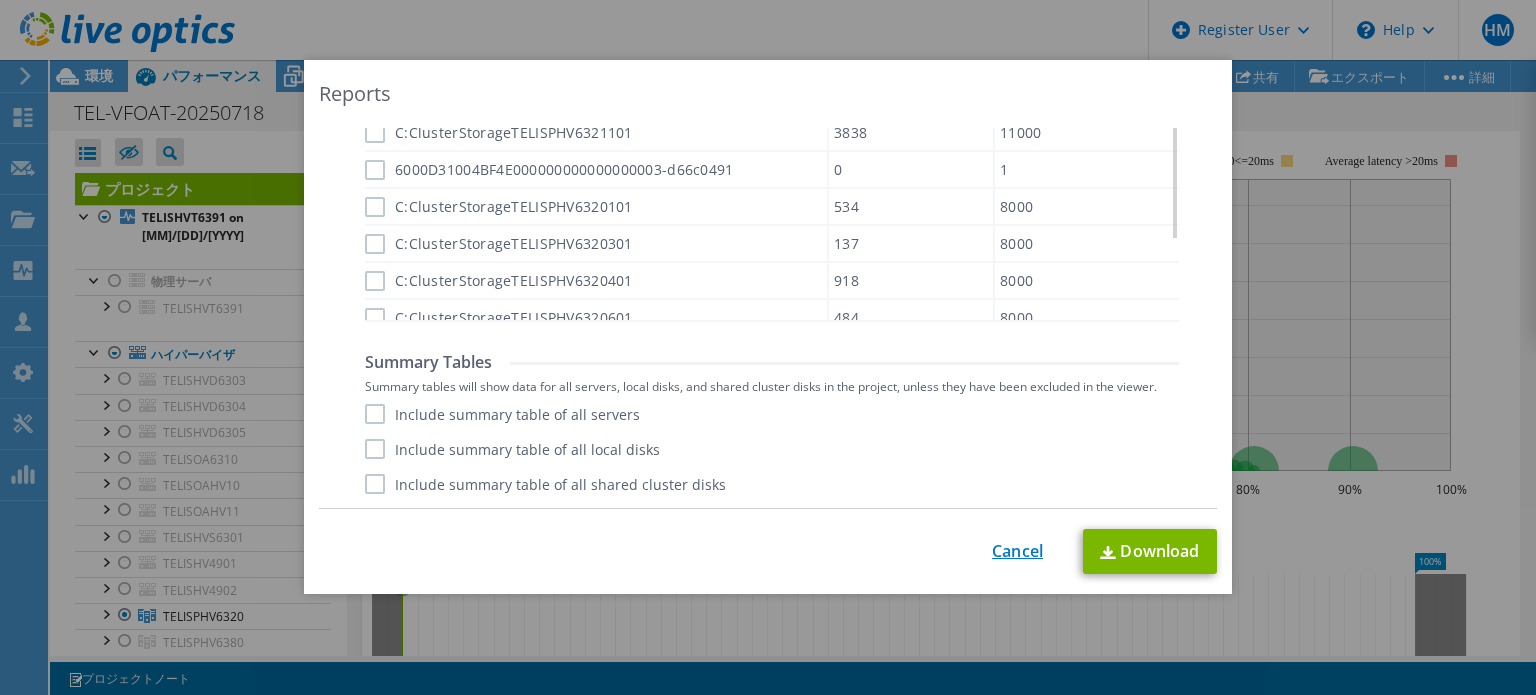 click on "Cancel" at bounding box center (1017, 551) 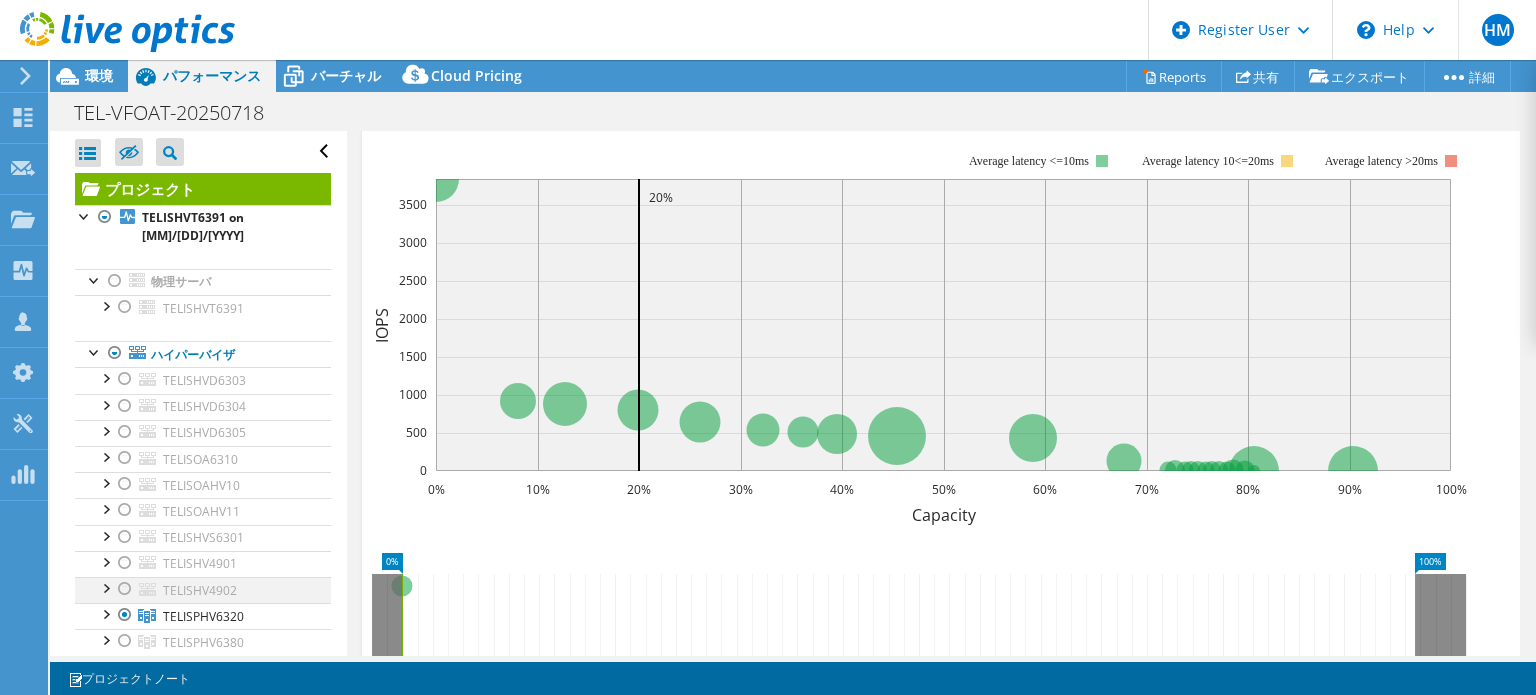 scroll, scrollTop: 158, scrollLeft: 0, axis: vertical 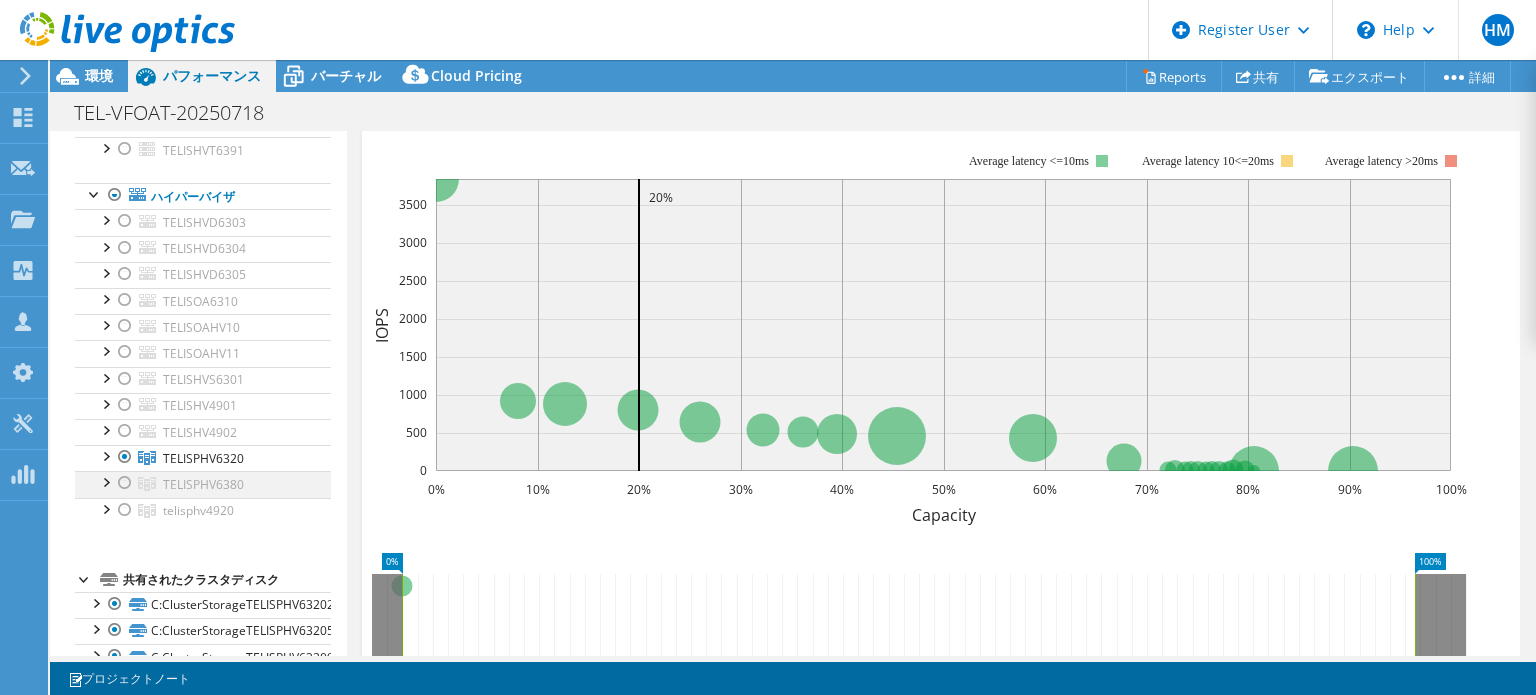 click at bounding box center [125, 483] 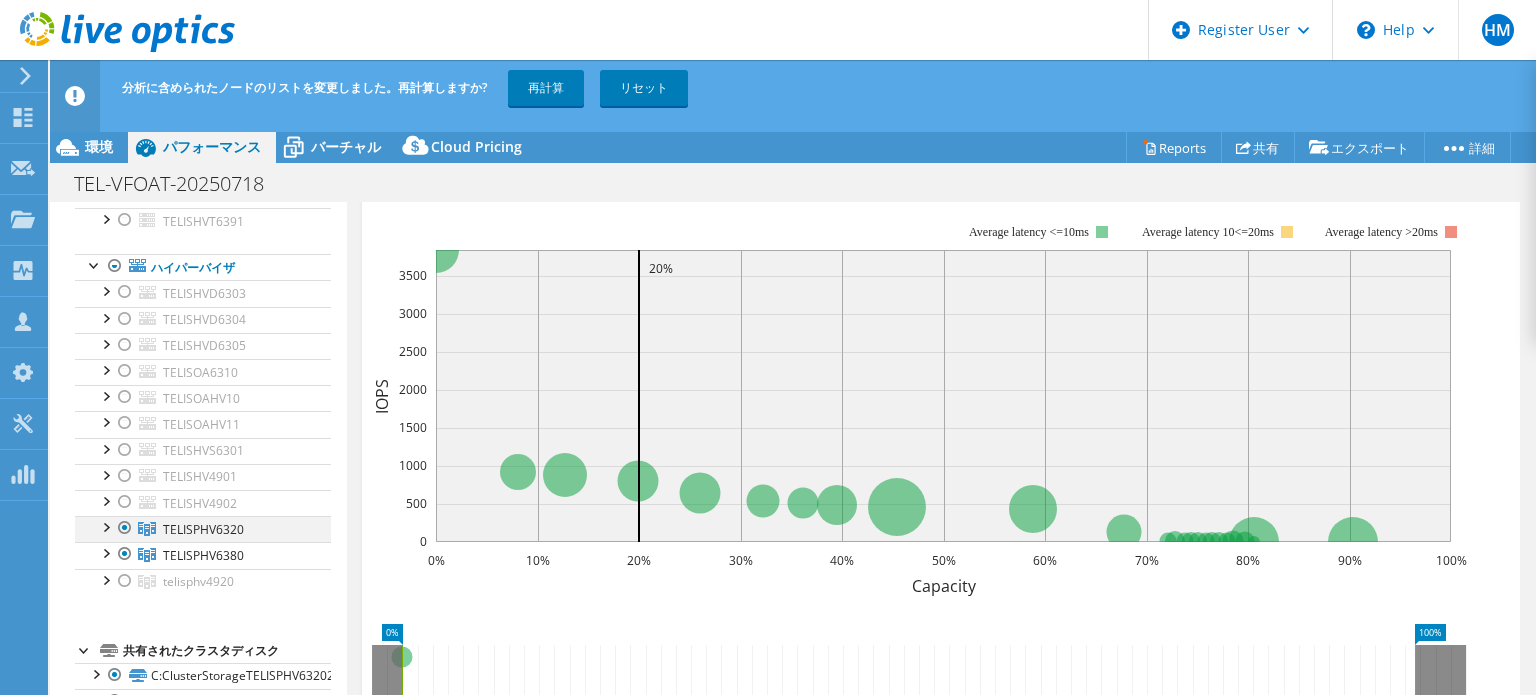click at bounding box center [125, 528] 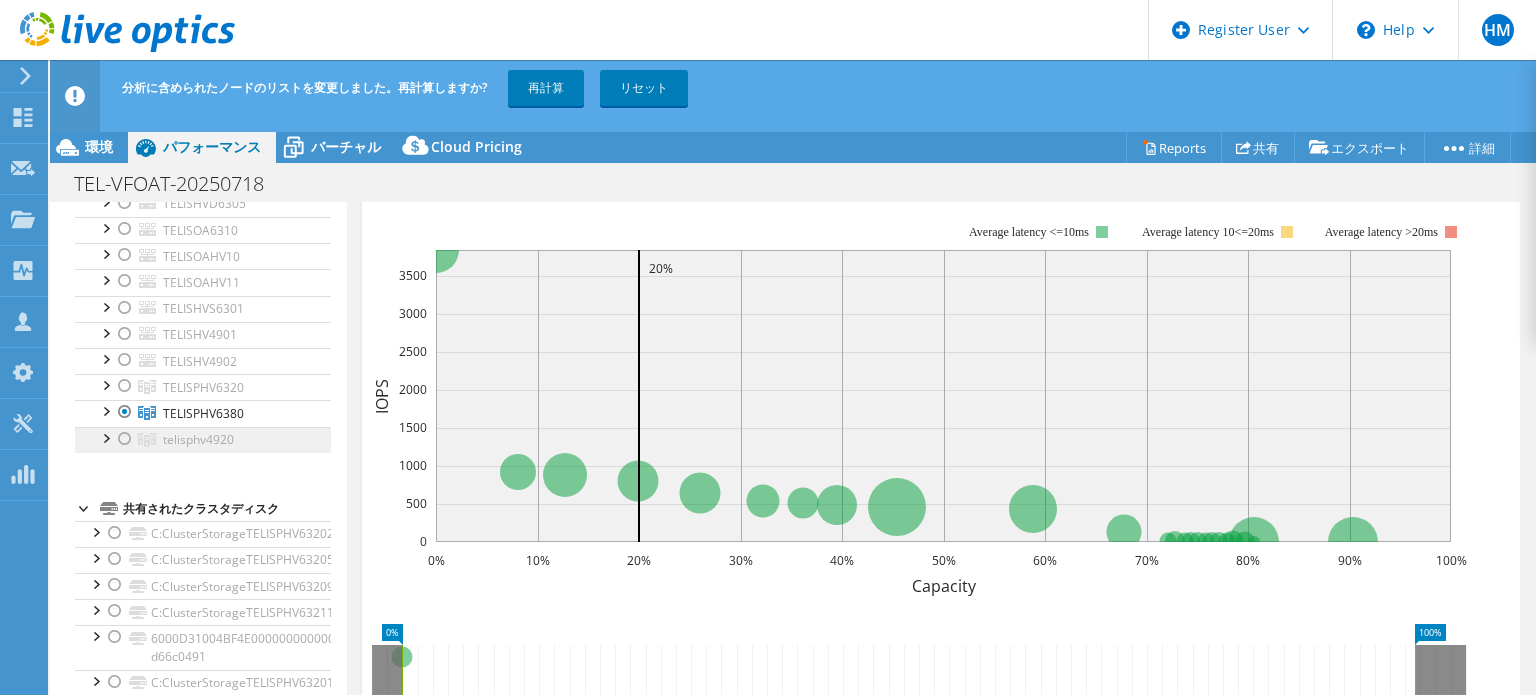 scroll, scrollTop: 320, scrollLeft: 0, axis: vertical 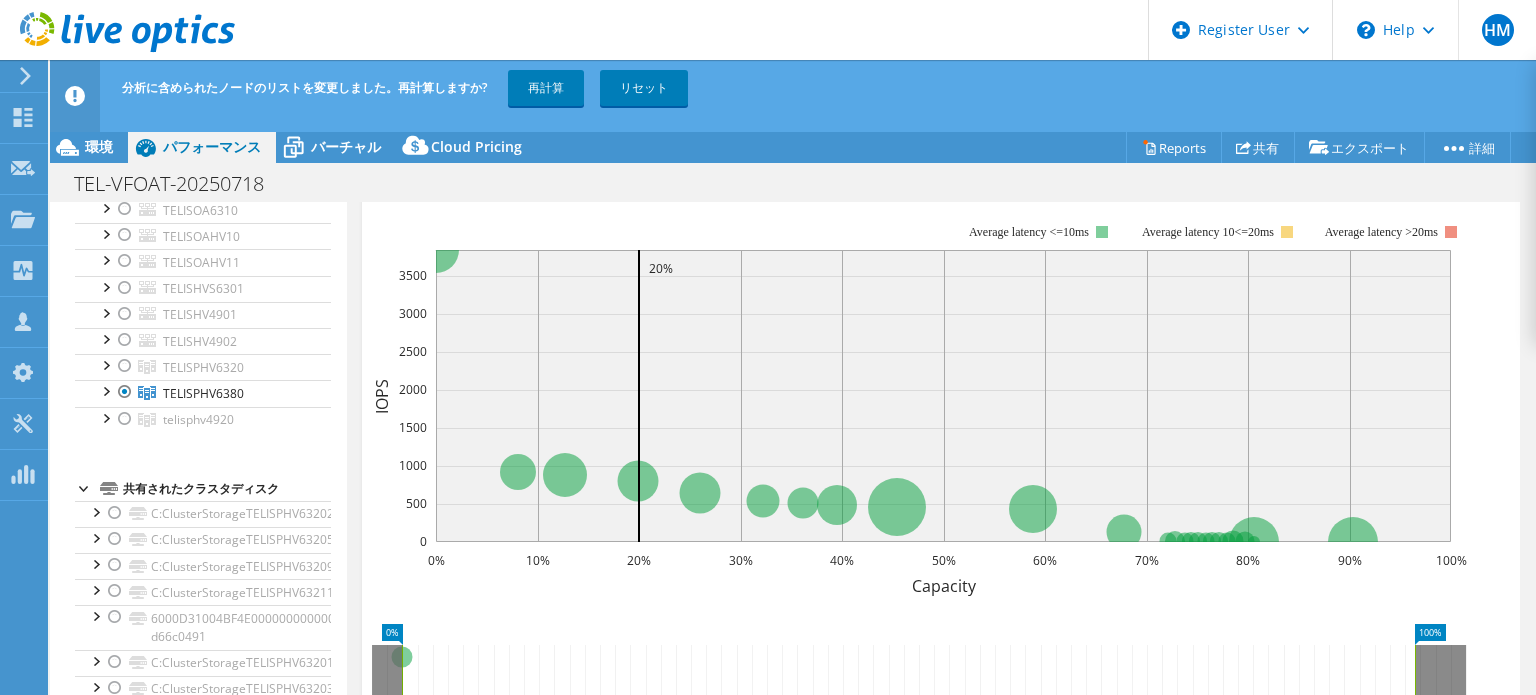 click on "すべて開く
すべて閉じる
除外されたノードを非表示
プロジェクトツリーフィルタ" at bounding box center [198, 479] 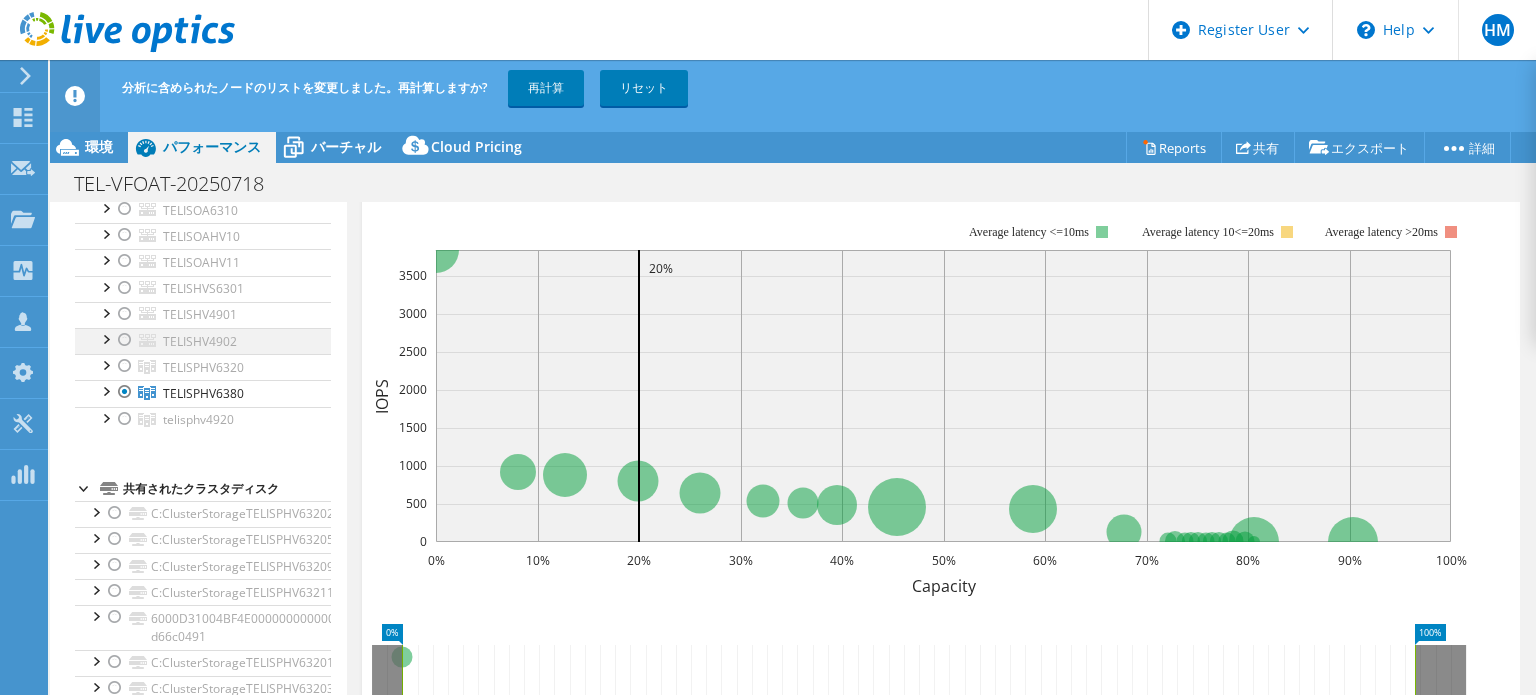 click at bounding box center (105, 338) 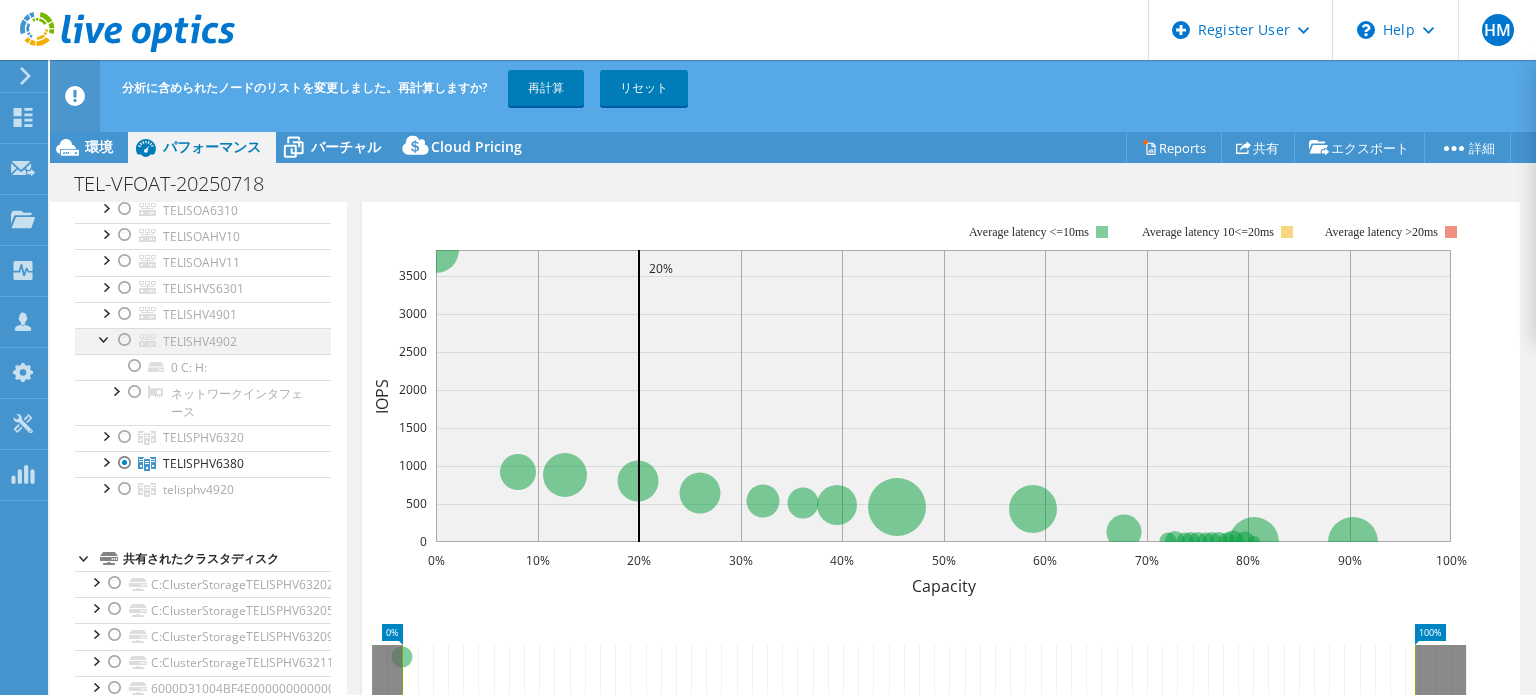 click at bounding box center [105, 338] 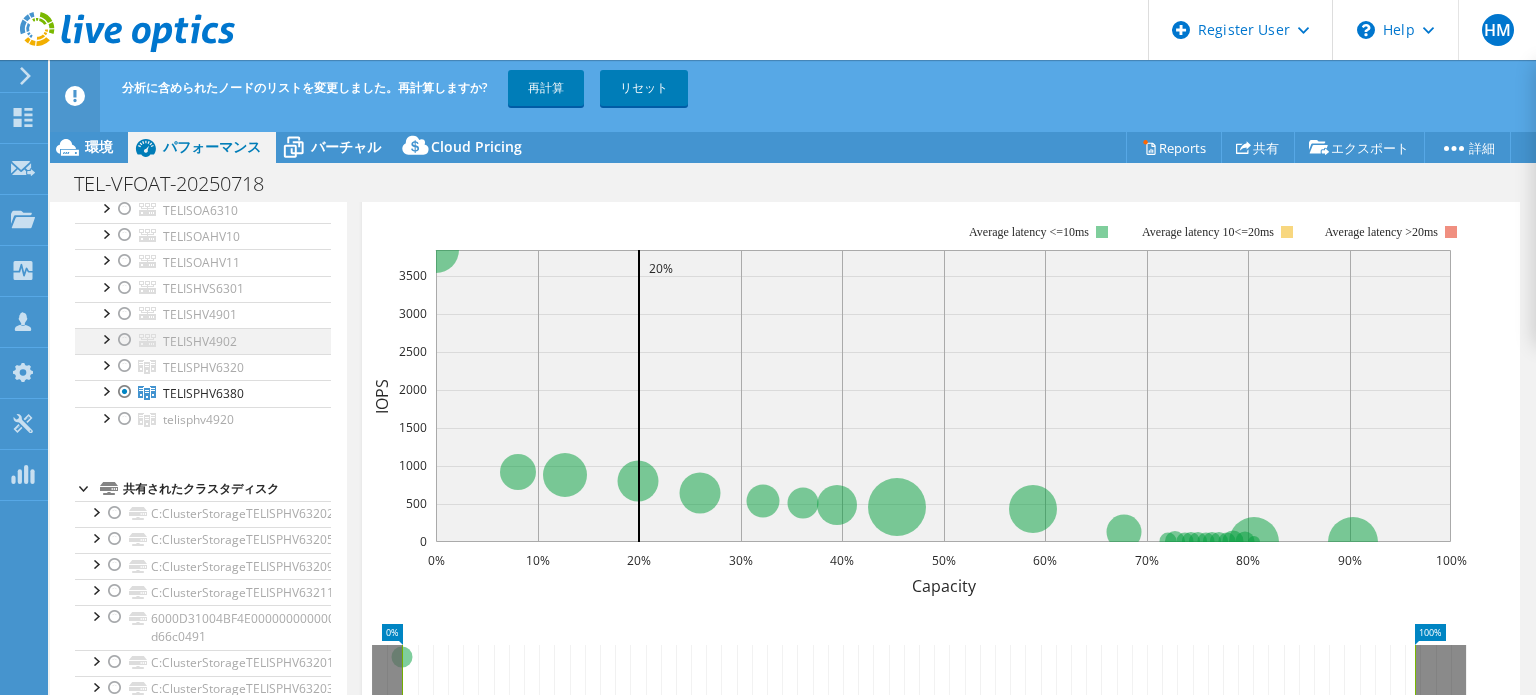 click at bounding box center (125, 340) 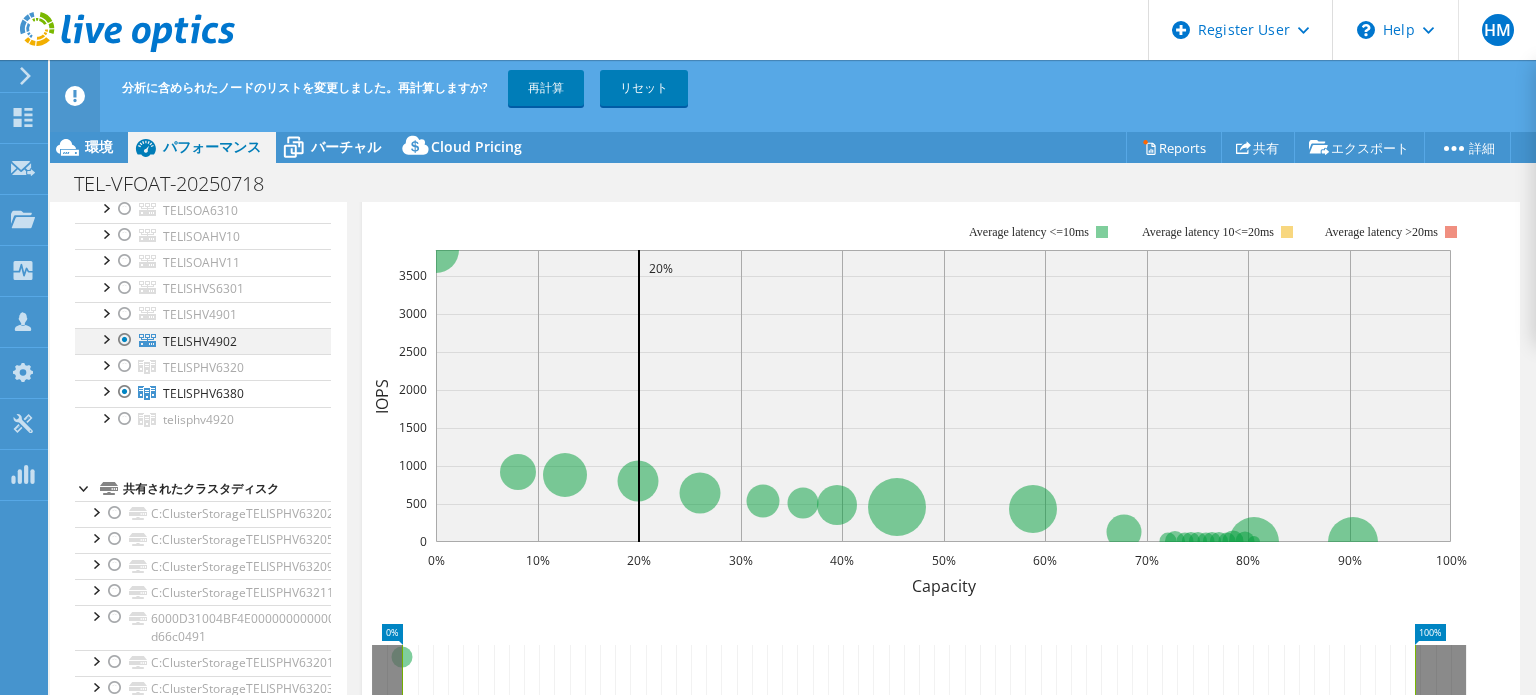 click at bounding box center (125, 340) 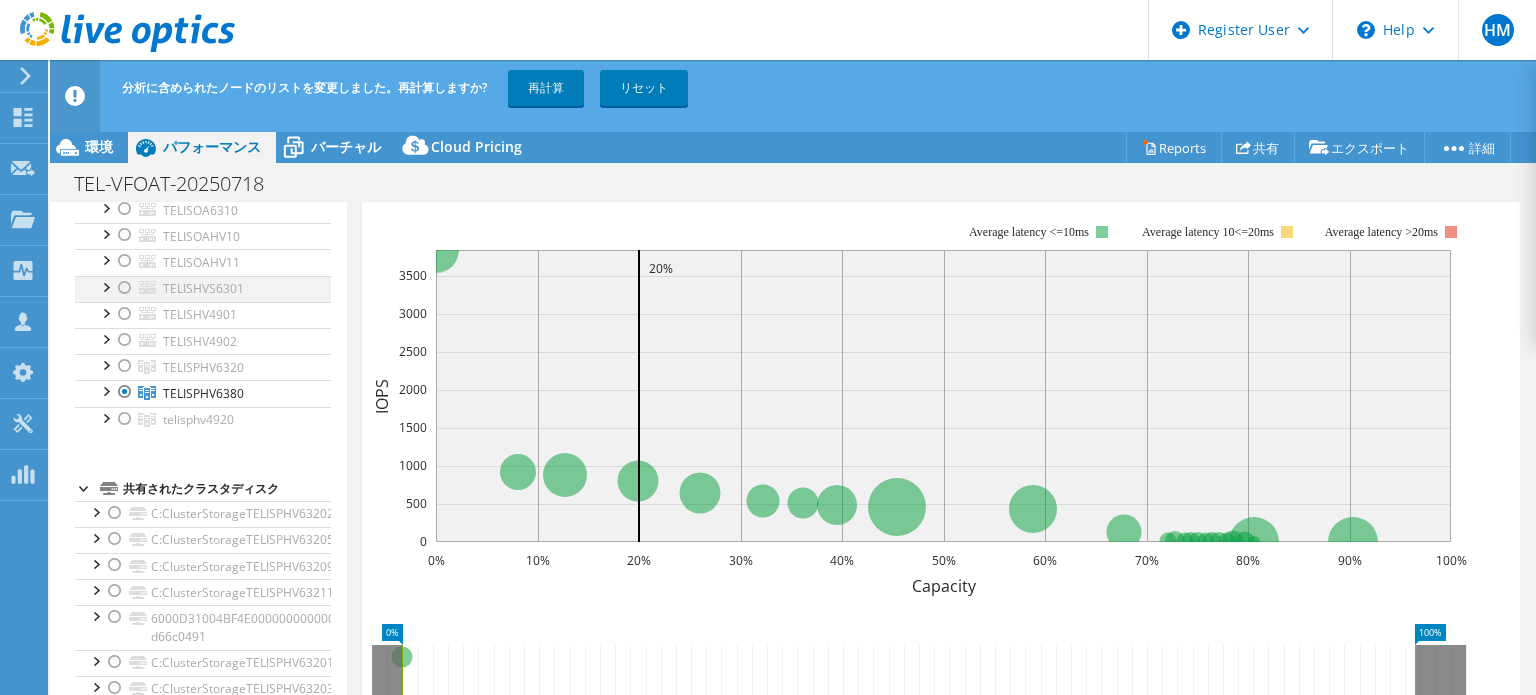 click at bounding box center (125, 288) 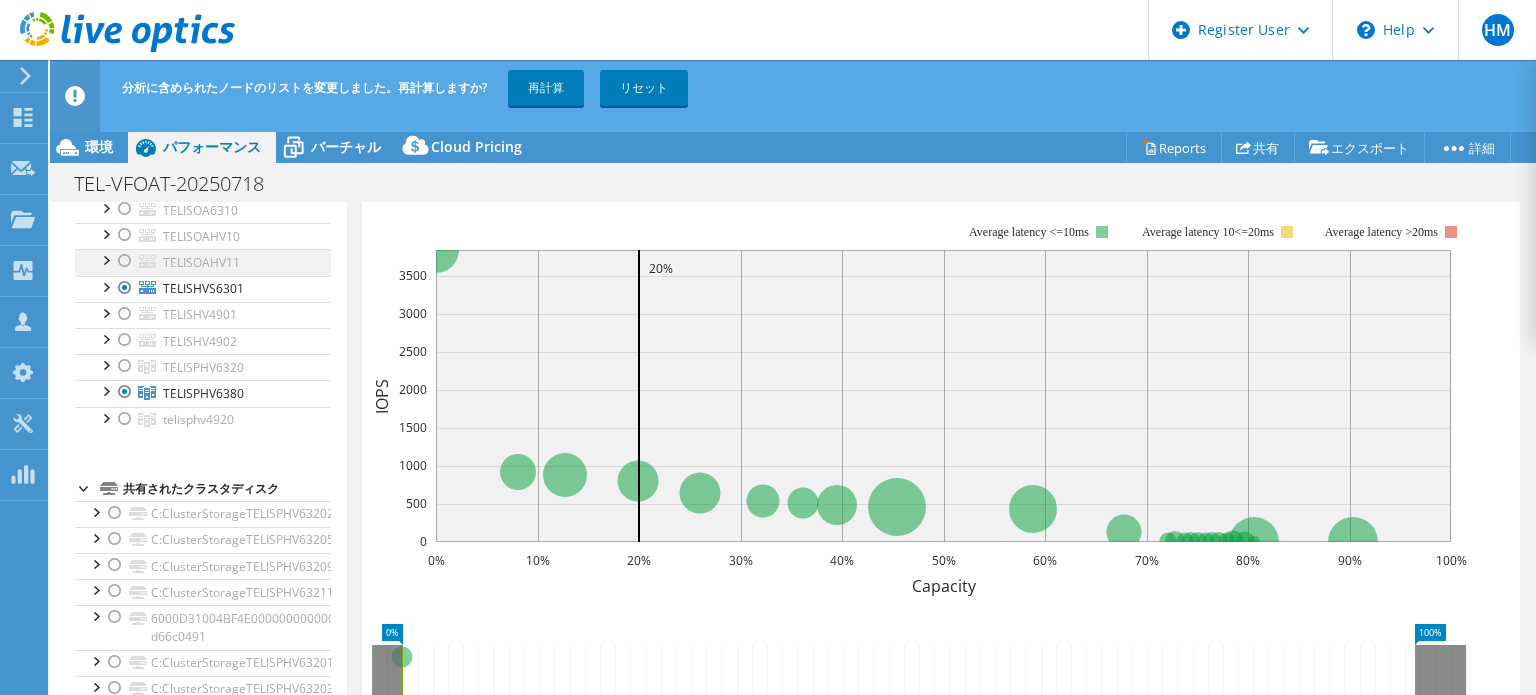 click at bounding box center (125, 261) 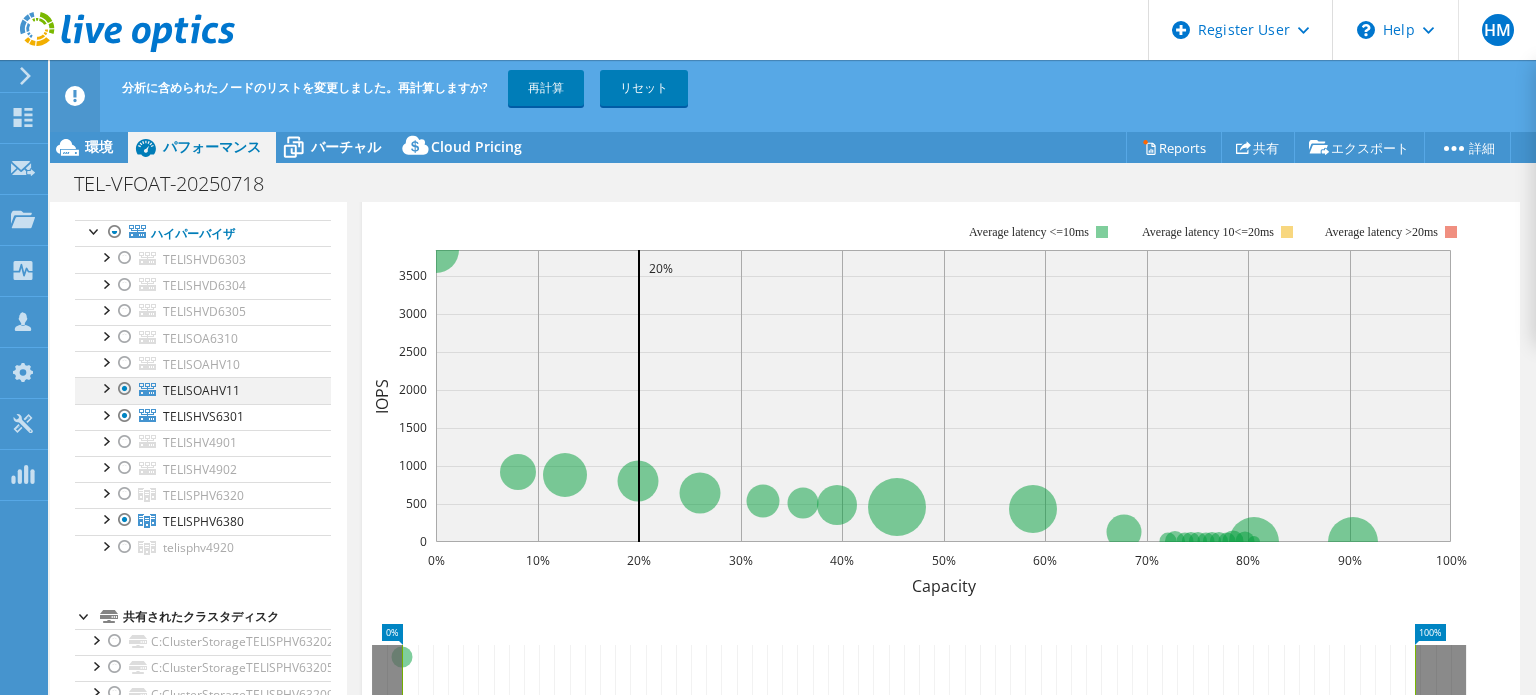 scroll, scrollTop: 176, scrollLeft: 0, axis: vertical 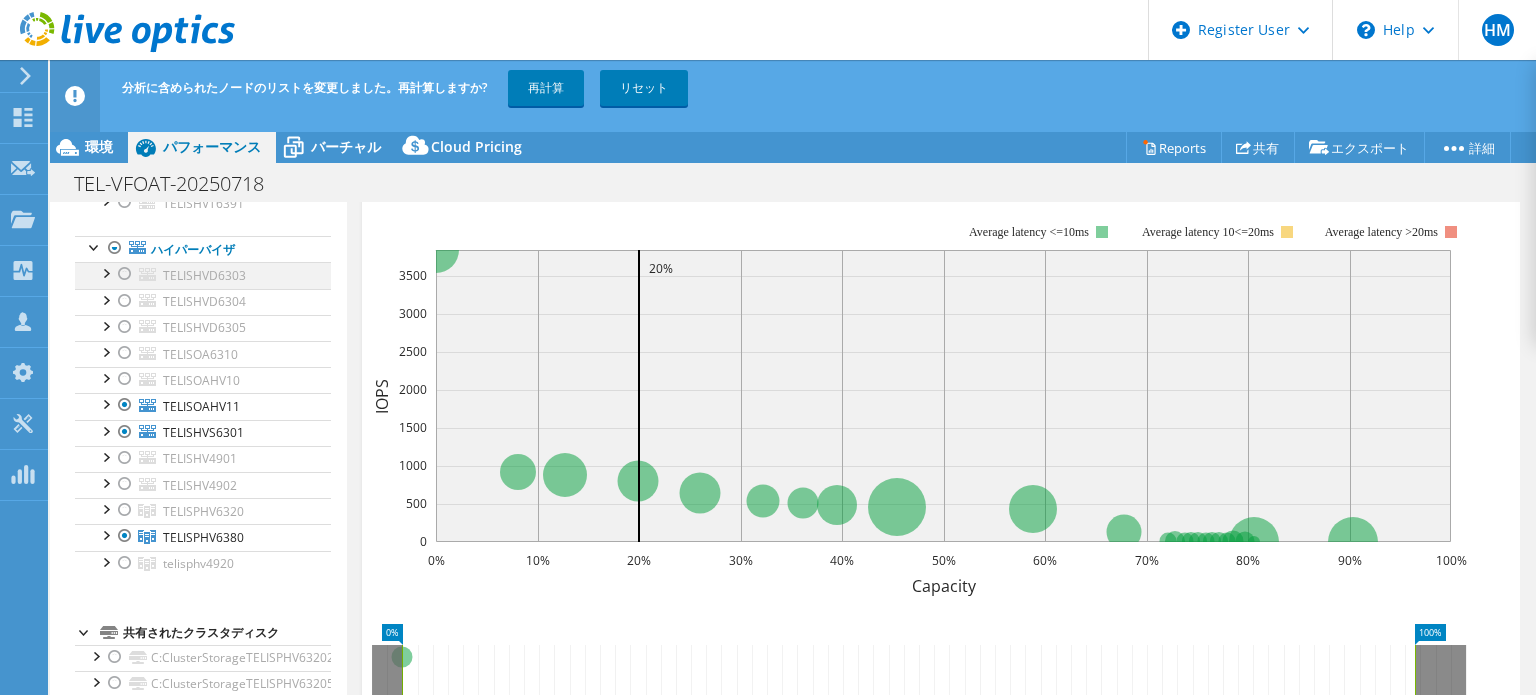 click at bounding box center (125, 274) 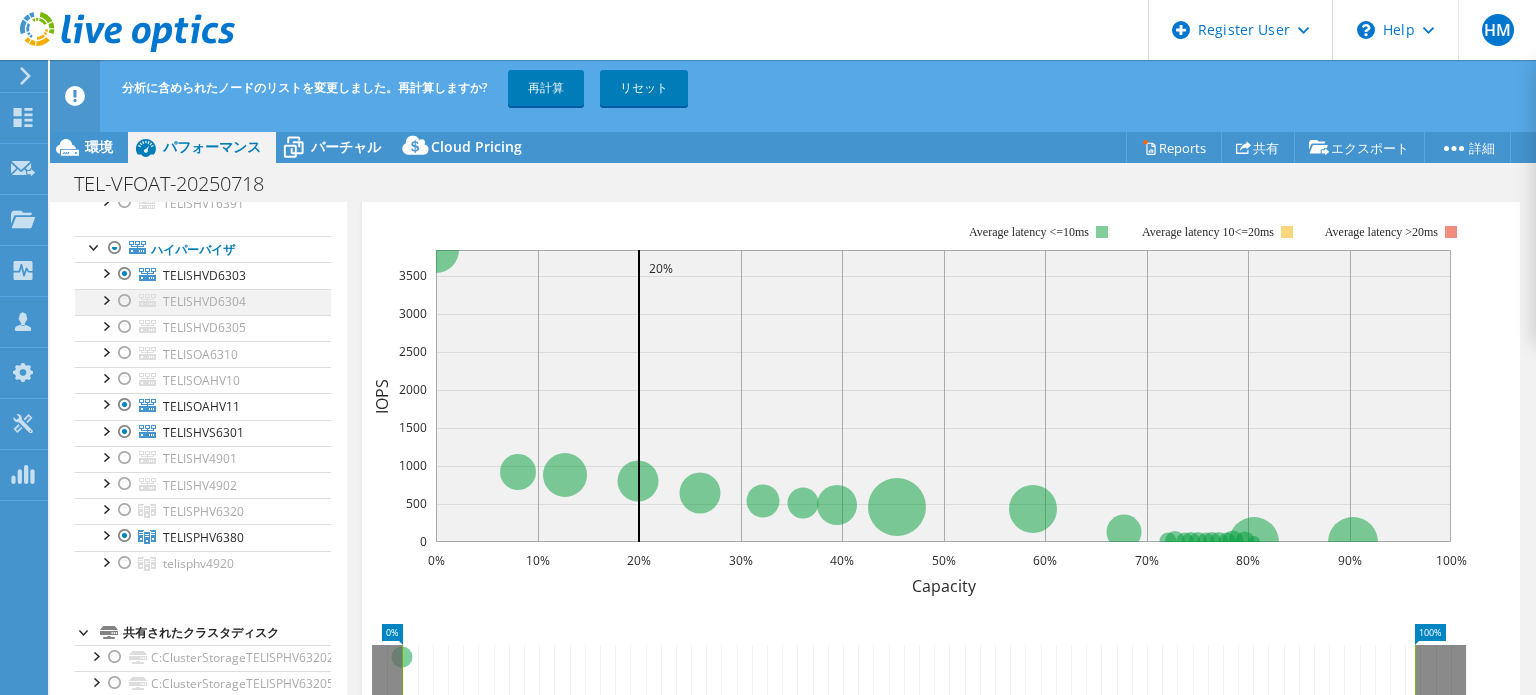 click at bounding box center (125, 301) 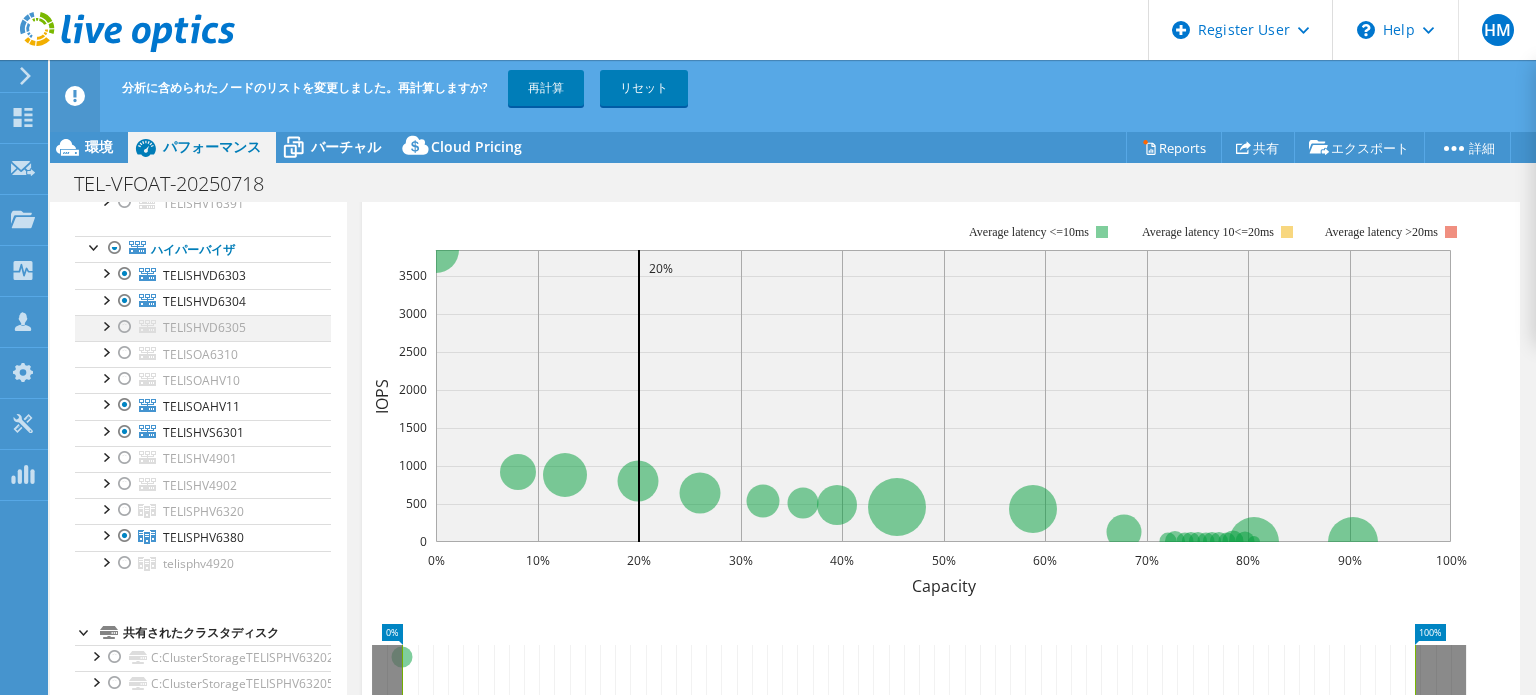 click at bounding box center (125, 327) 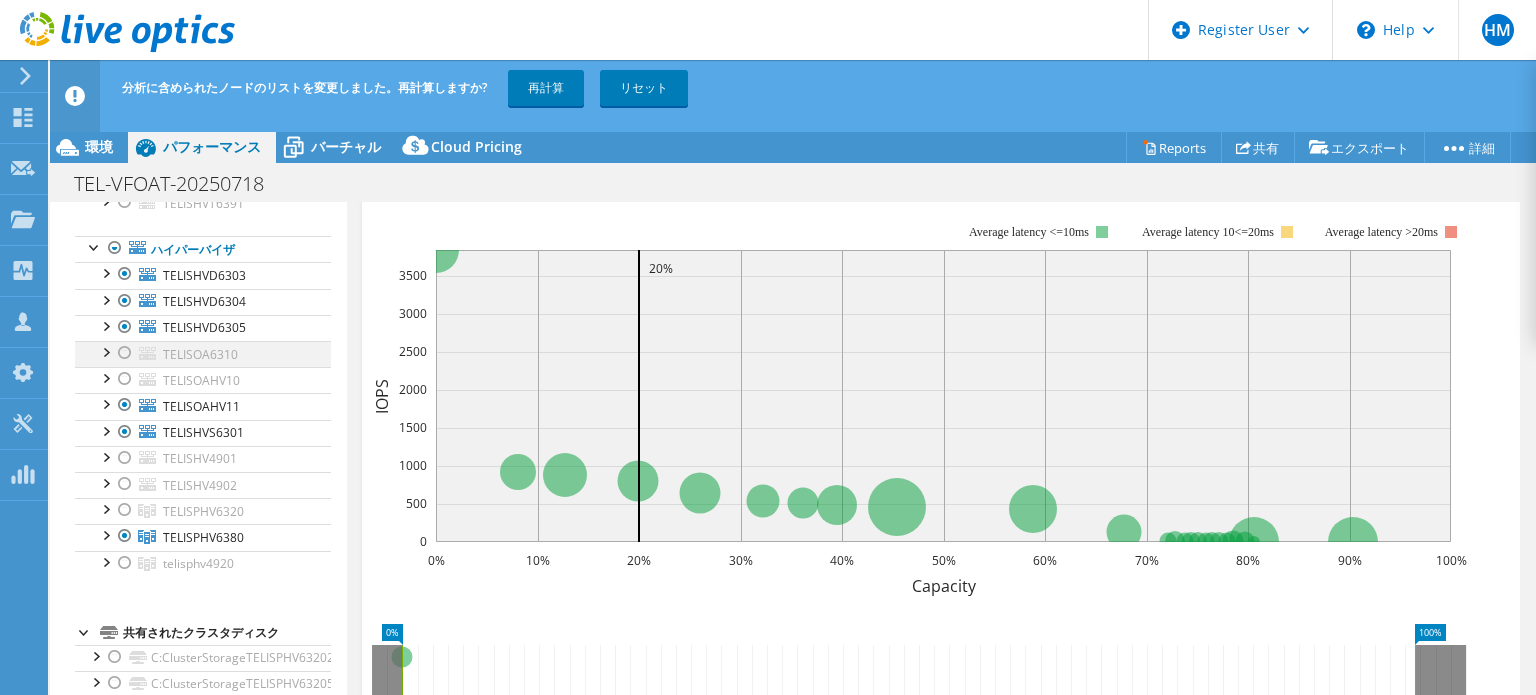 click at bounding box center [125, 353] 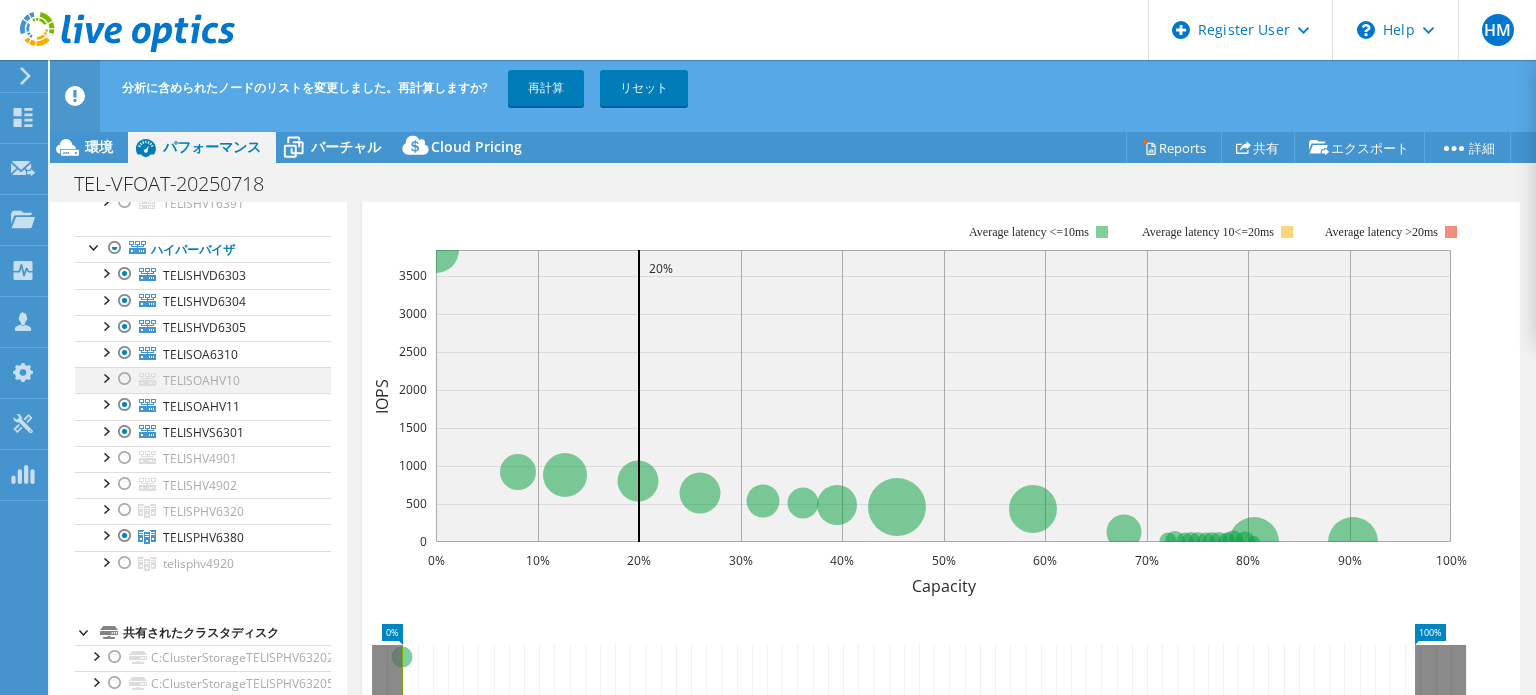 click at bounding box center (125, 379) 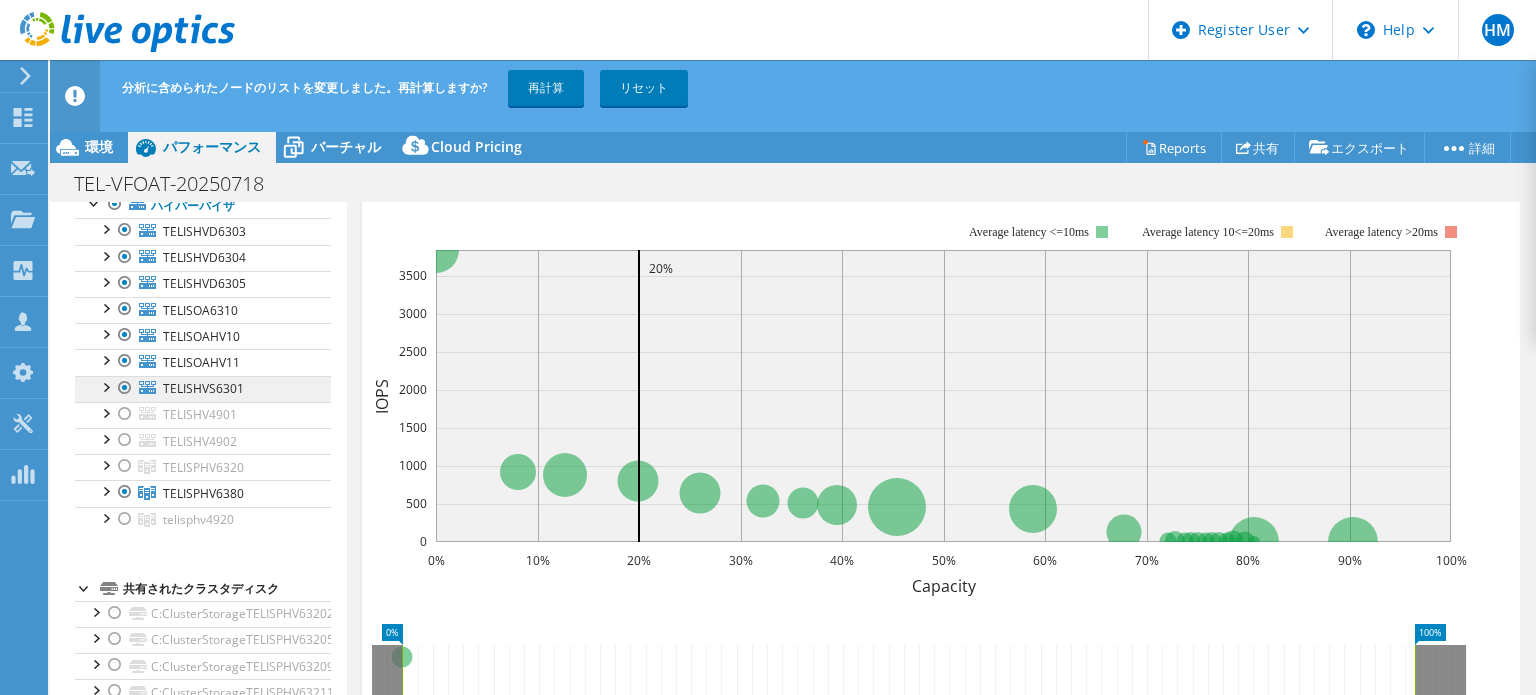 scroll, scrollTop: 219, scrollLeft: 0, axis: vertical 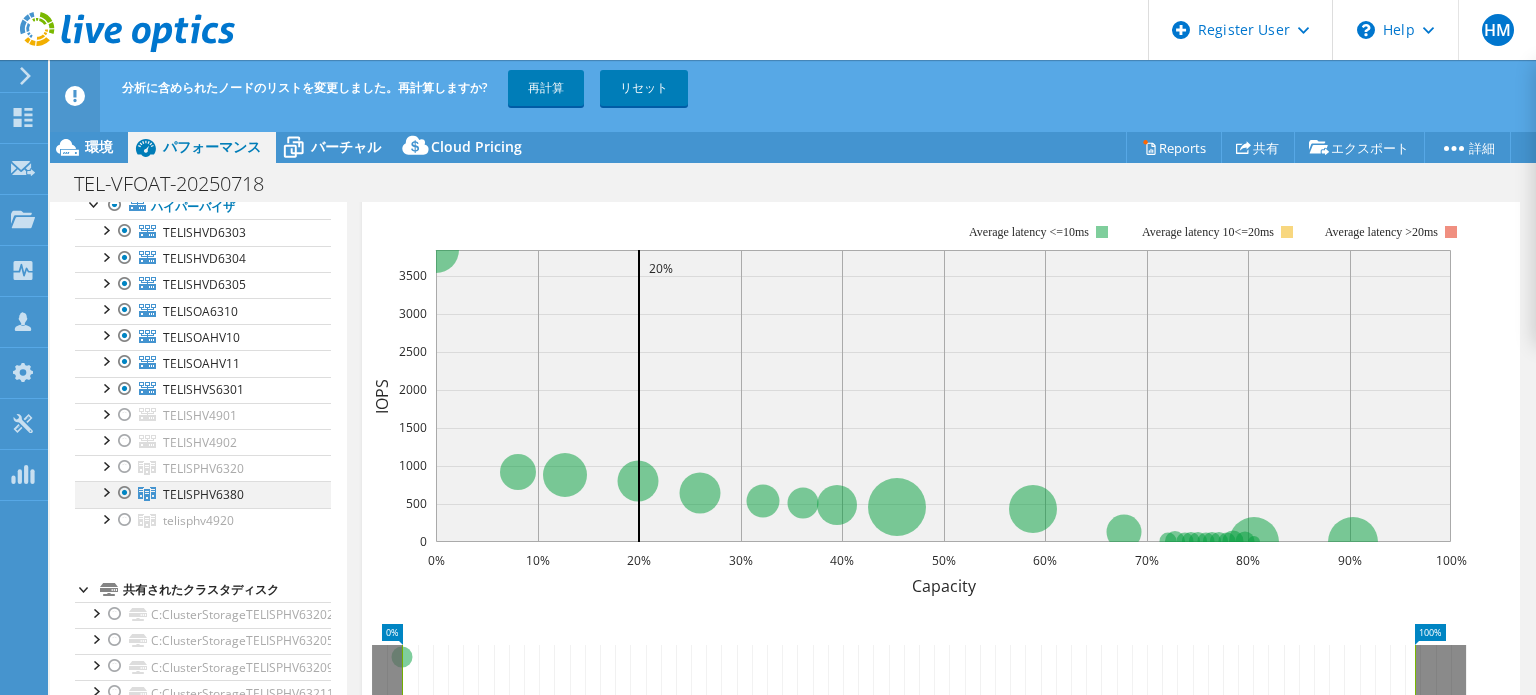 click at bounding box center (105, 491) 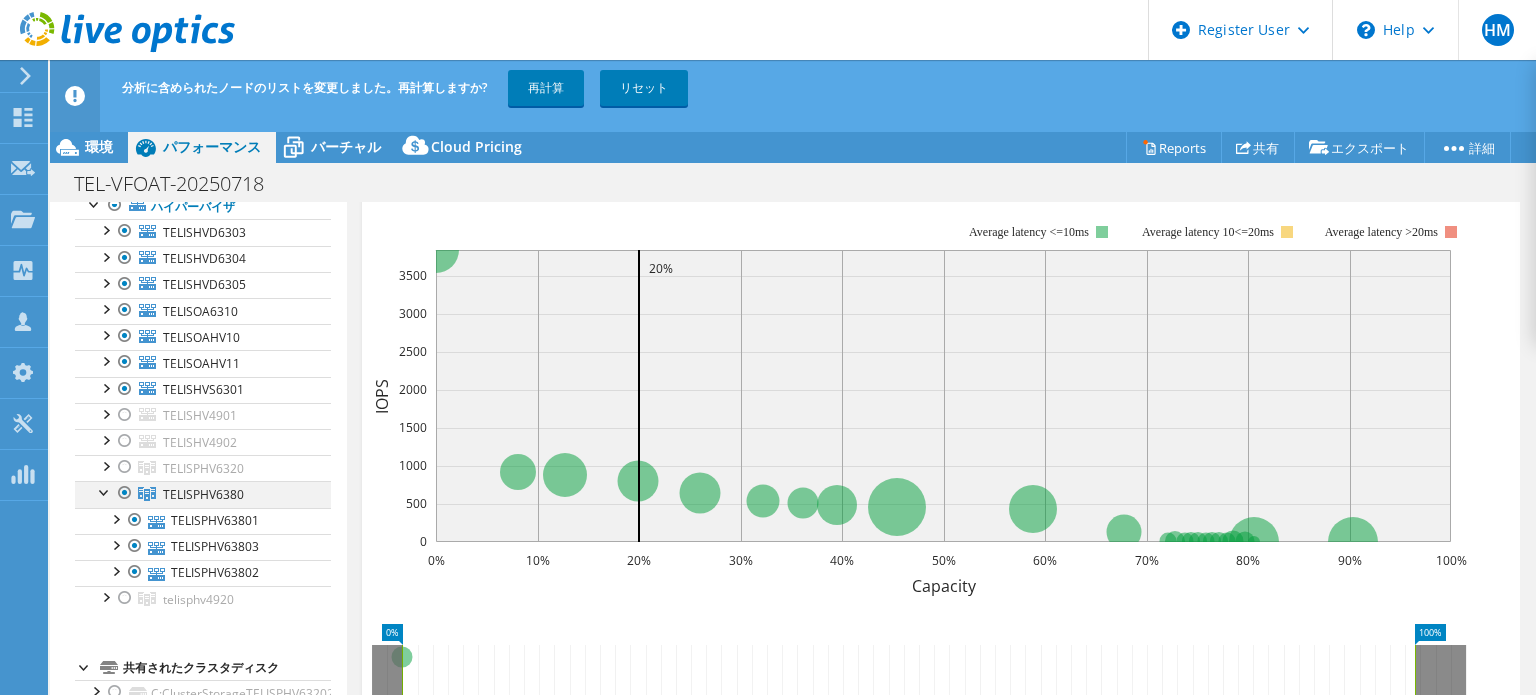click at bounding box center (105, 491) 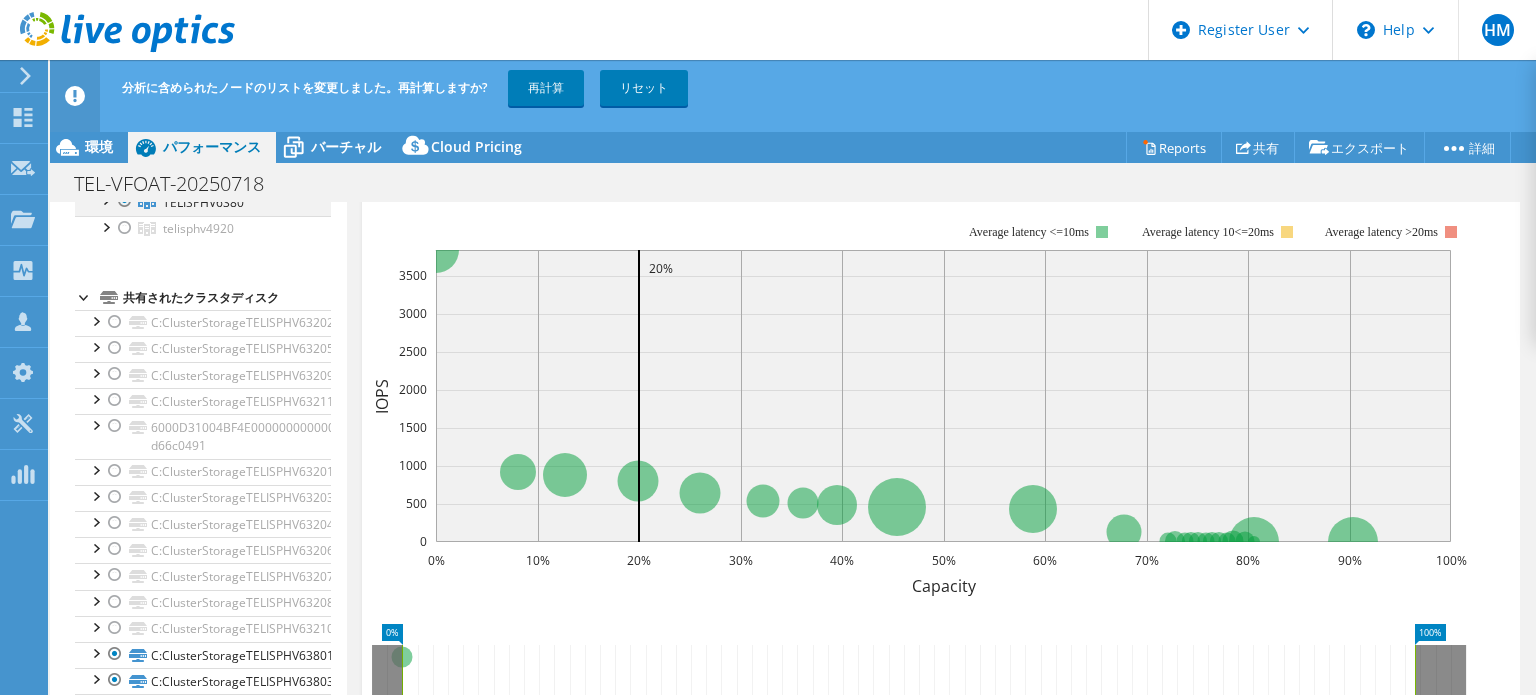 scroll, scrollTop: 662, scrollLeft: 0, axis: vertical 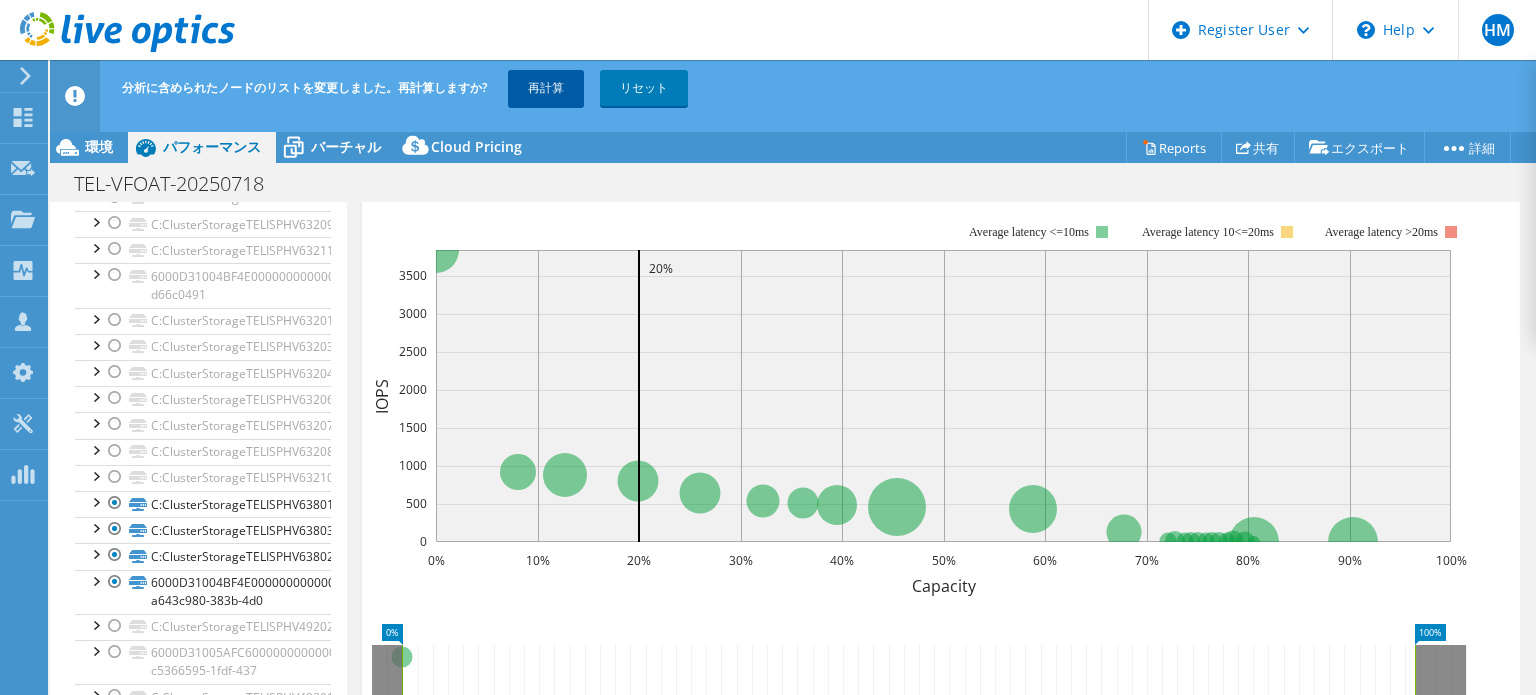 click on "再計算" at bounding box center [546, 88] 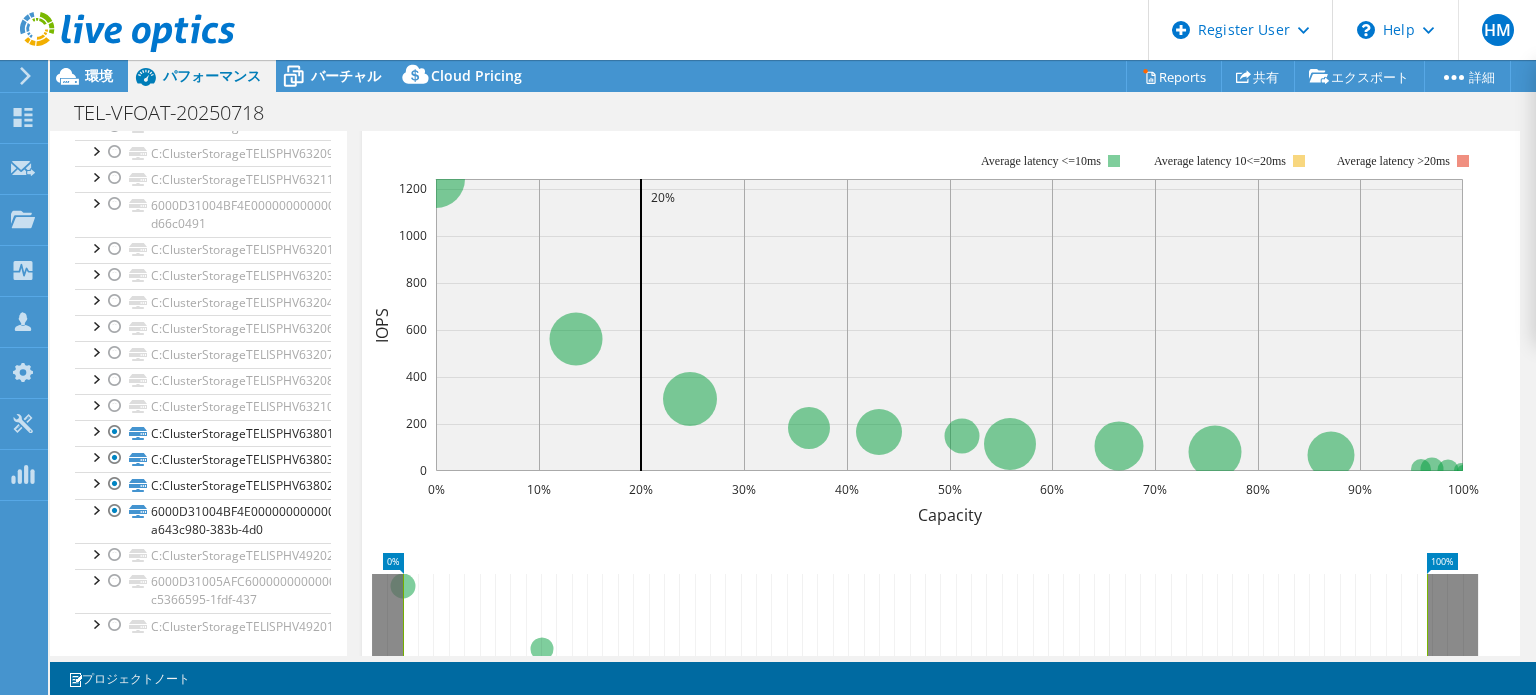 scroll, scrollTop: 0, scrollLeft: 0, axis: both 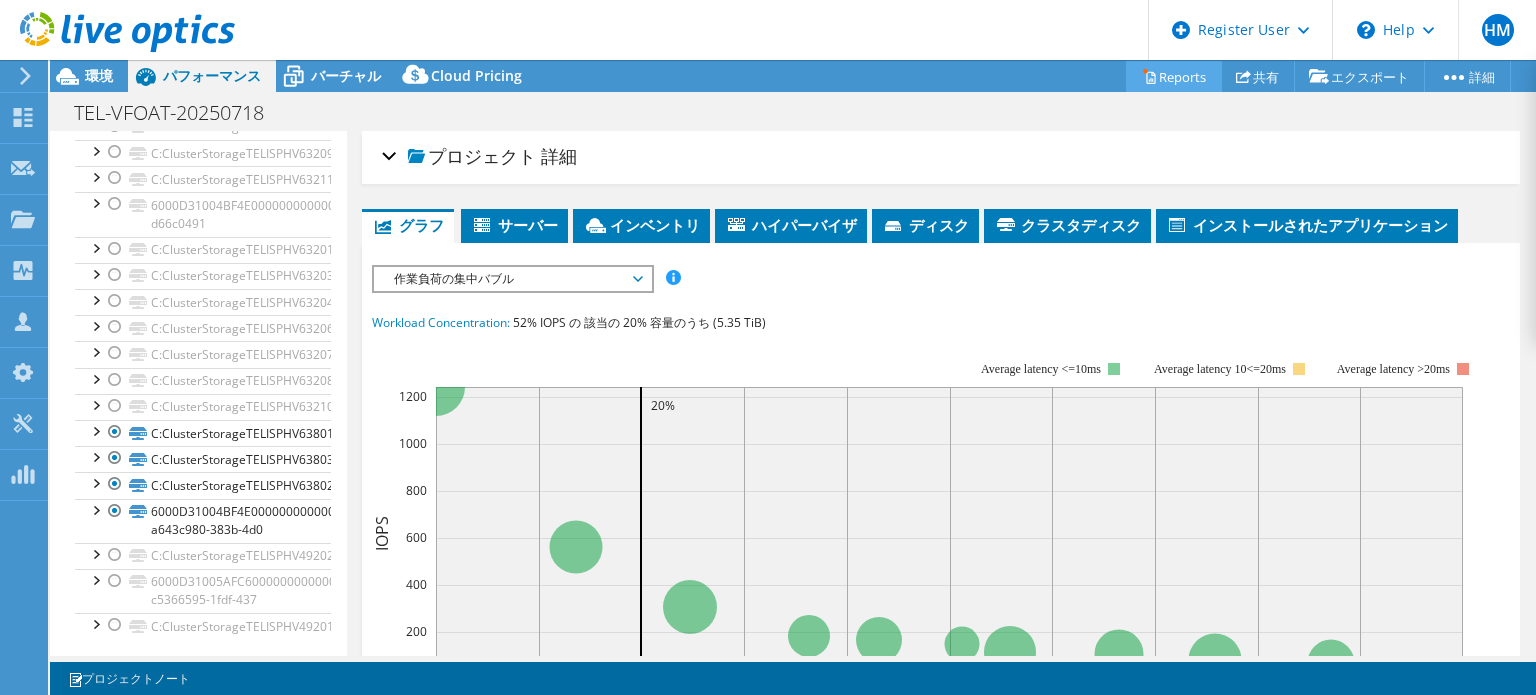 click on "Reports" at bounding box center (1174, 76) 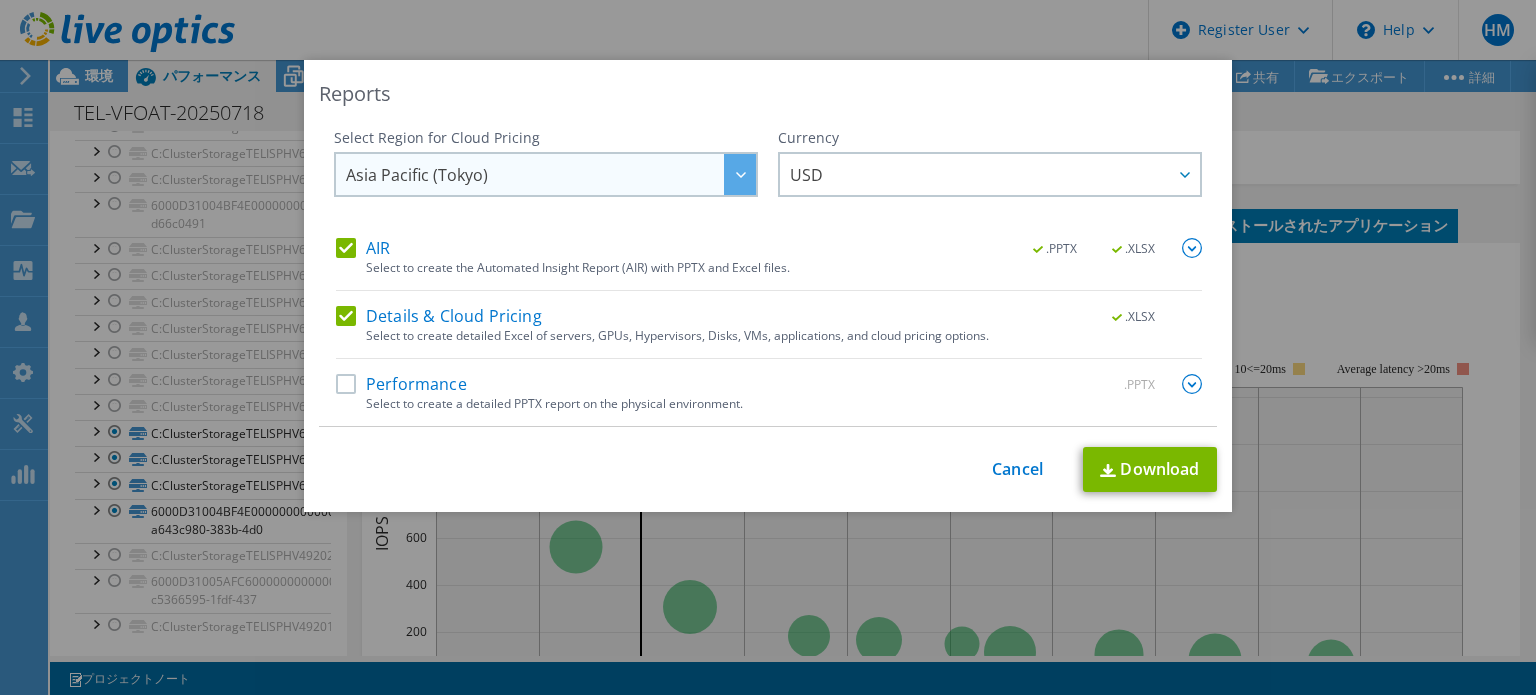 click on "Asia Pacific (Tokyo)" at bounding box center (551, 174) 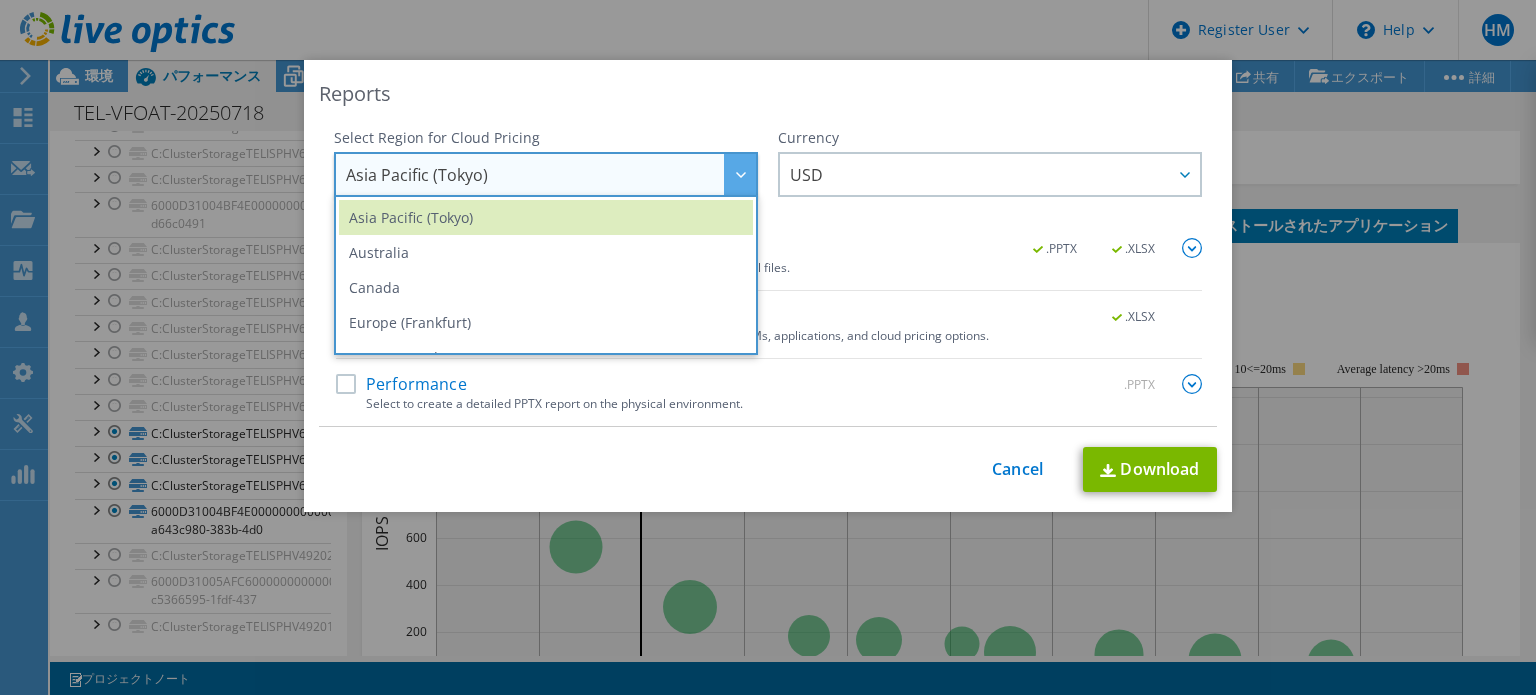scroll, scrollTop: 140, scrollLeft: 0, axis: vertical 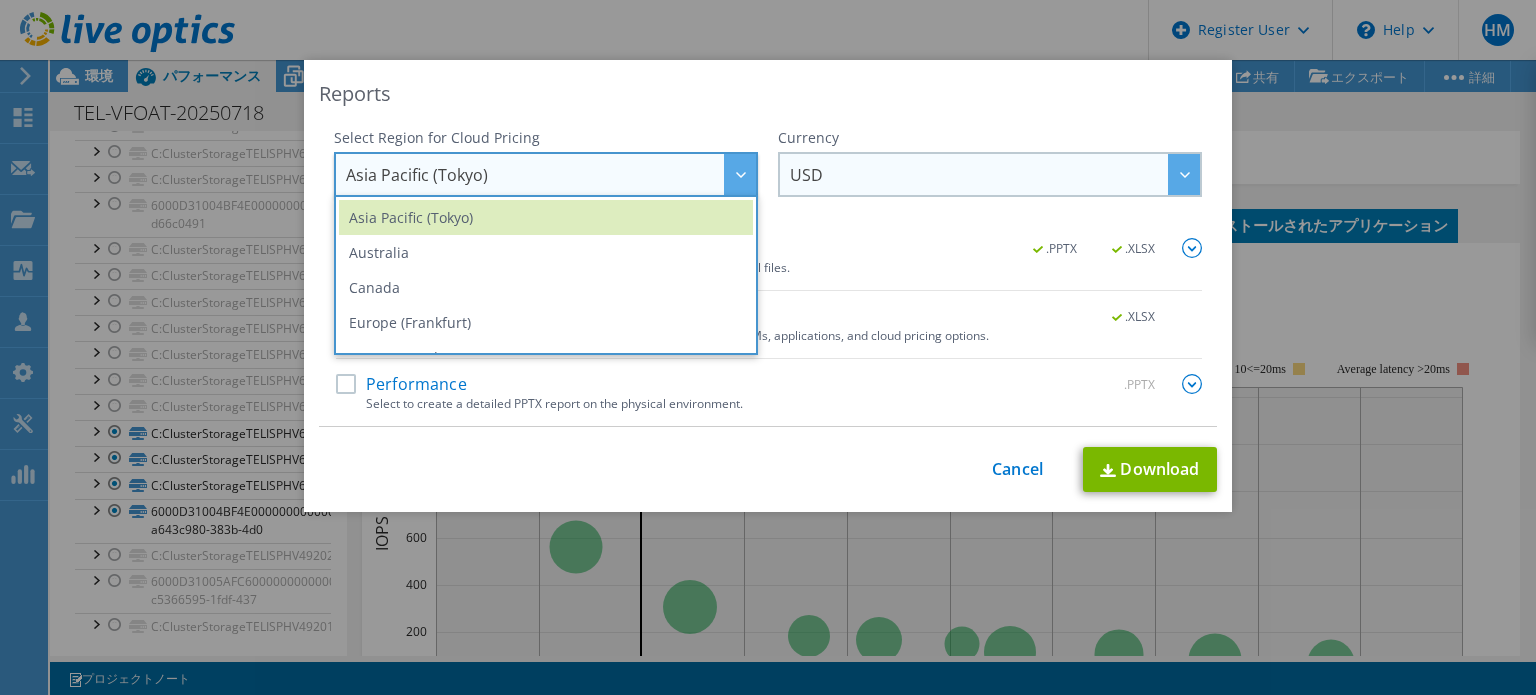 click on "USD" at bounding box center [995, 174] 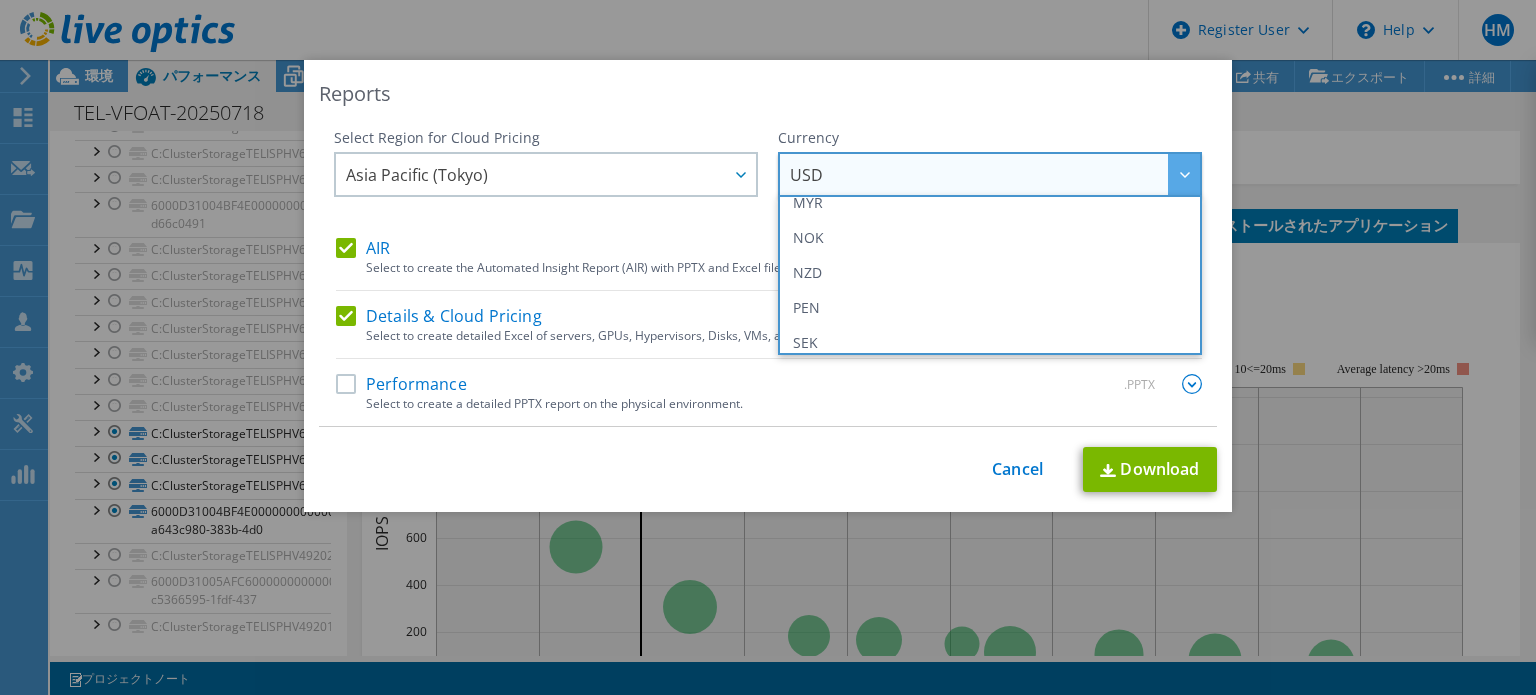scroll, scrollTop: 404, scrollLeft: 0, axis: vertical 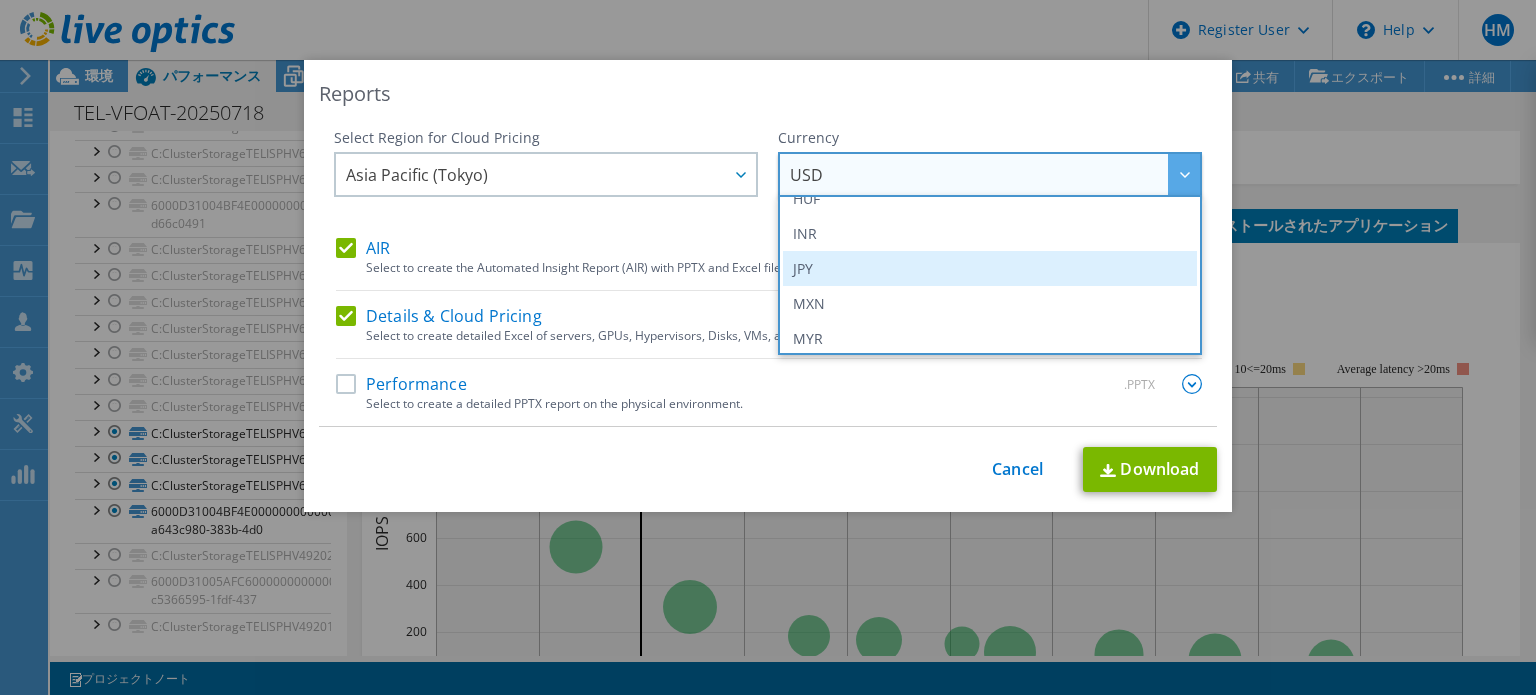 click on "JPY" at bounding box center [990, 268] 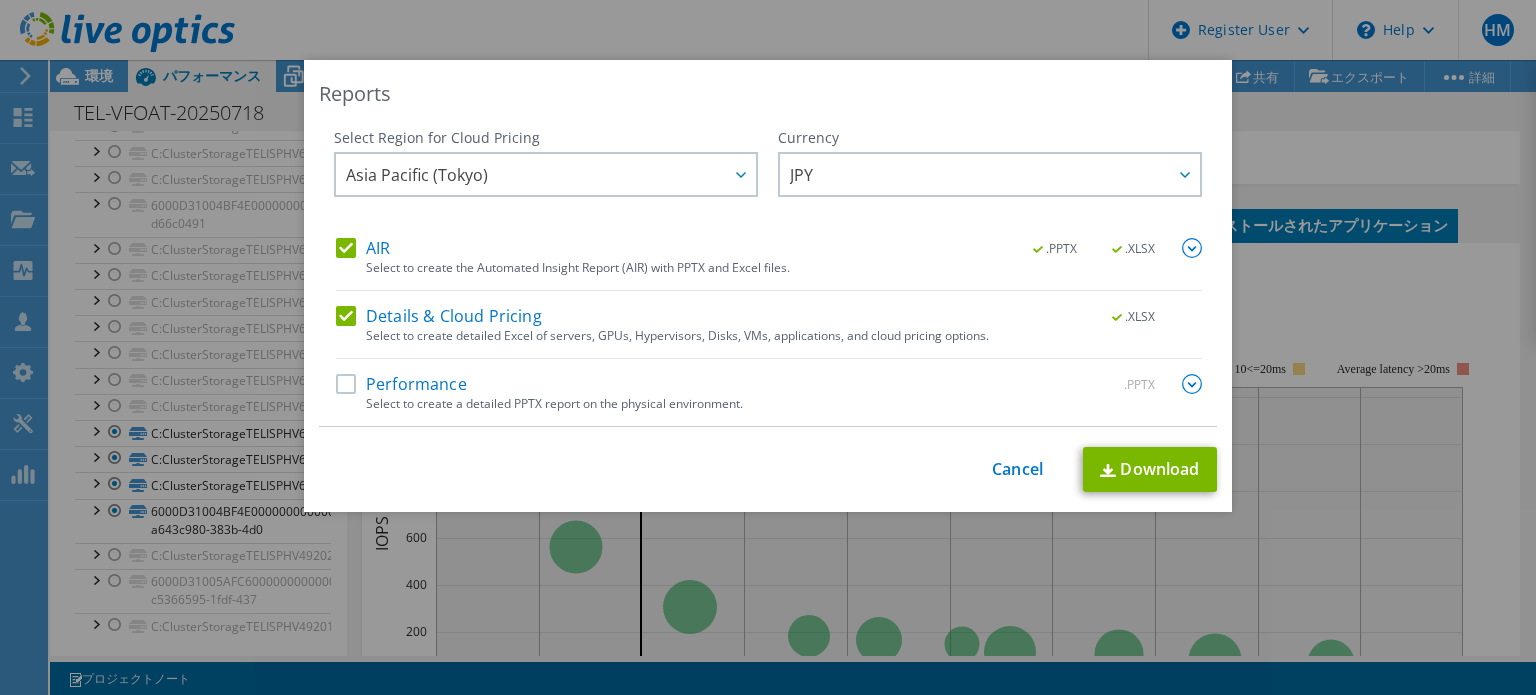 click on "Performance" at bounding box center [401, 384] 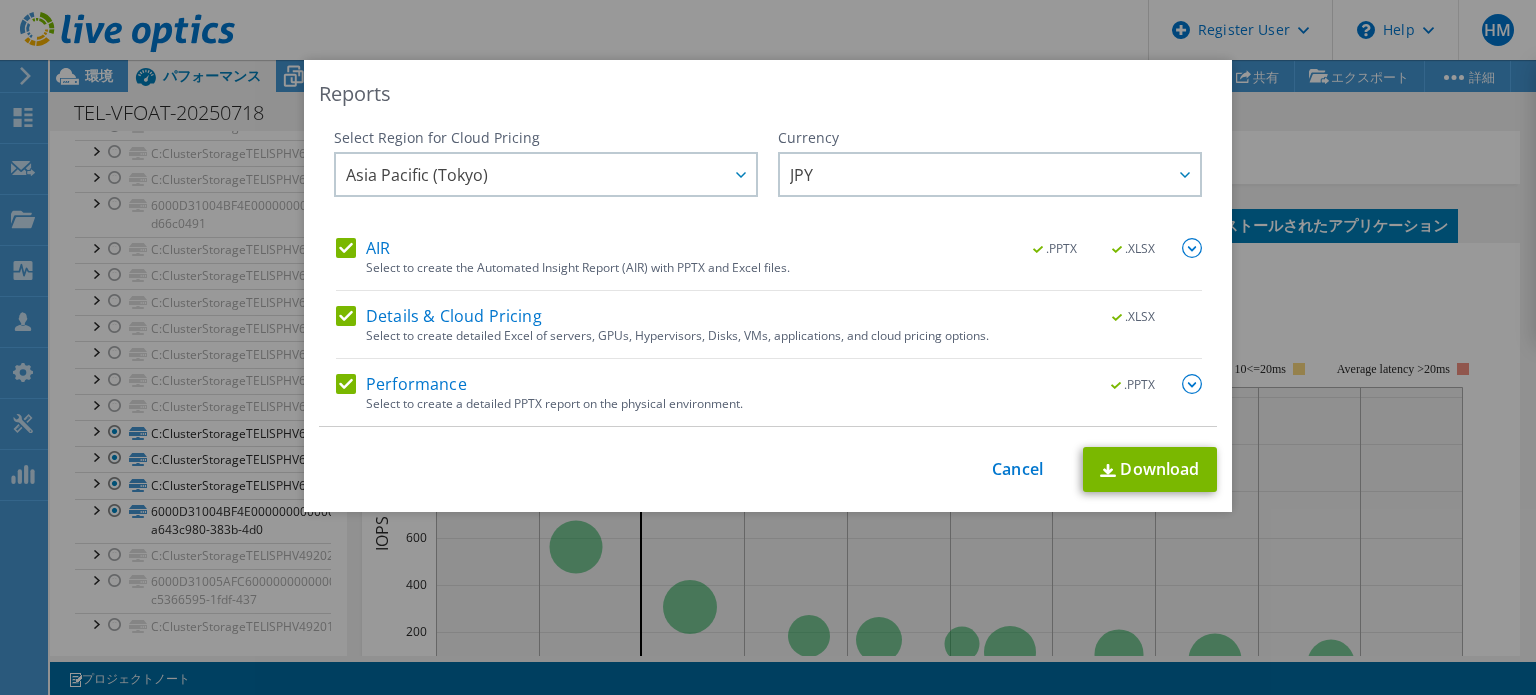 click at bounding box center [1192, 384] 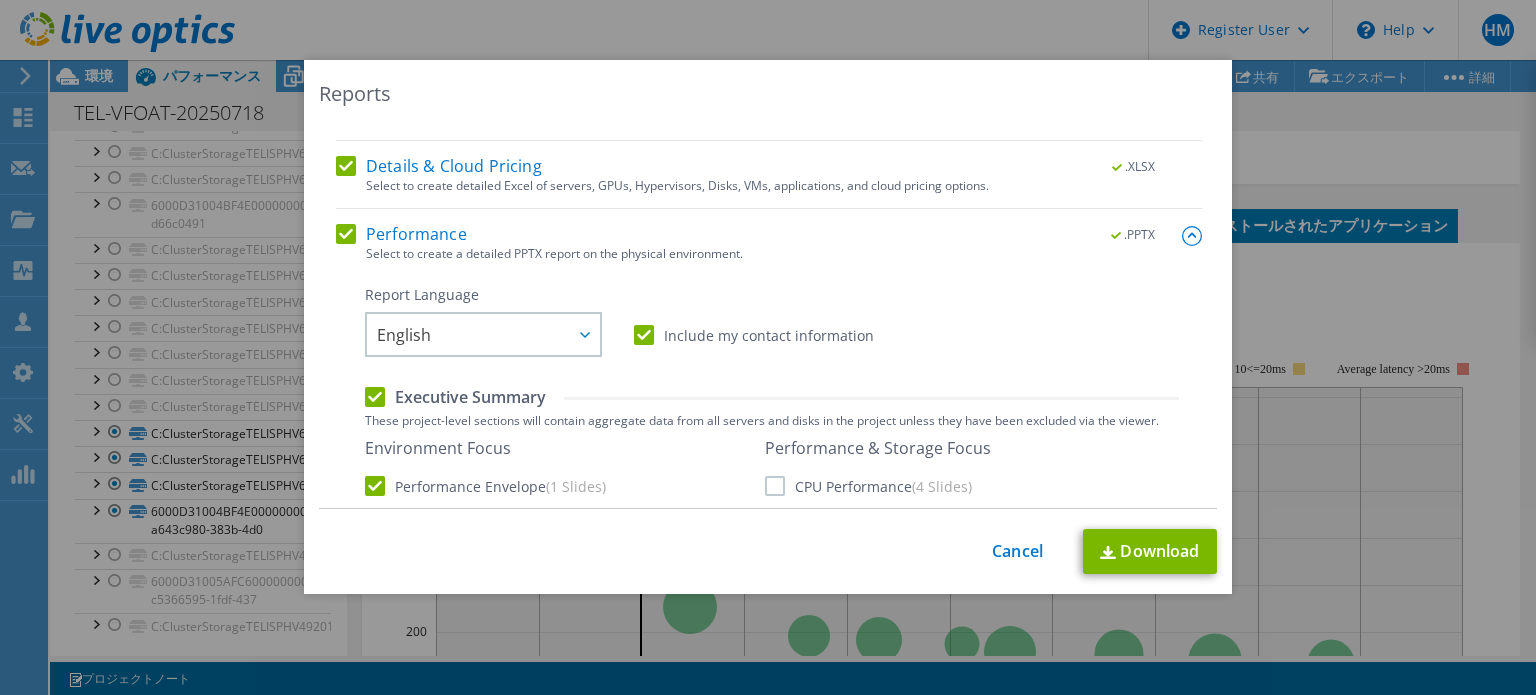 scroll, scrollTop: 151, scrollLeft: 0, axis: vertical 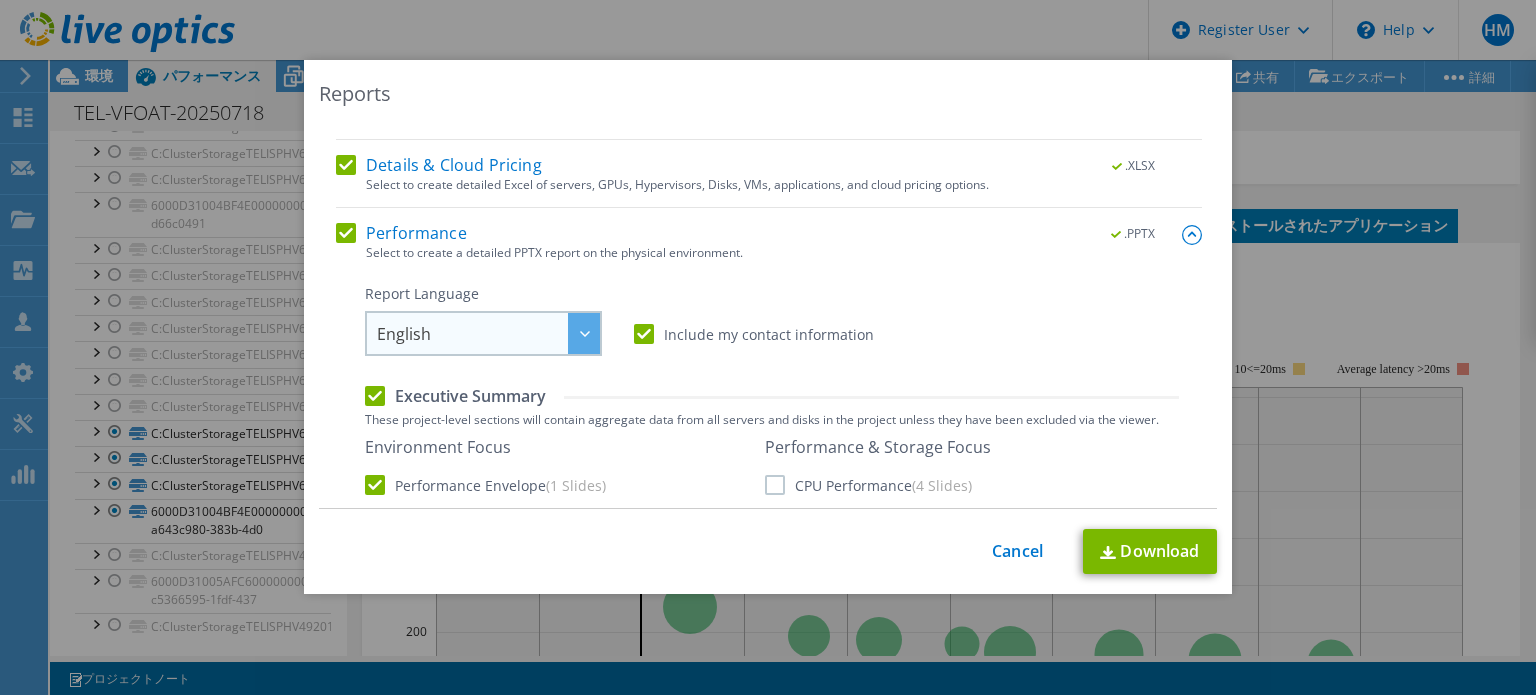 click on "English" at bounding box center (488, 333) 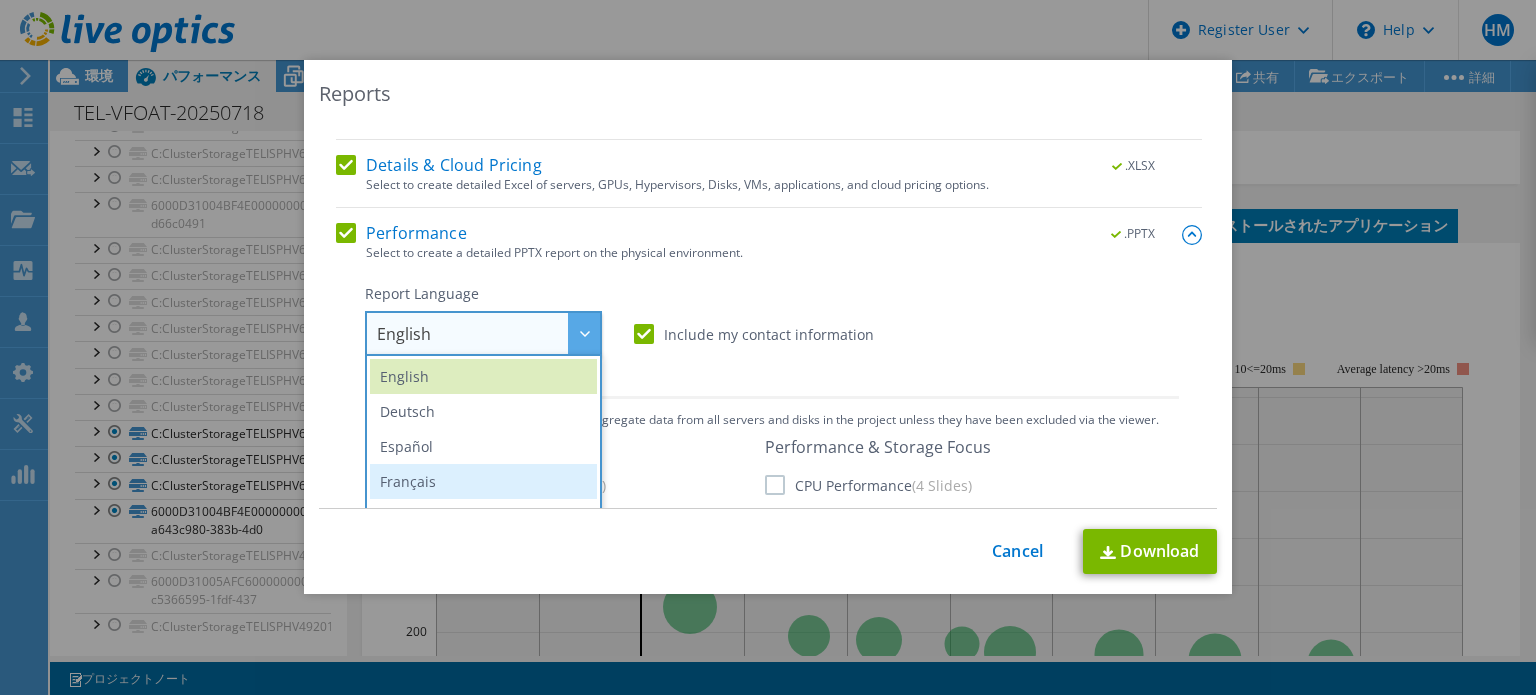 scroll, scrollTop: 235, scrollLeft: 0, axis: vertical 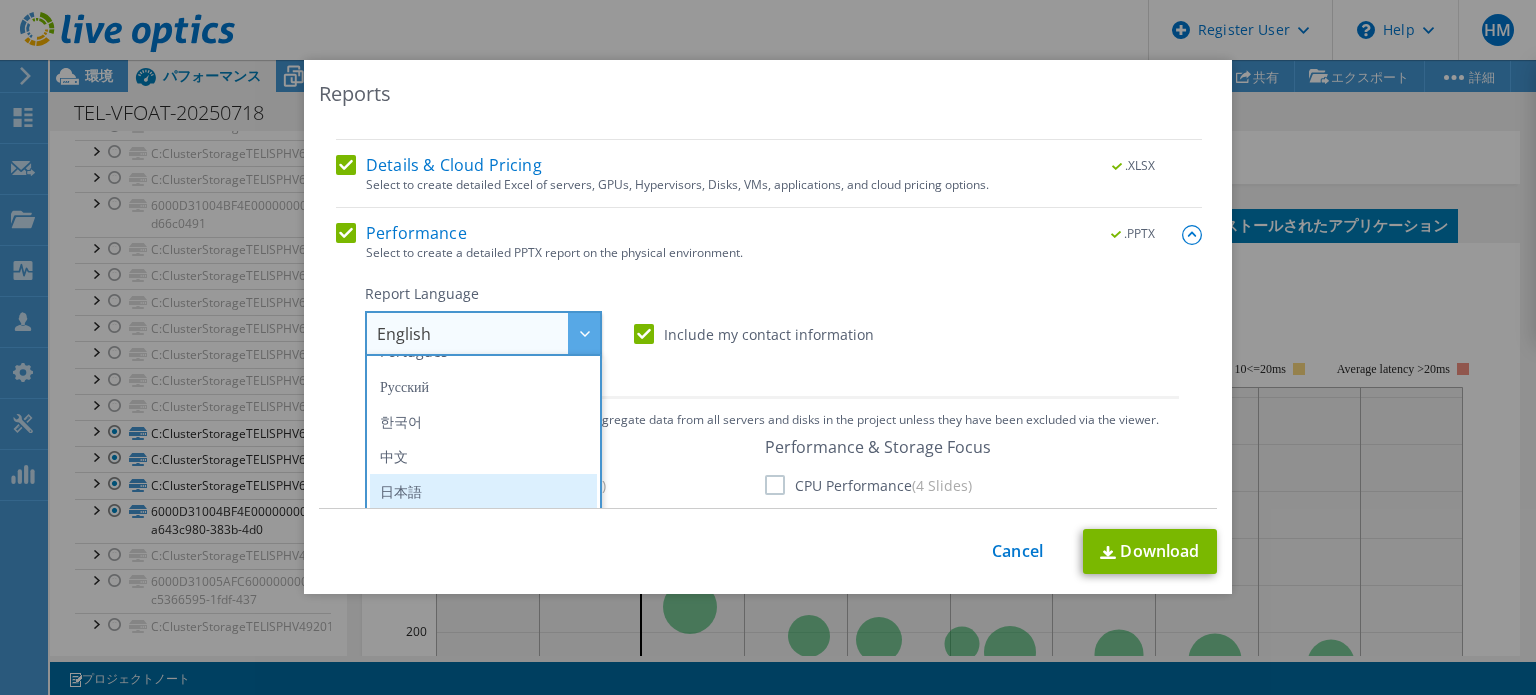click on "日本語" at bounding box center (483, 491) 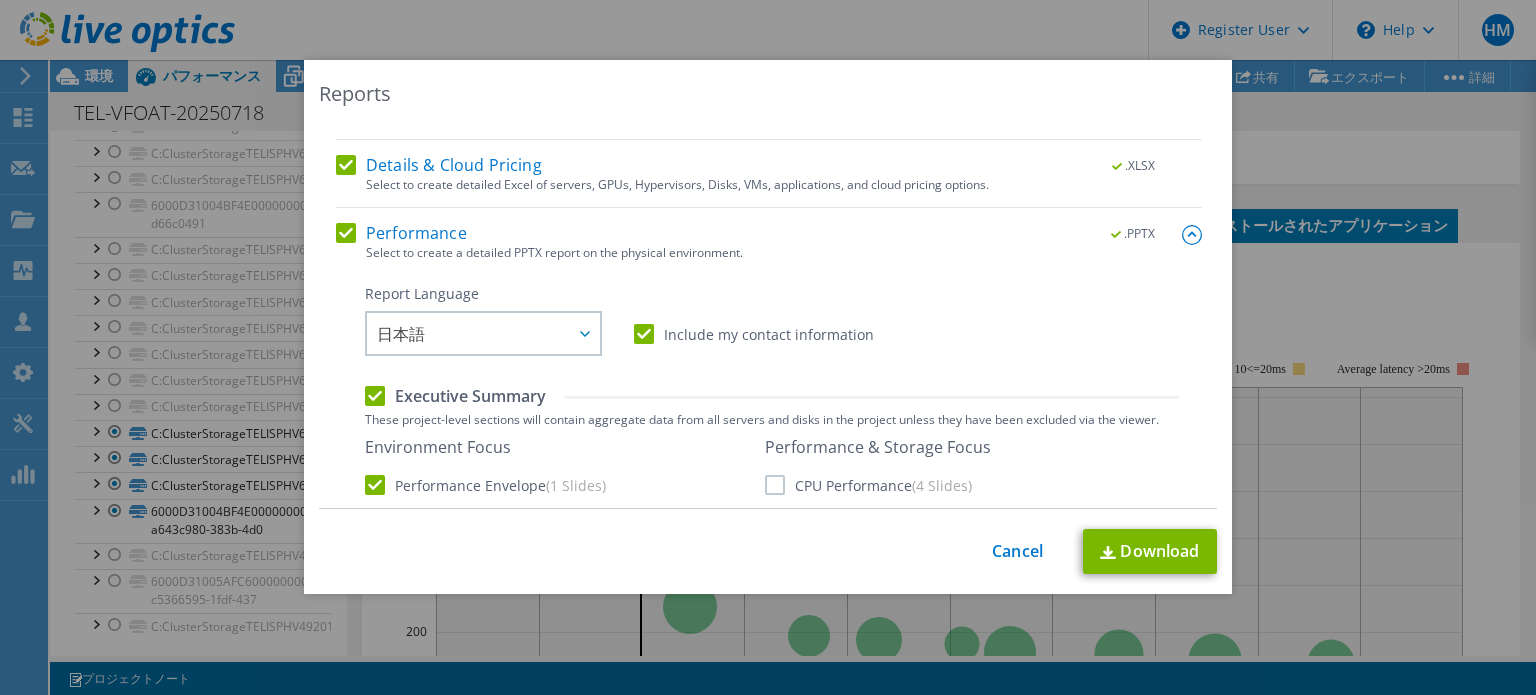 scroll, scrollTop: 444, scrollLeft: 0, axis: vertical 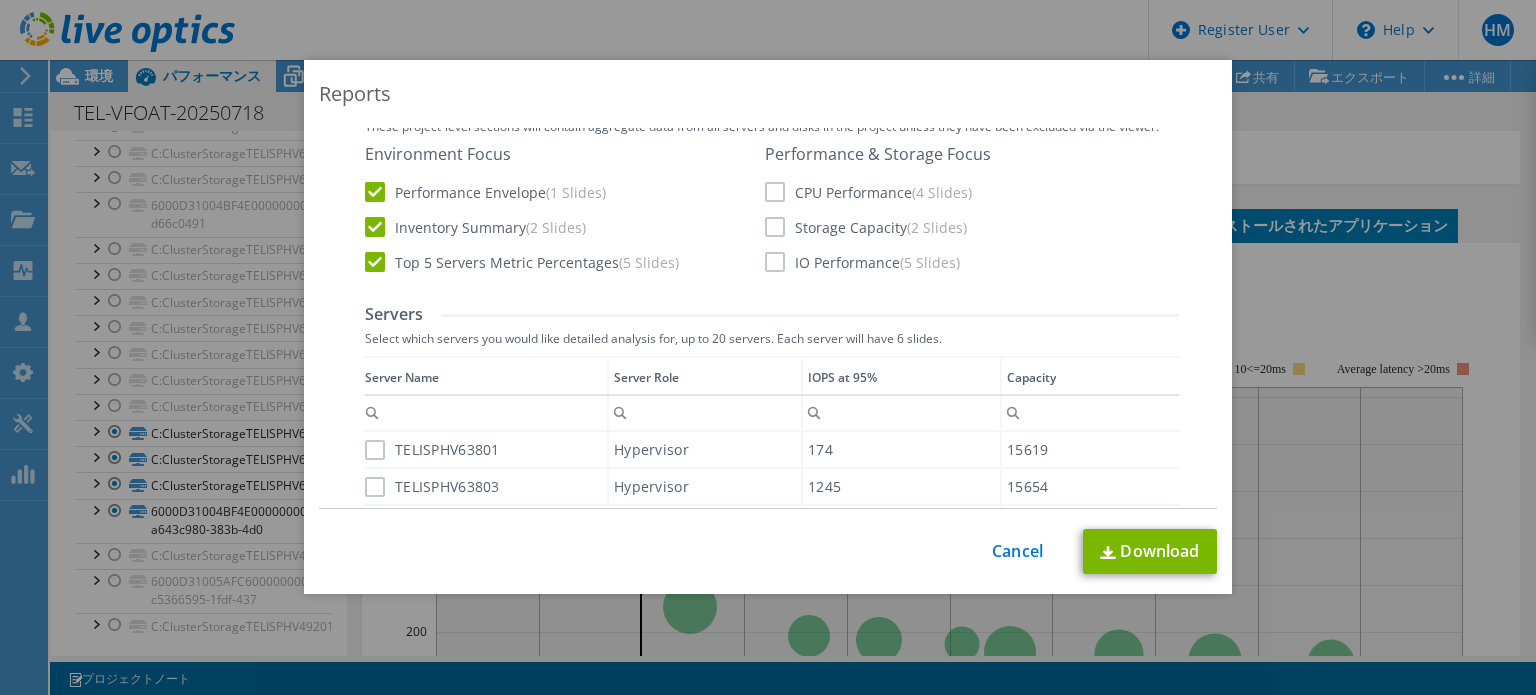 click on "CPU Performance  (4 Slides)" at bounding box center (868, 192) 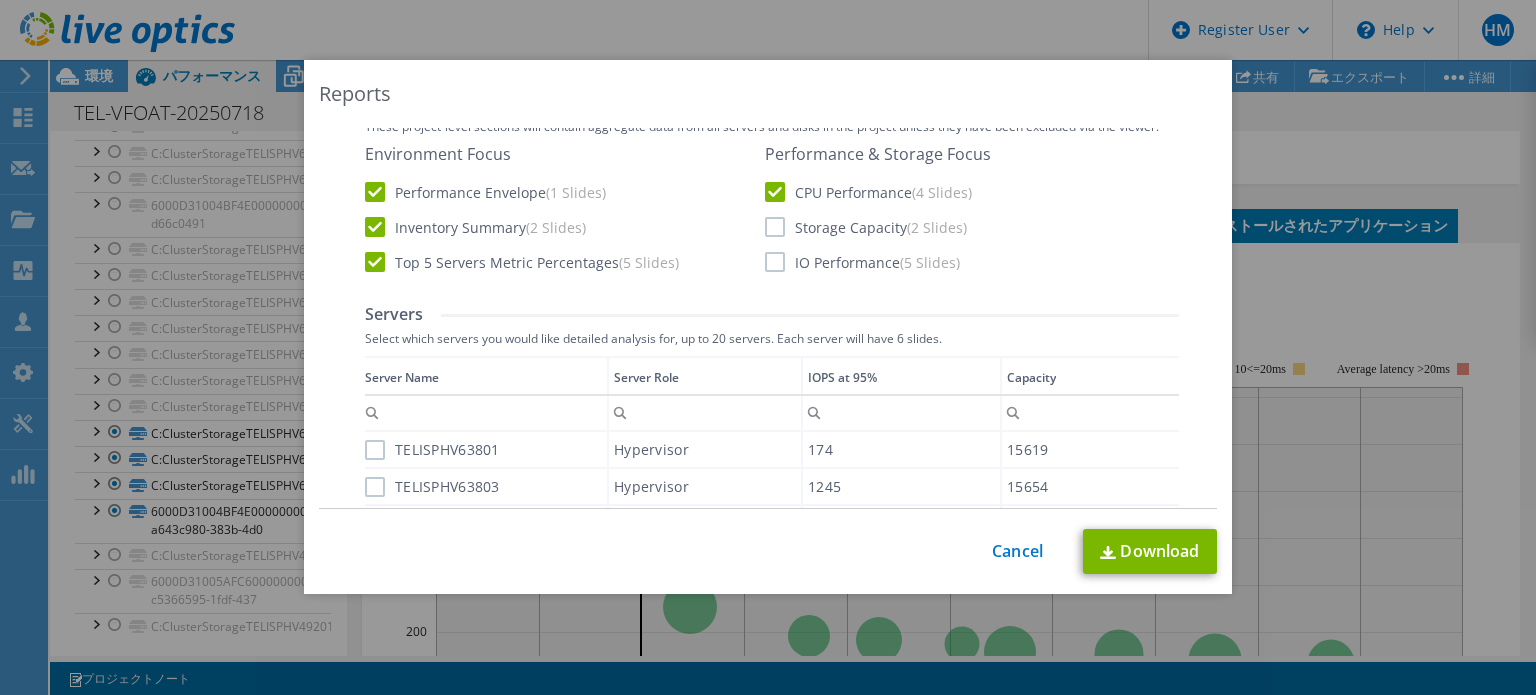 click on "Storage Capacity  (2 Slides)" at bounding box center (866, 227) 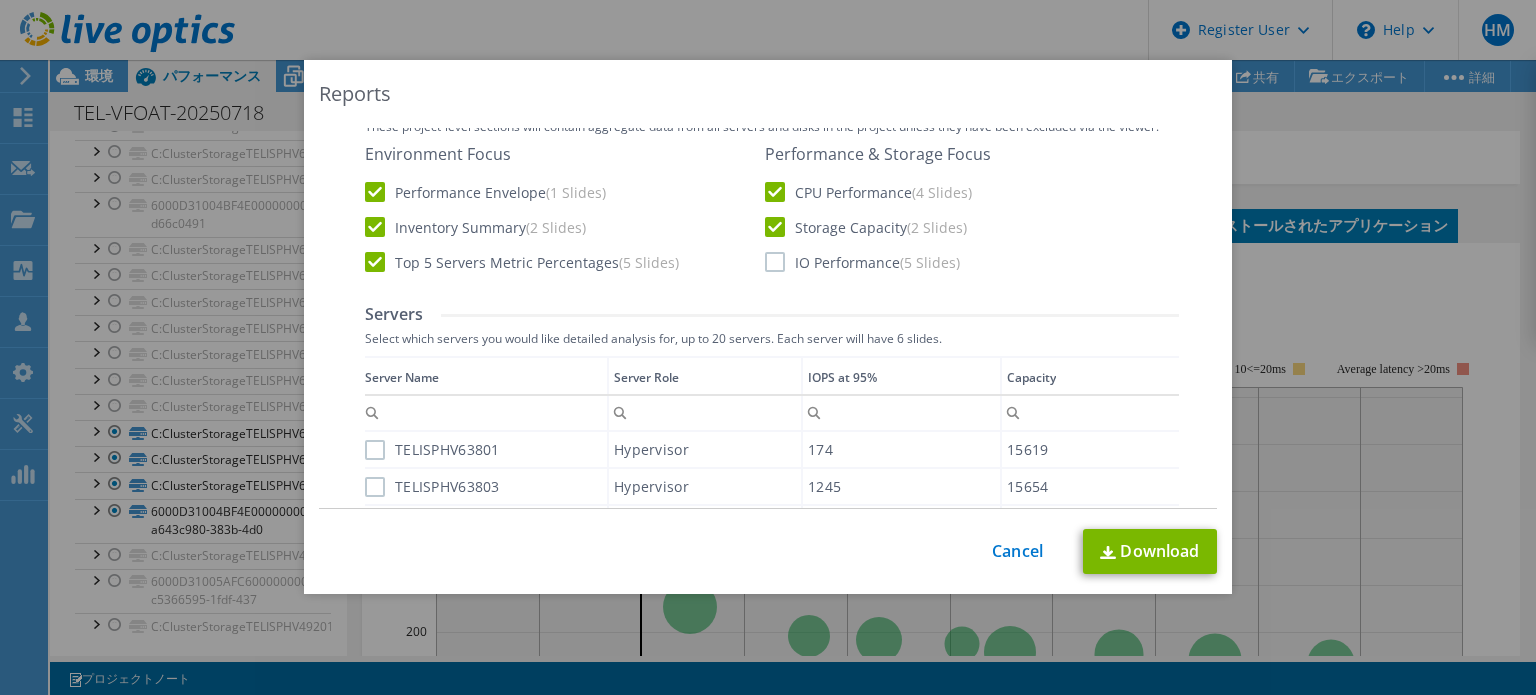 click on "IO Performance  (5 Slides)" at bounding box center [862, 262] 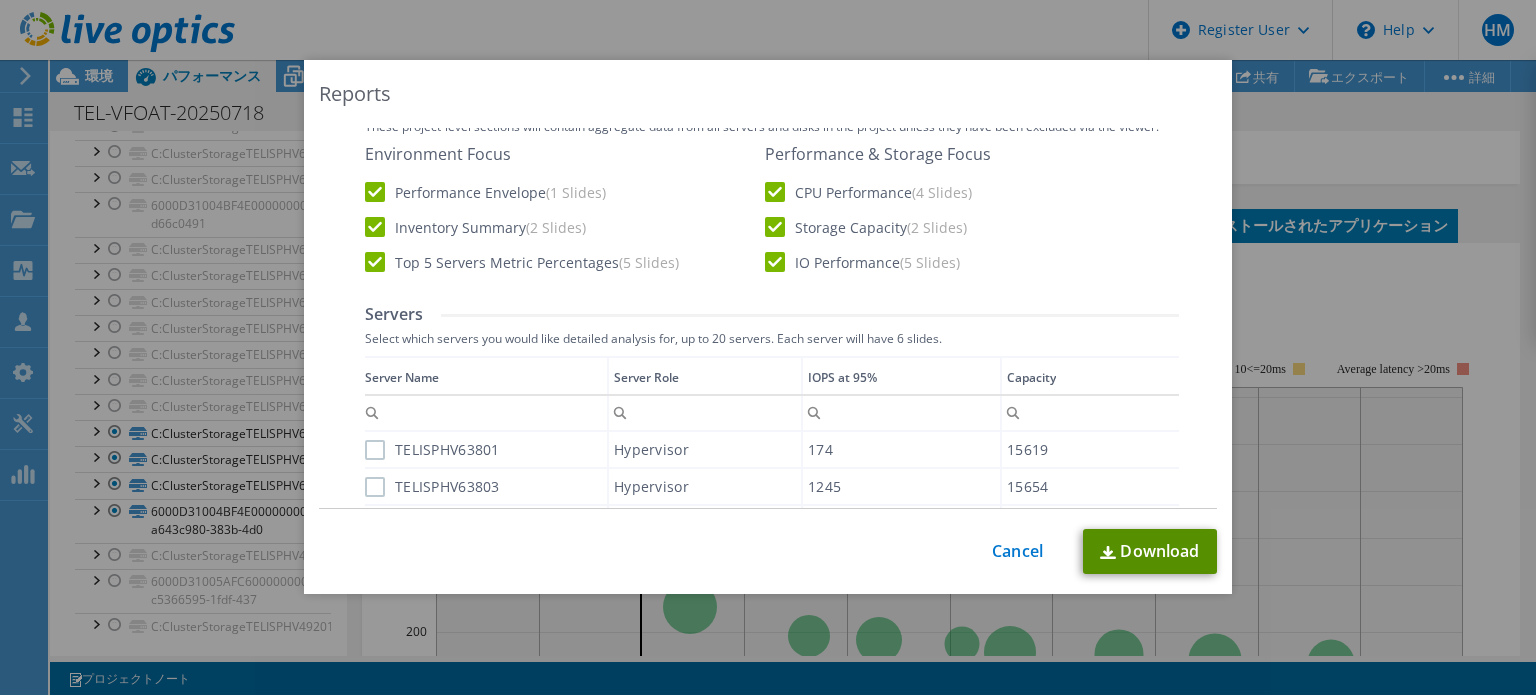 click on "Download" at bounding box center [1150, 551] 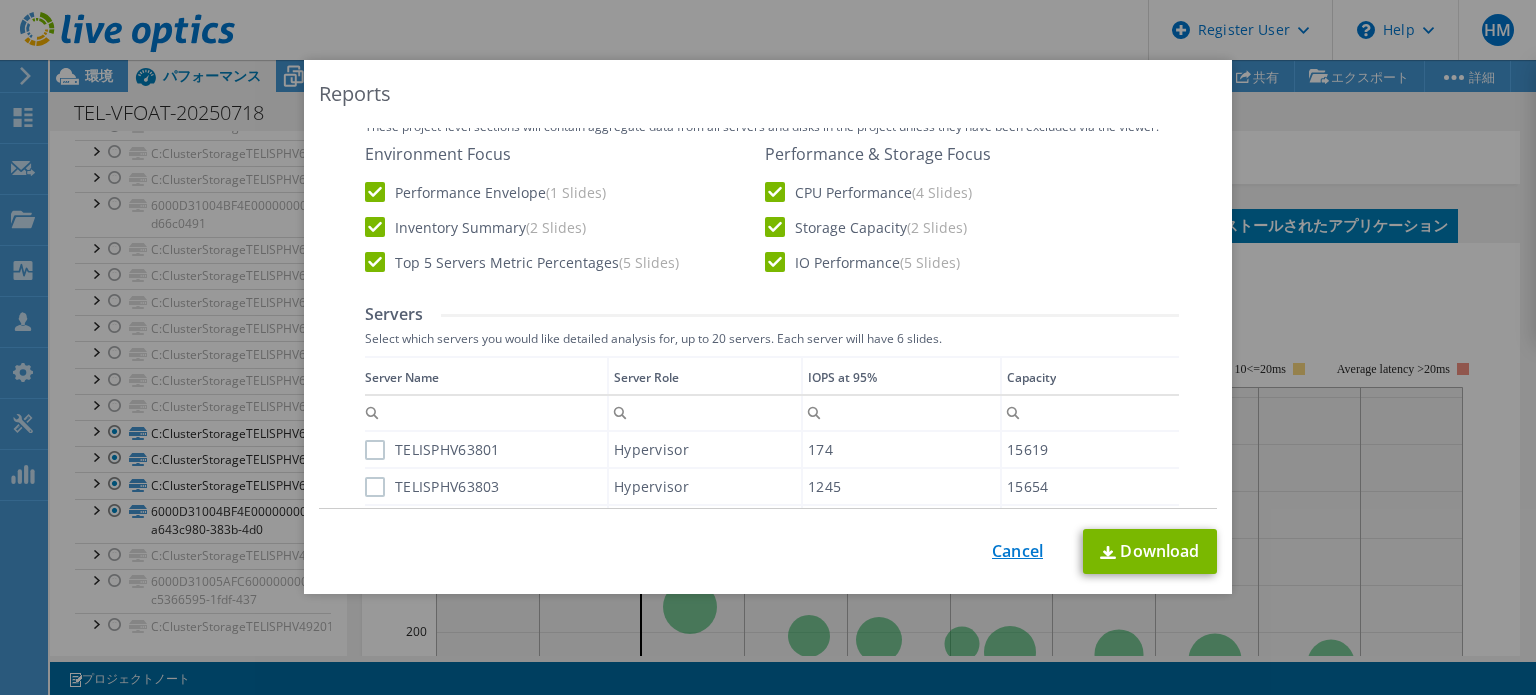 click on "Cancel" at bounding box center [1017, 551] 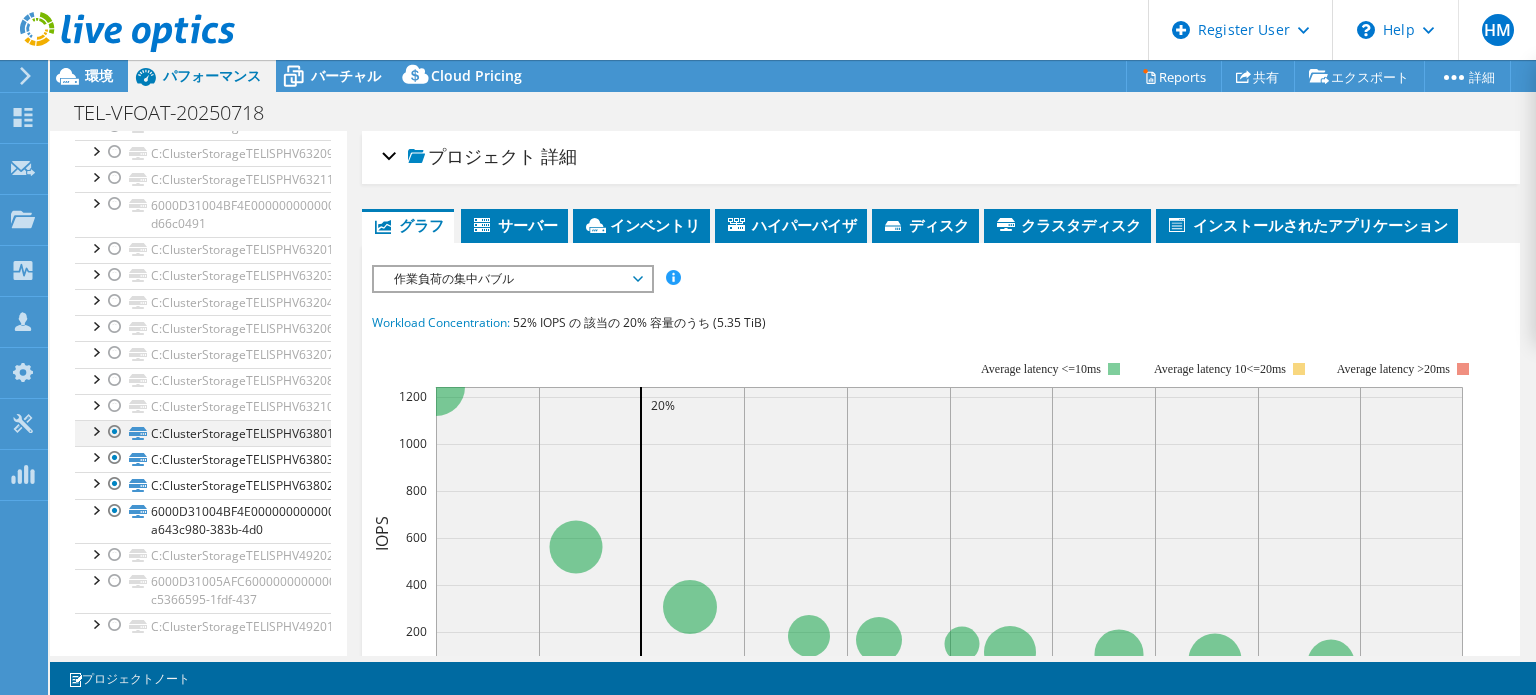 click at bounding box center (115, 432) 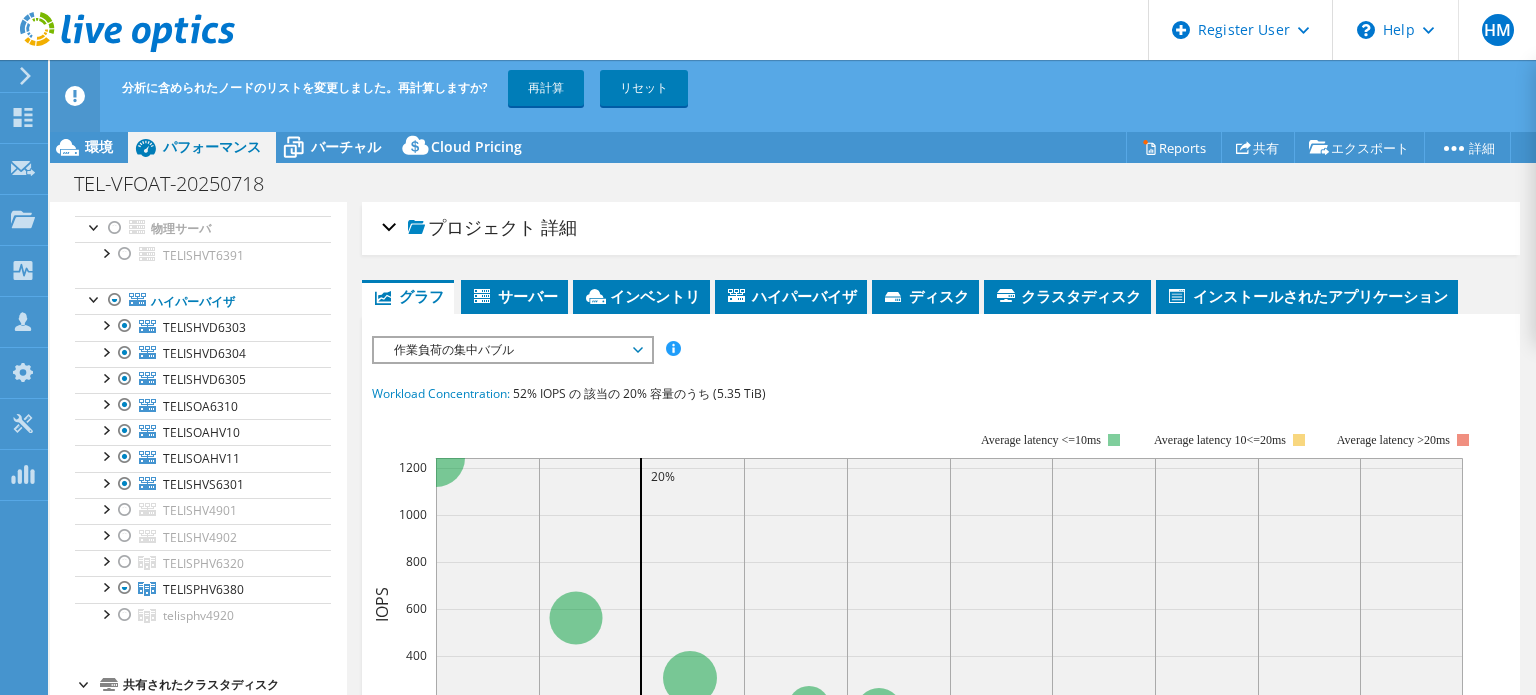 scroll, scrollTop: 122, scrollLeft: 0, axis: vertical 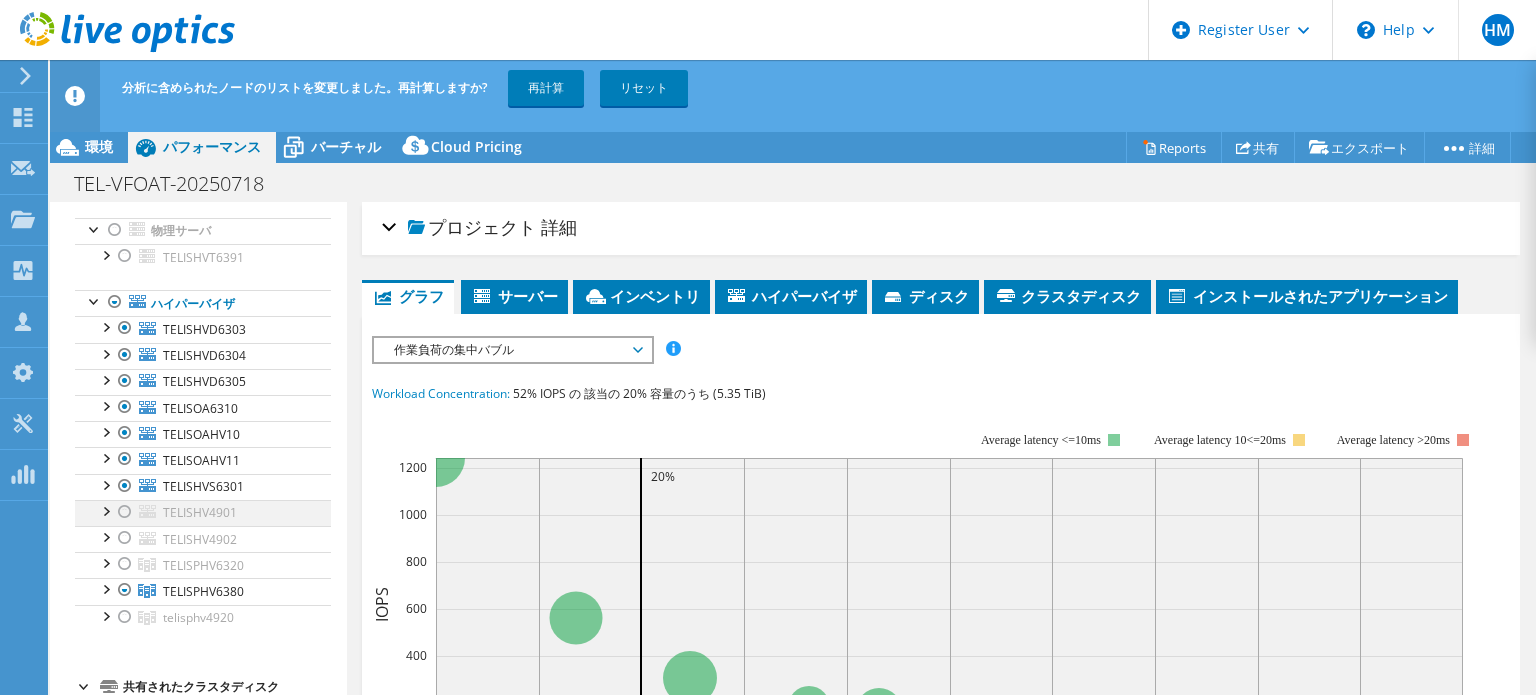 click at bounding box center (125, 512) 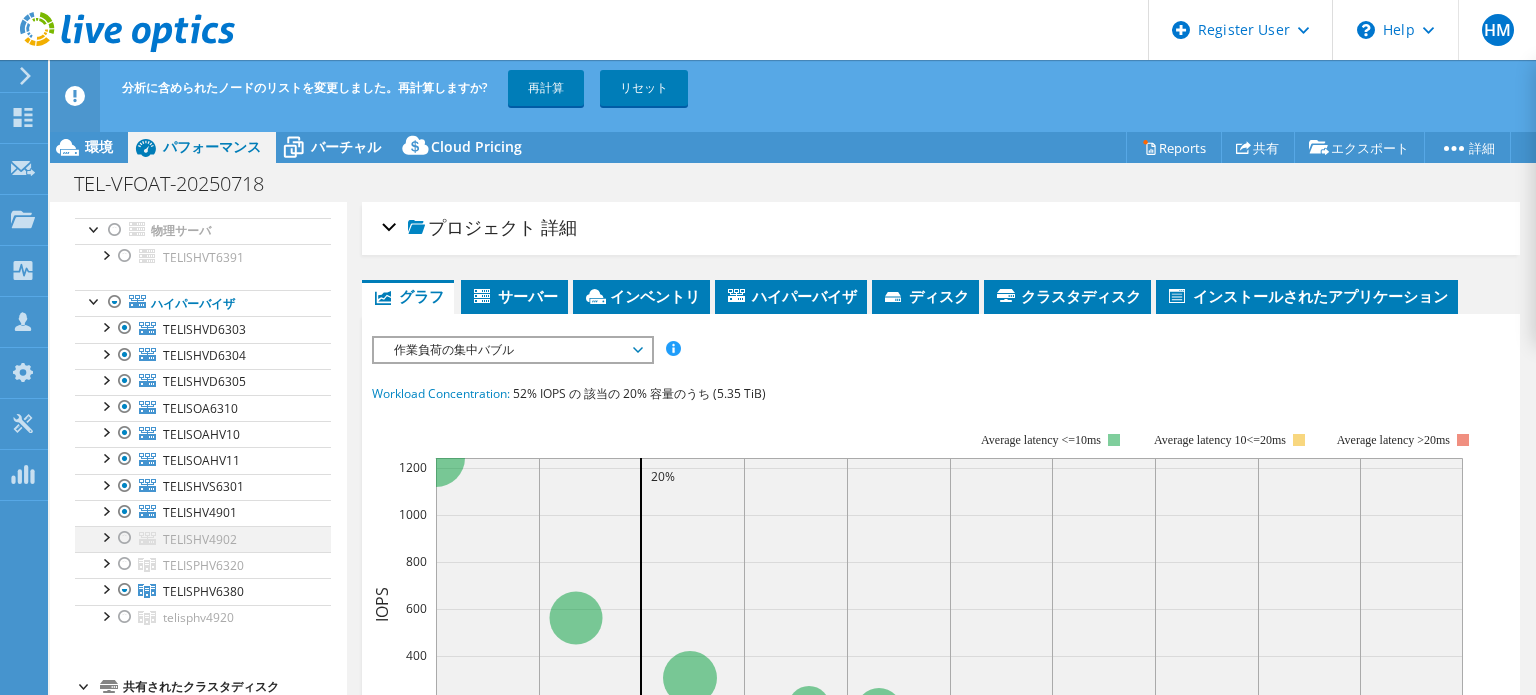 click at bounding box center [125, 538] 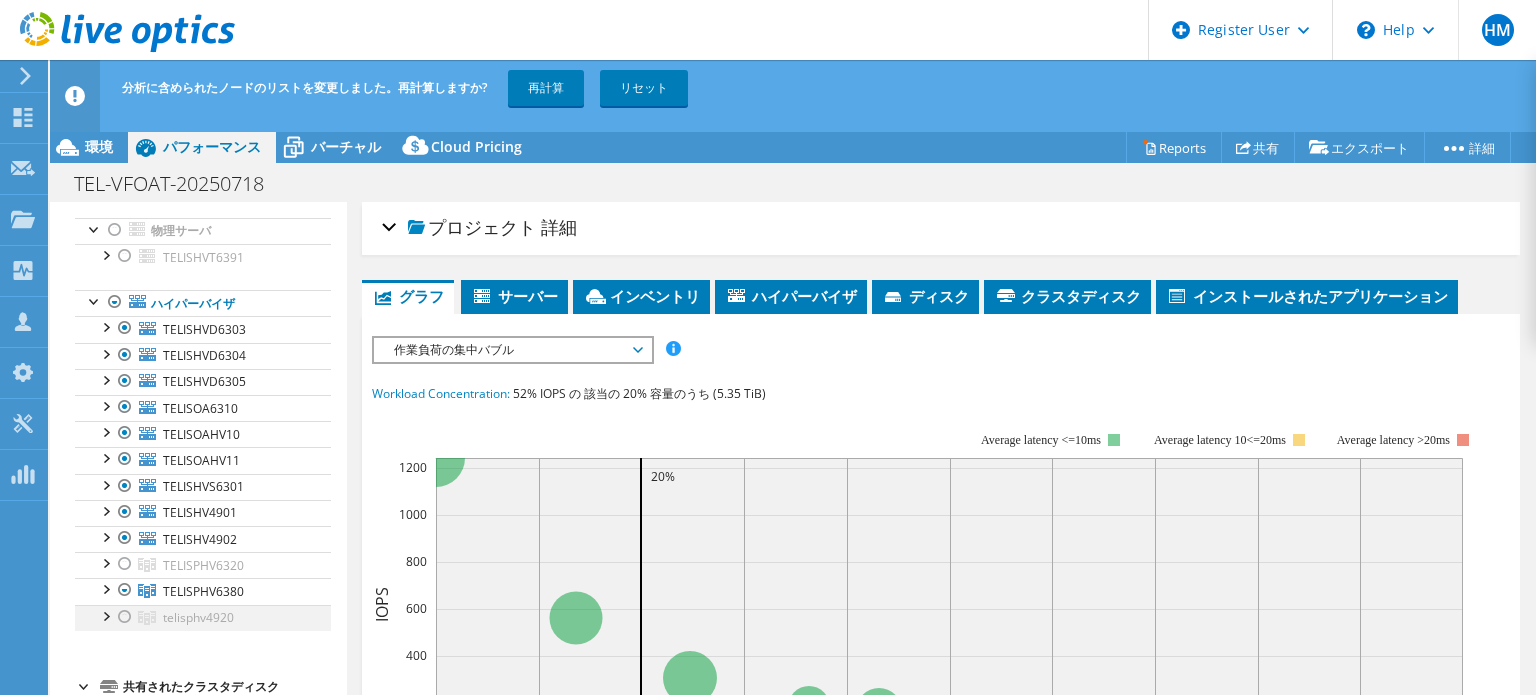 click at bounding box center [125, 617] 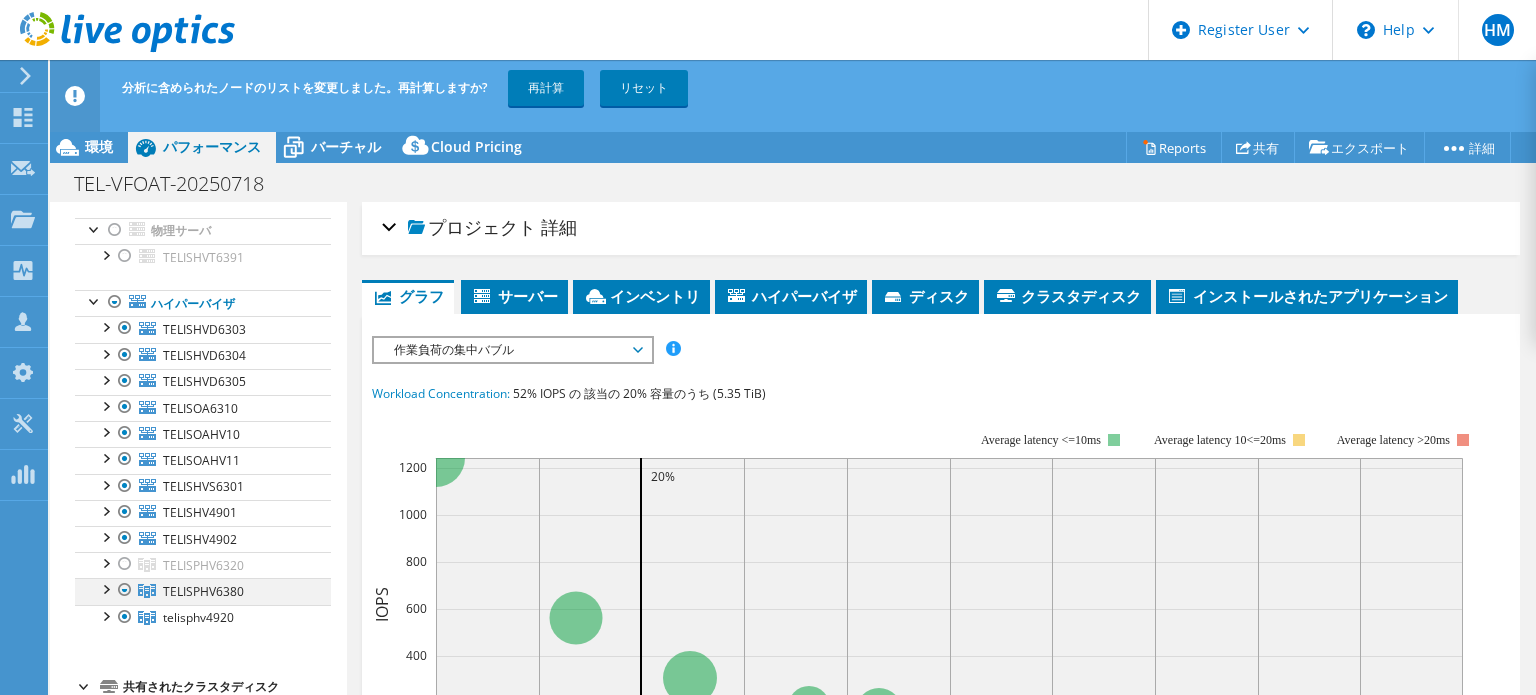 click at bounding box center (125, 590) 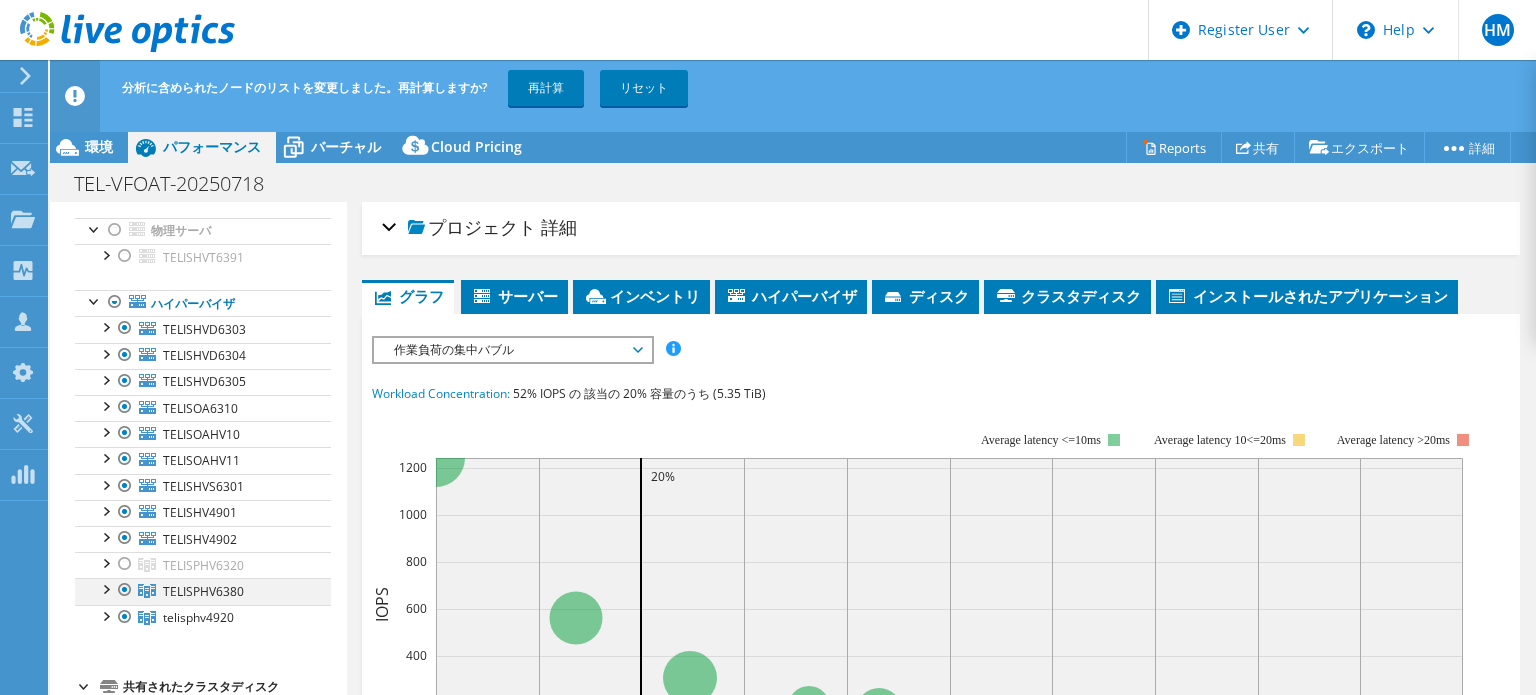 click at bounding box center [125, 590] 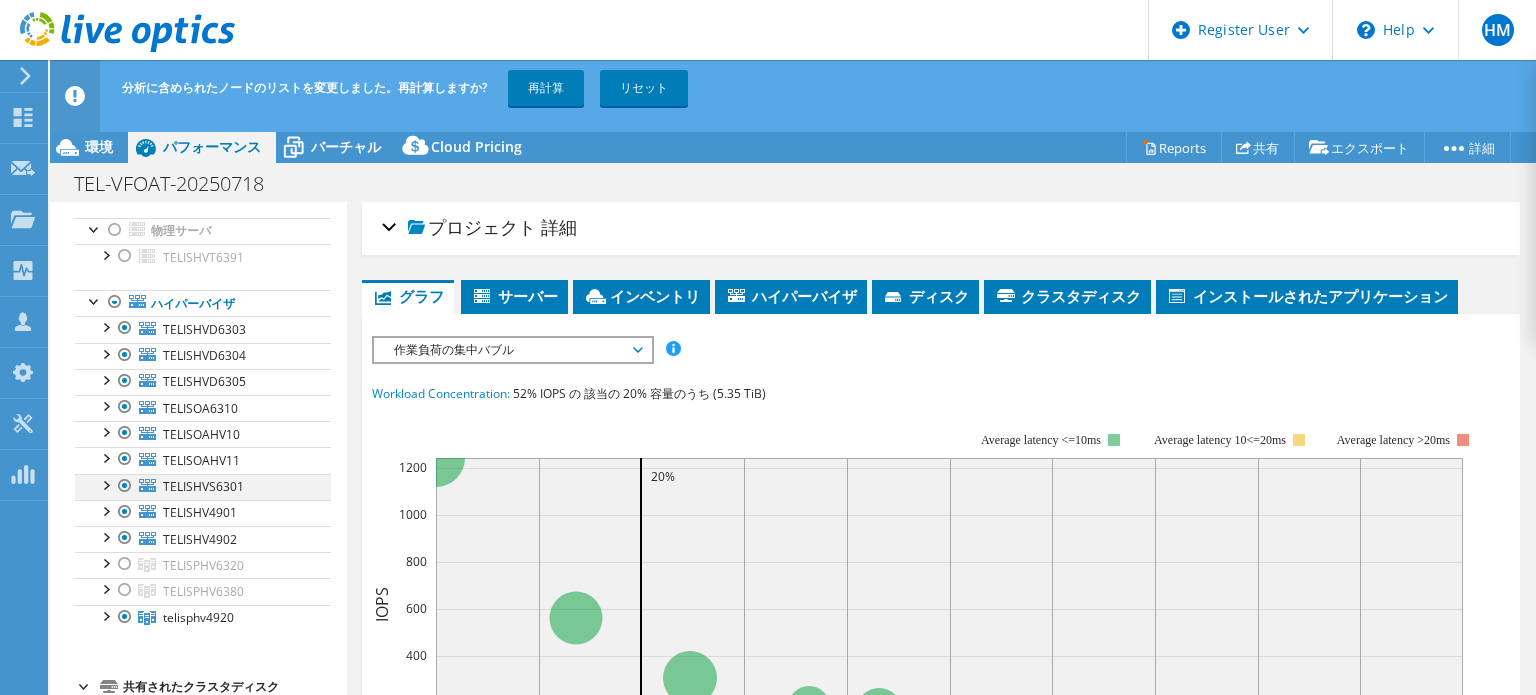 click at bounding box center [125, 486] 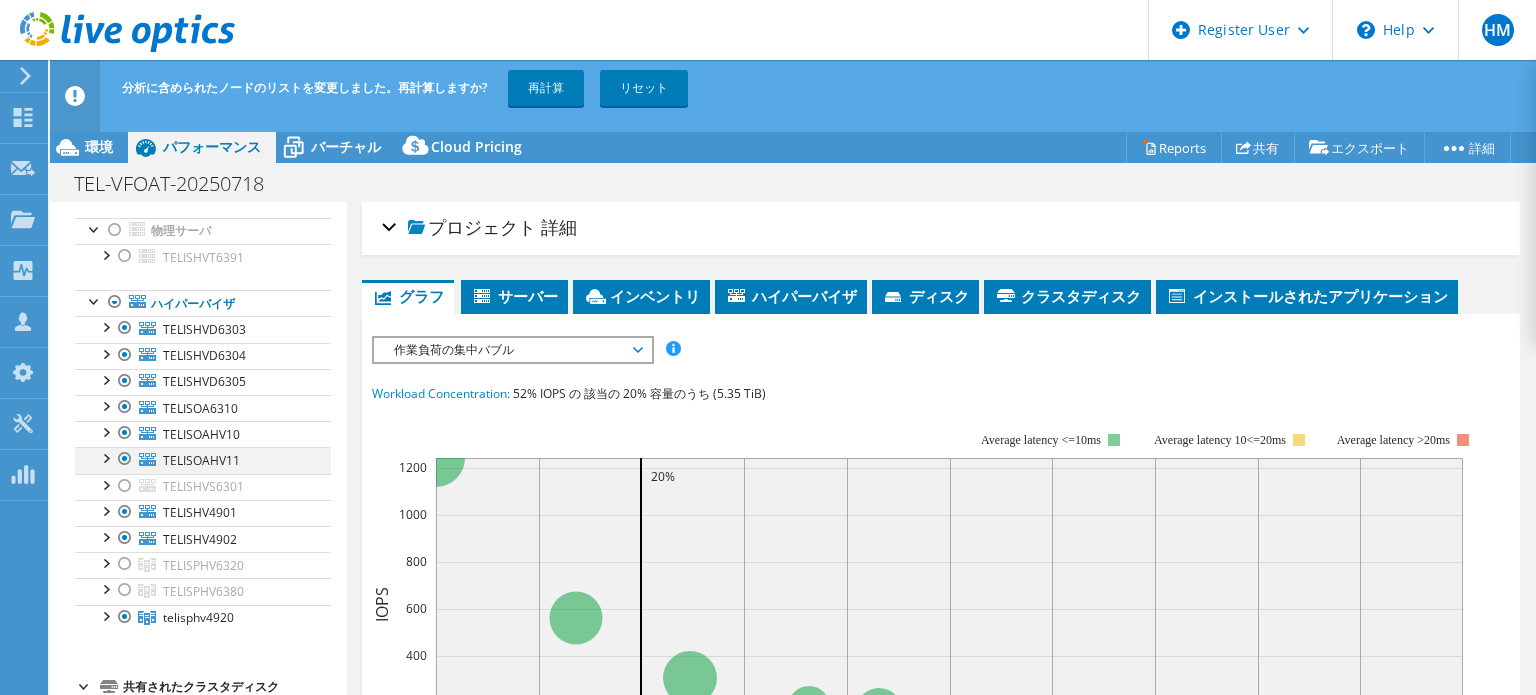 click at bounding box center [125, 459] 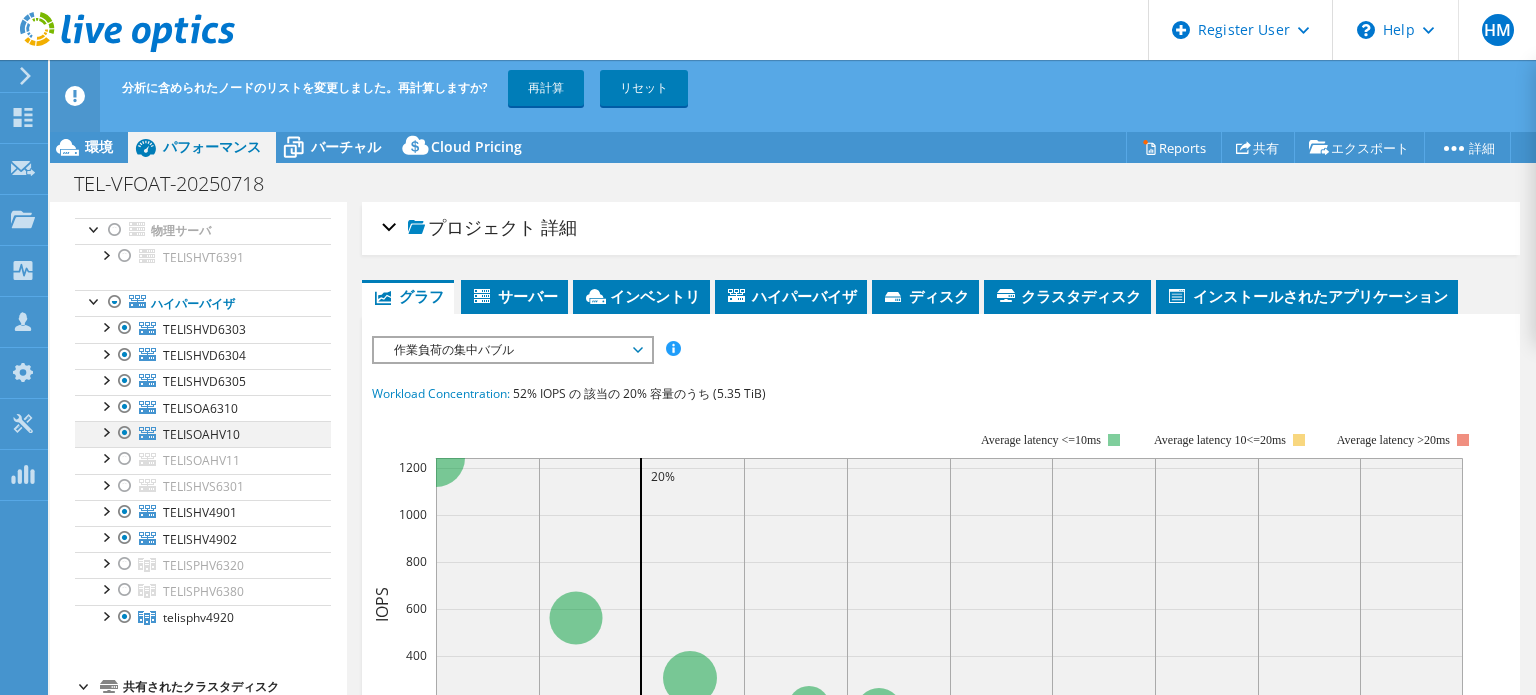 click at bounding box center (125, 433) 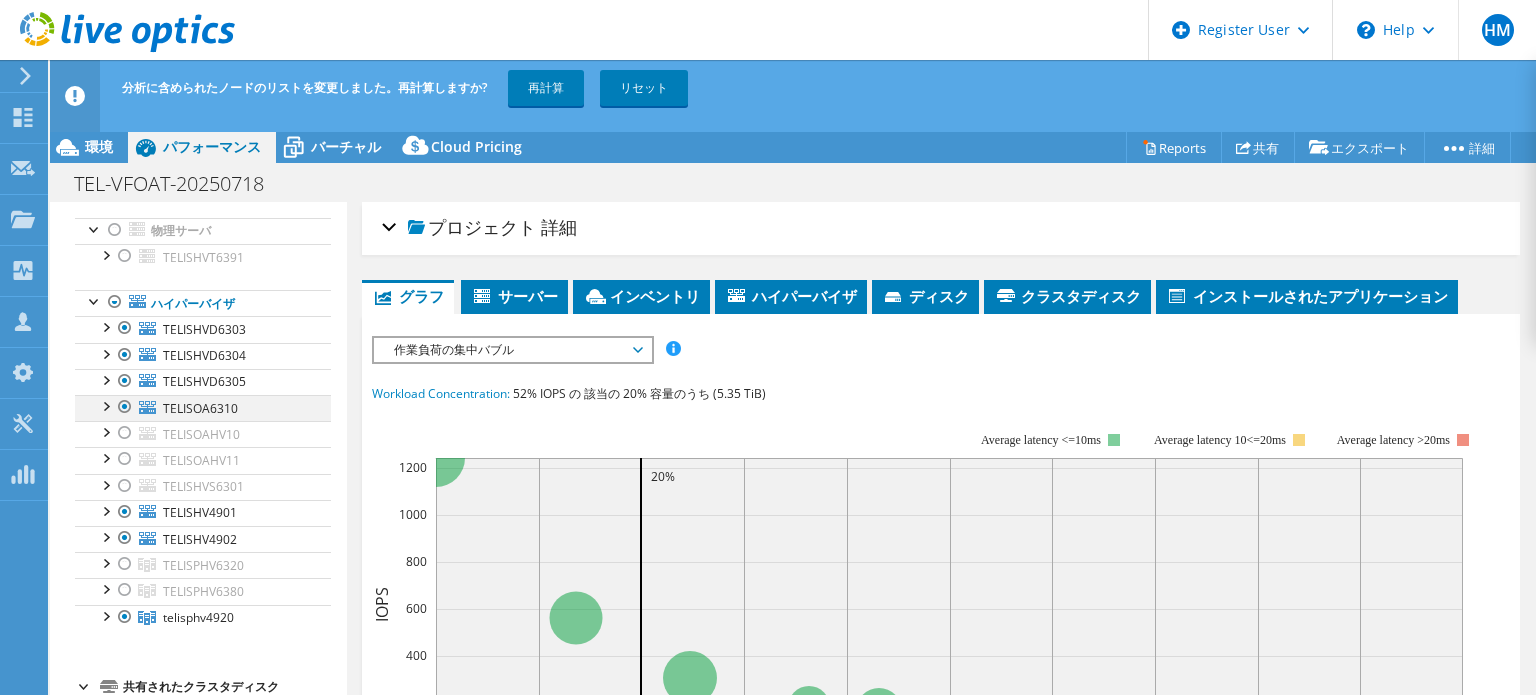 click at bounding box center (125, 407) 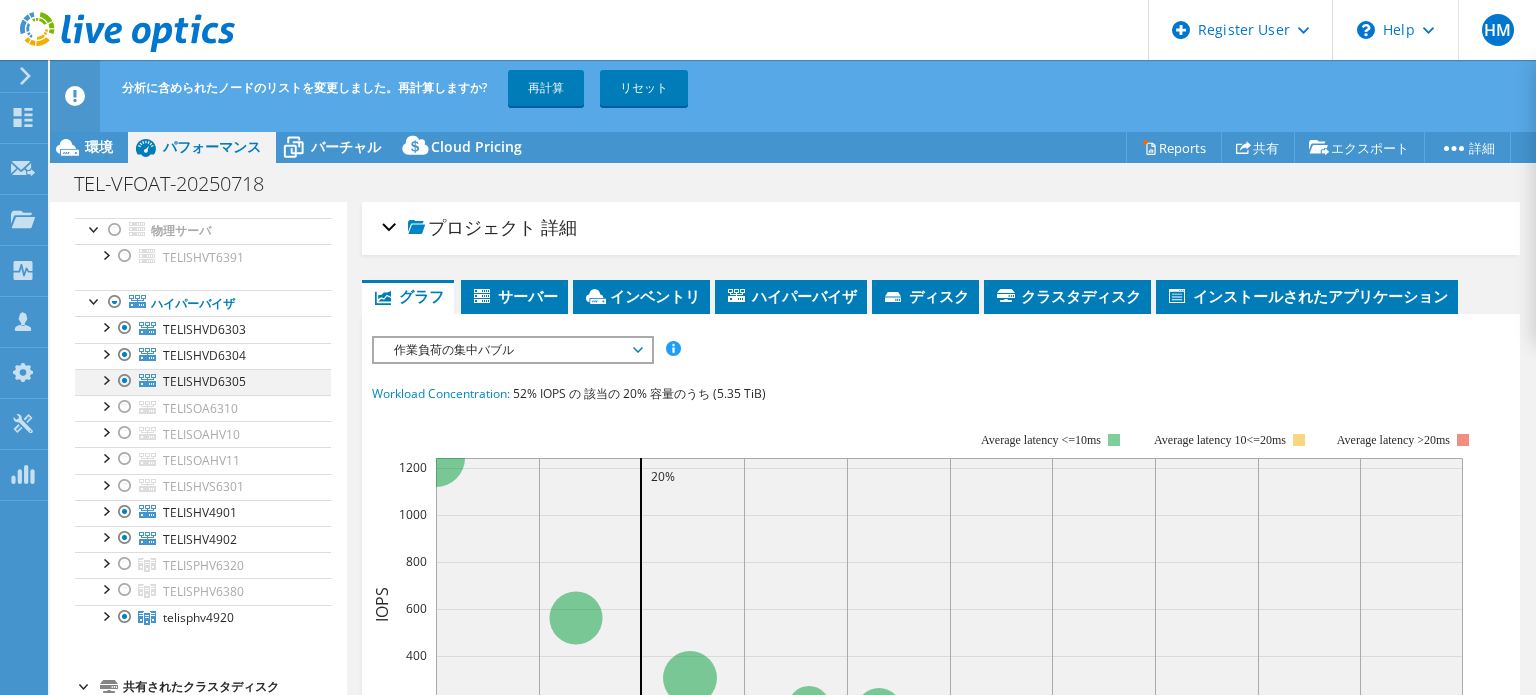 click at bounding box center [125, 381] 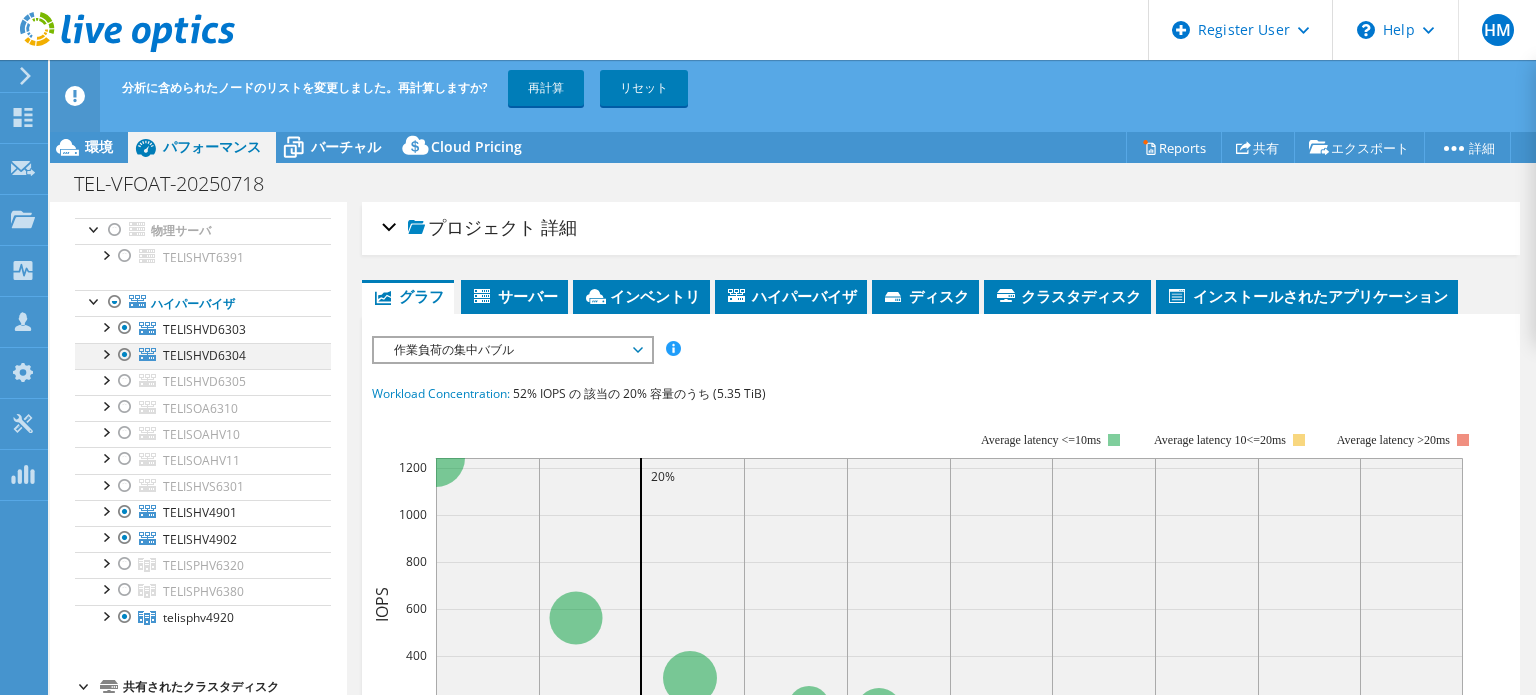 click at bounding box center [125, 355] 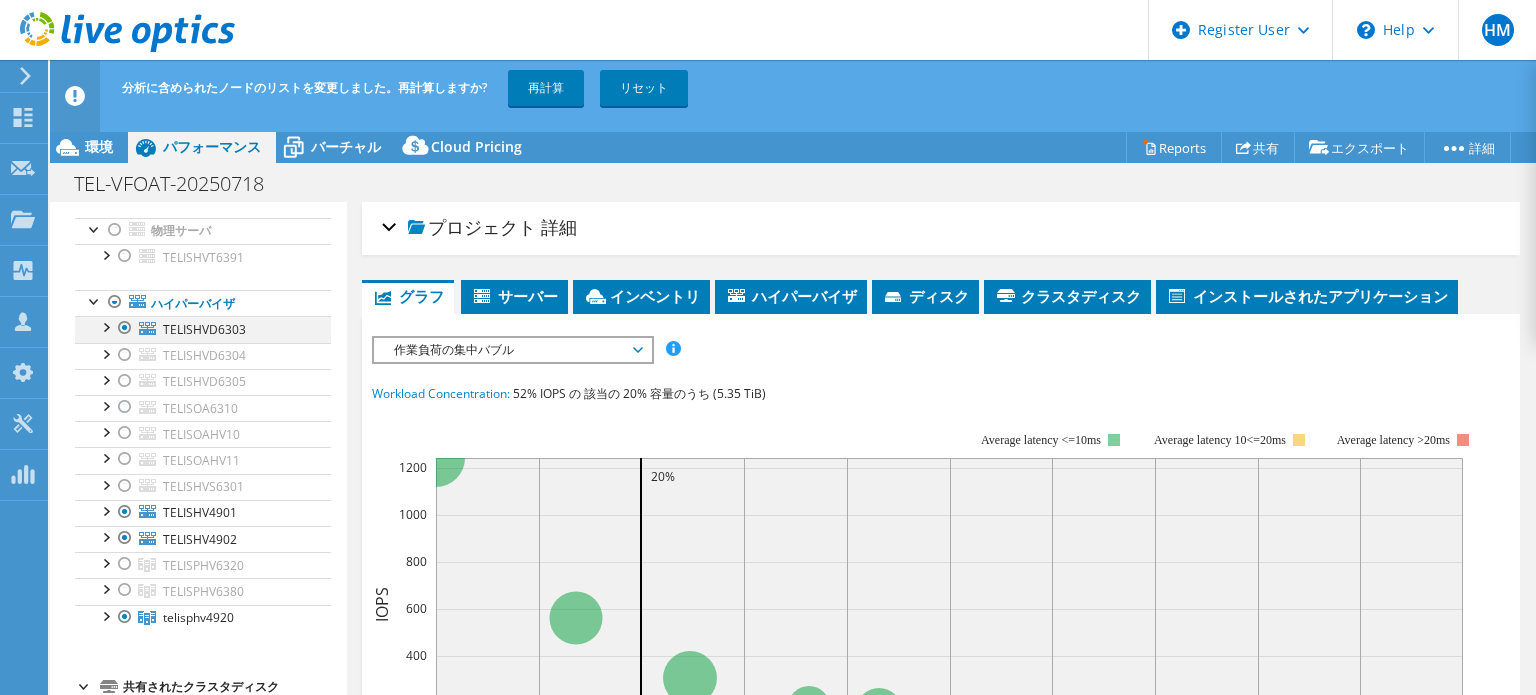 click at bounding box center (125, 328) 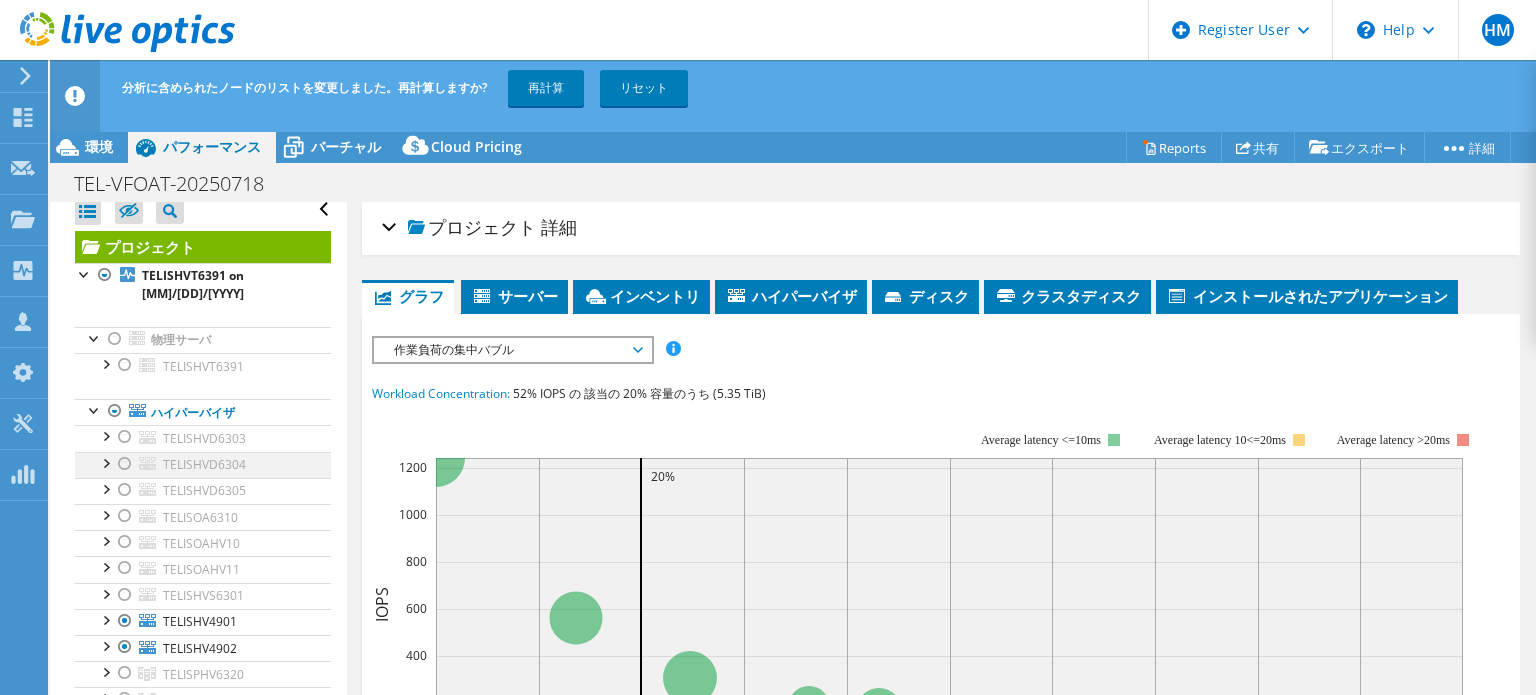 scroll, scrollTop: 0, scrollLeft: 0, axis: both 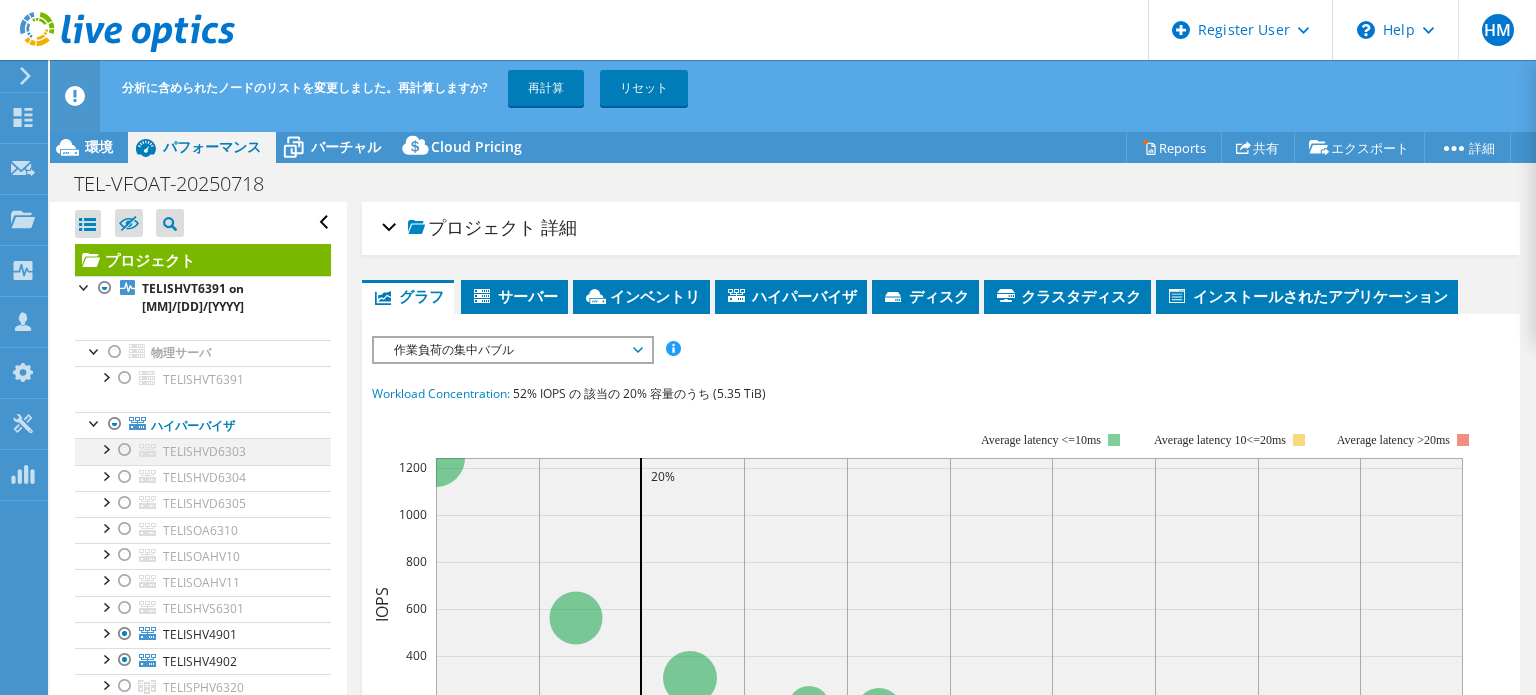click at bounding box center [125, 450] 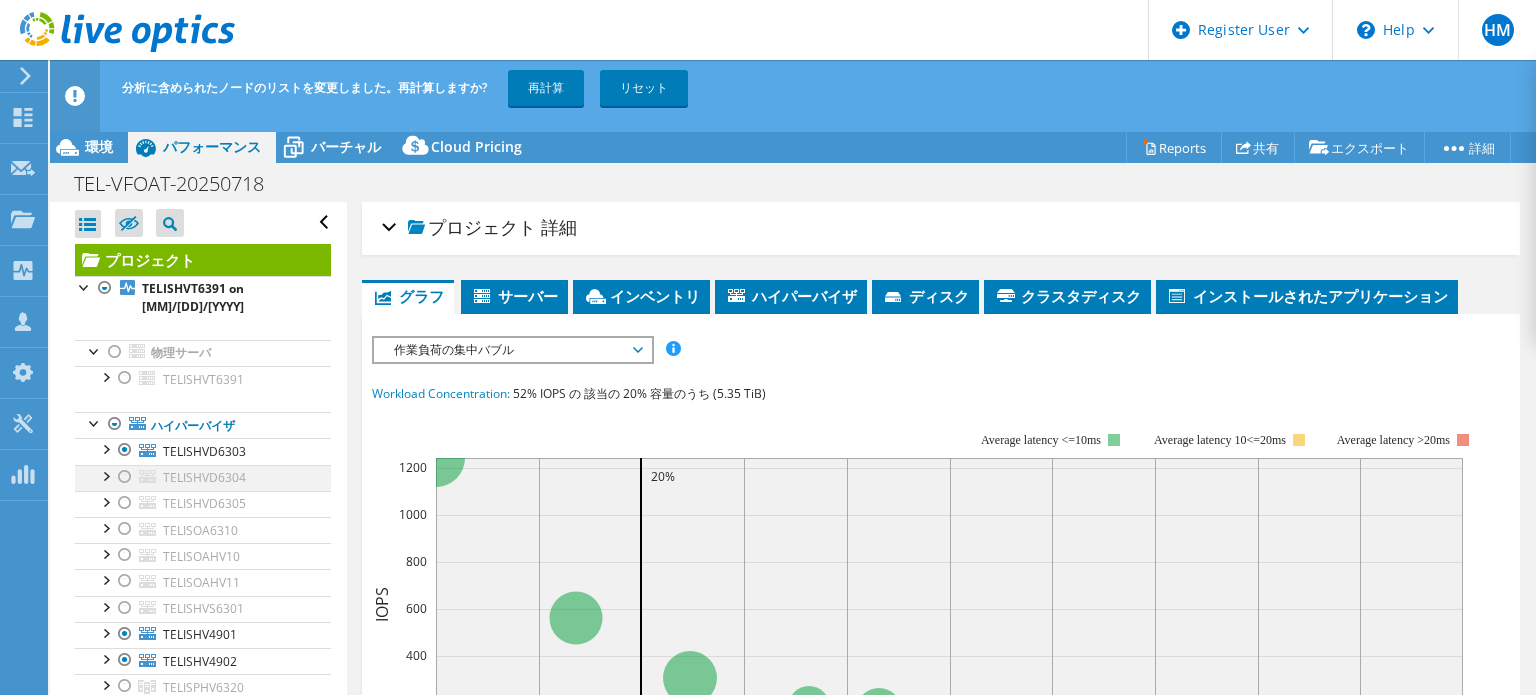 click at bounding box center (125, 477) 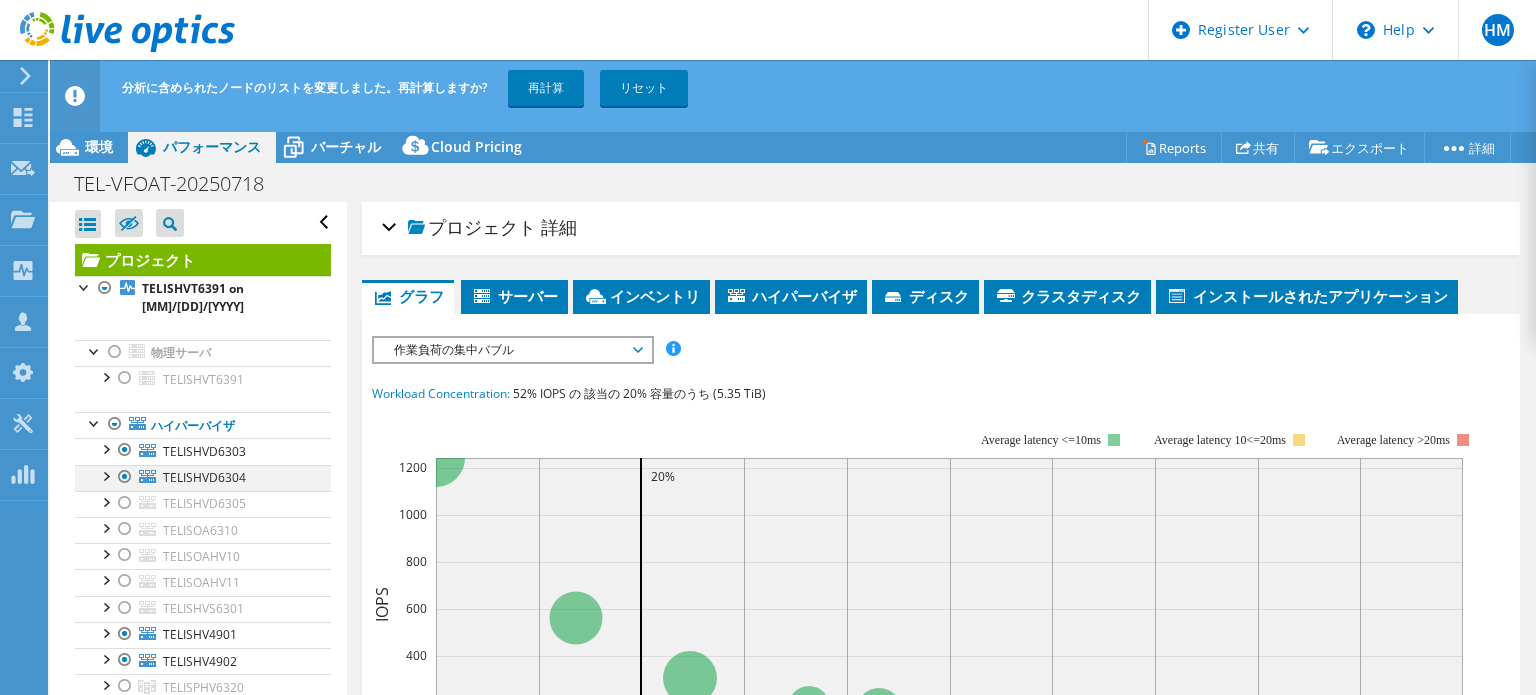 click at bounding box center [125, 477] 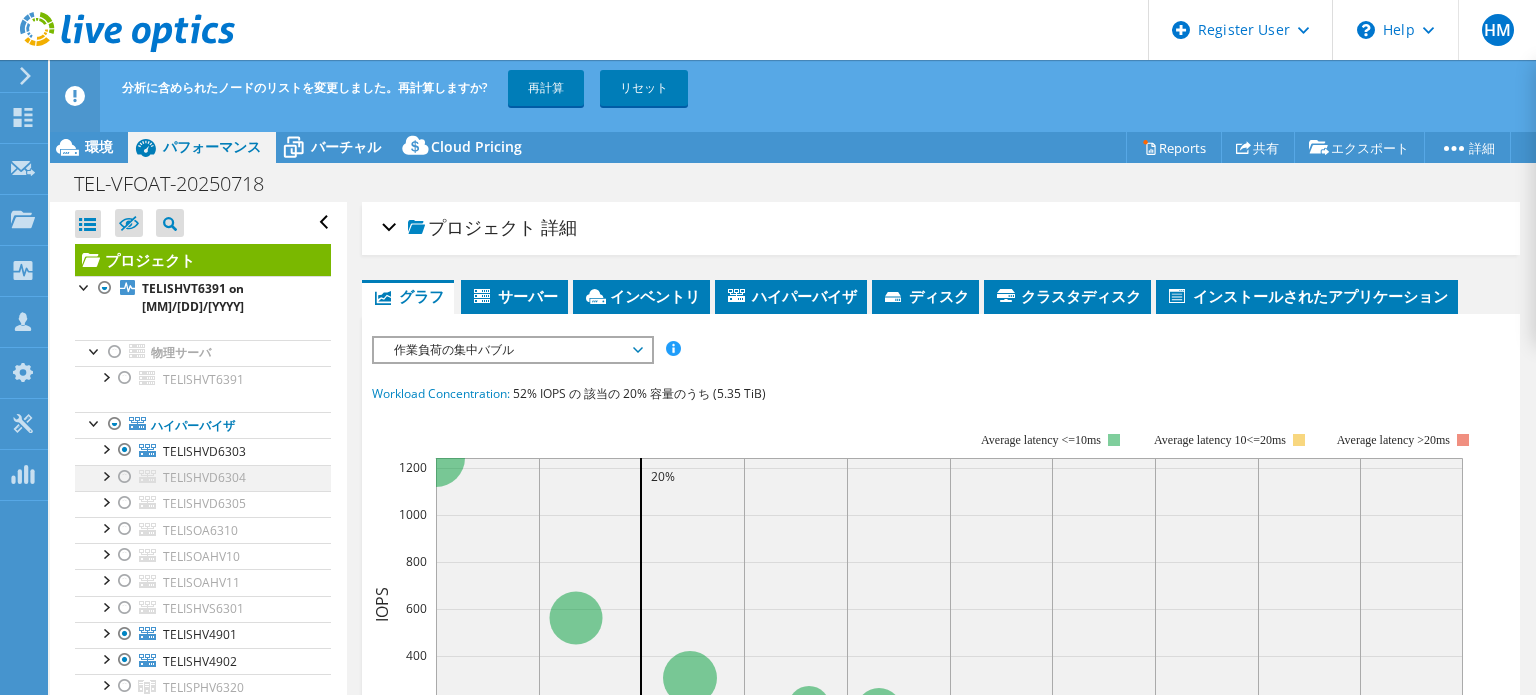 click at bounding box center [125, 477] 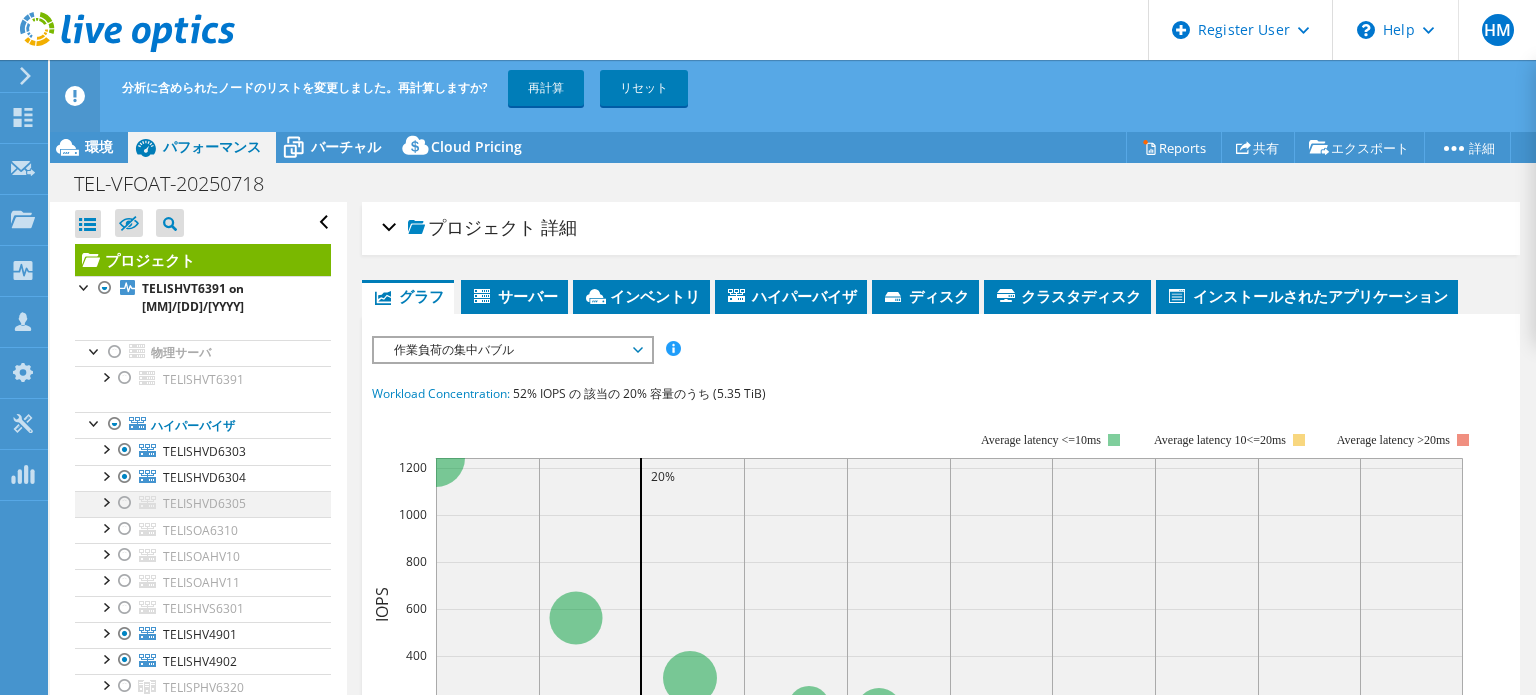 click at bounding box center [125, 503] 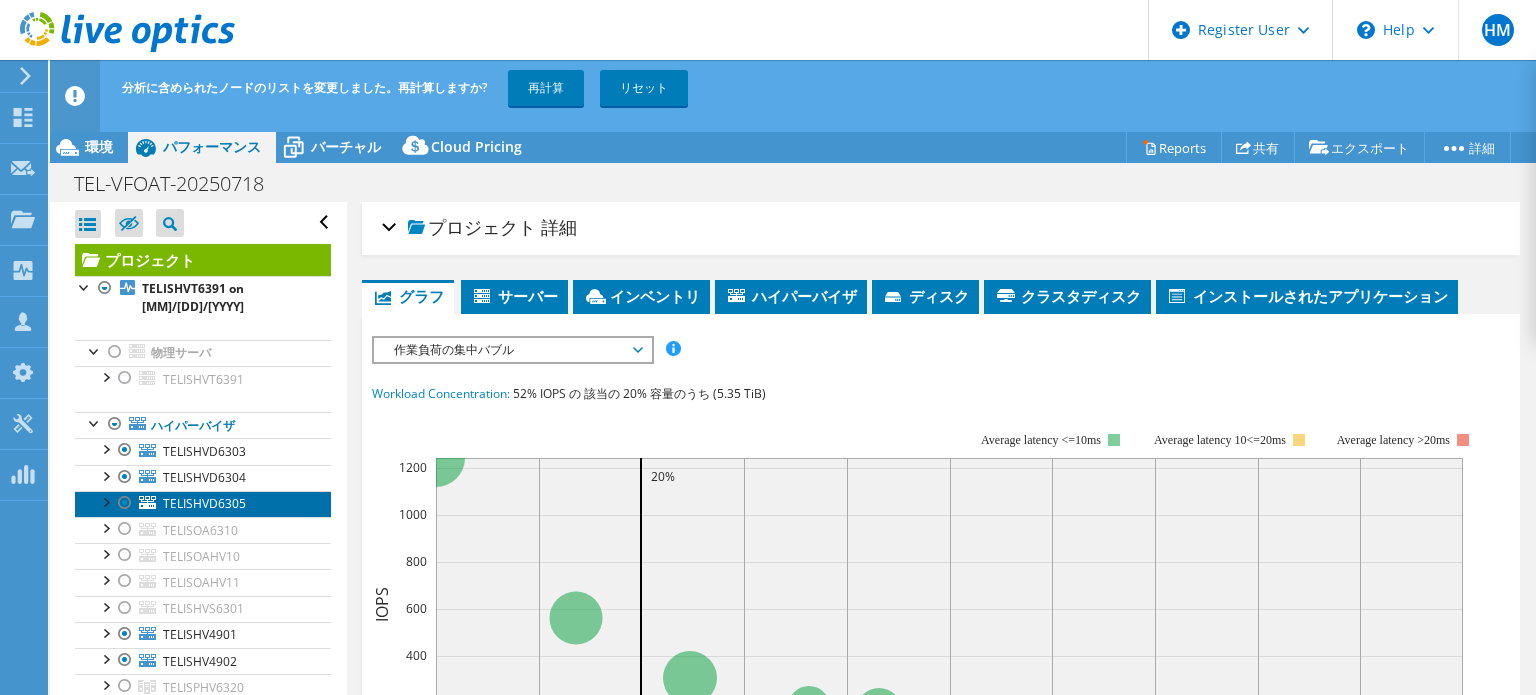 click on "TELISHVD6305" at bounding box center [203, 504] 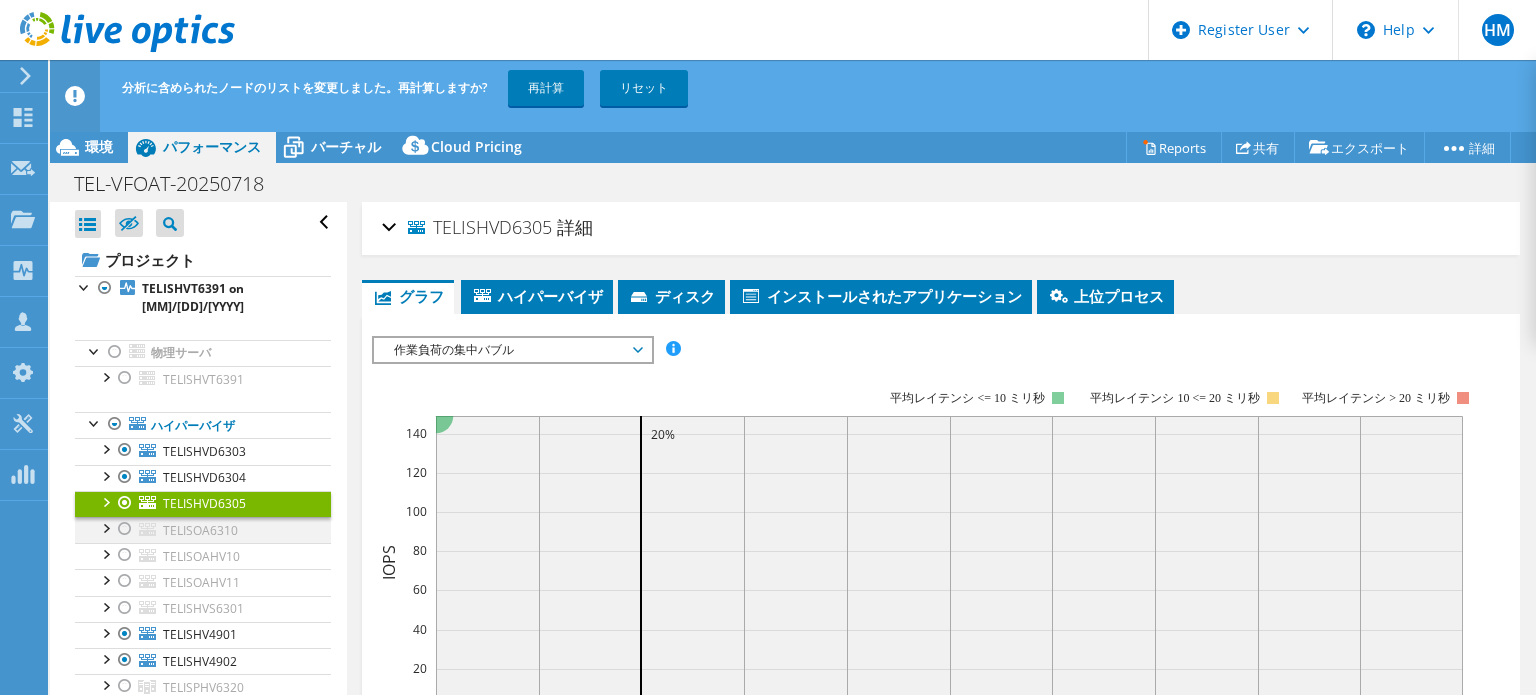 click at bounding box center (125, 529) 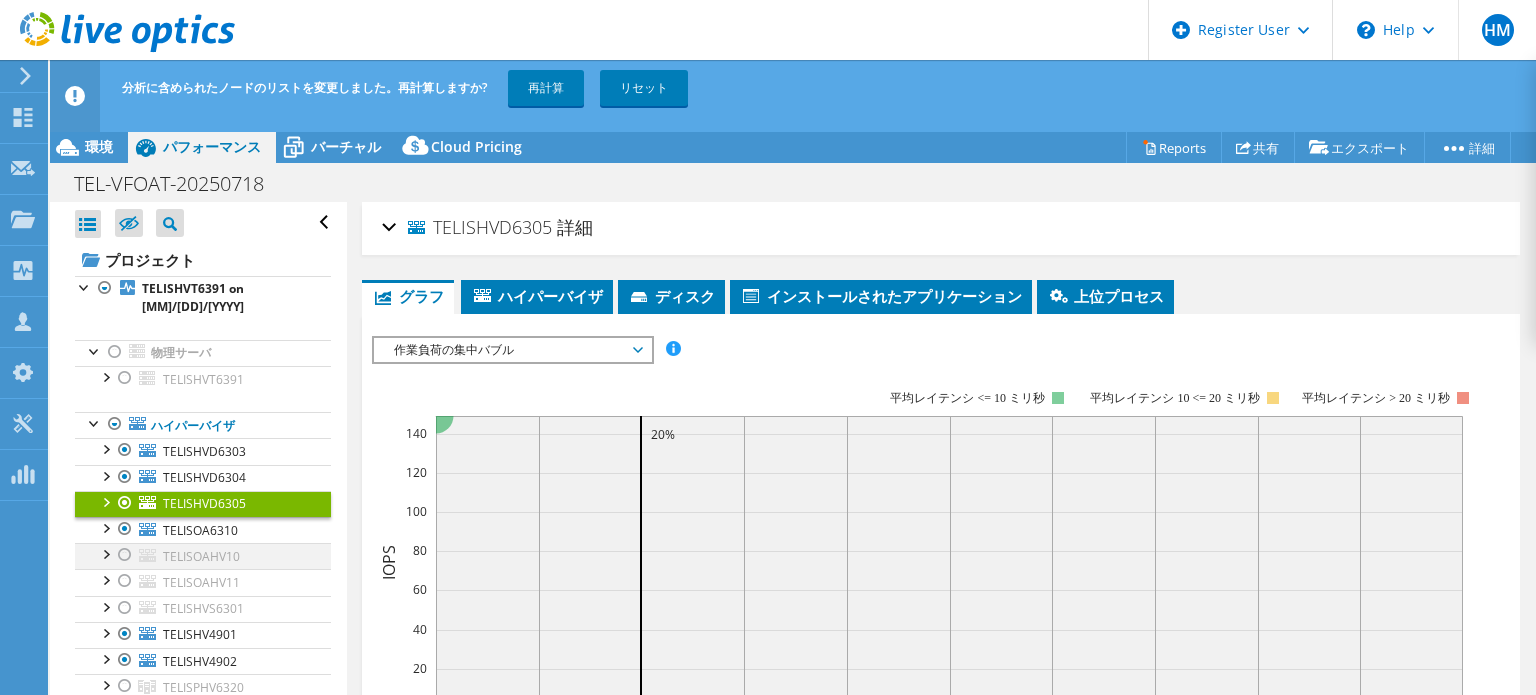 click at bounding box center (125, 555) 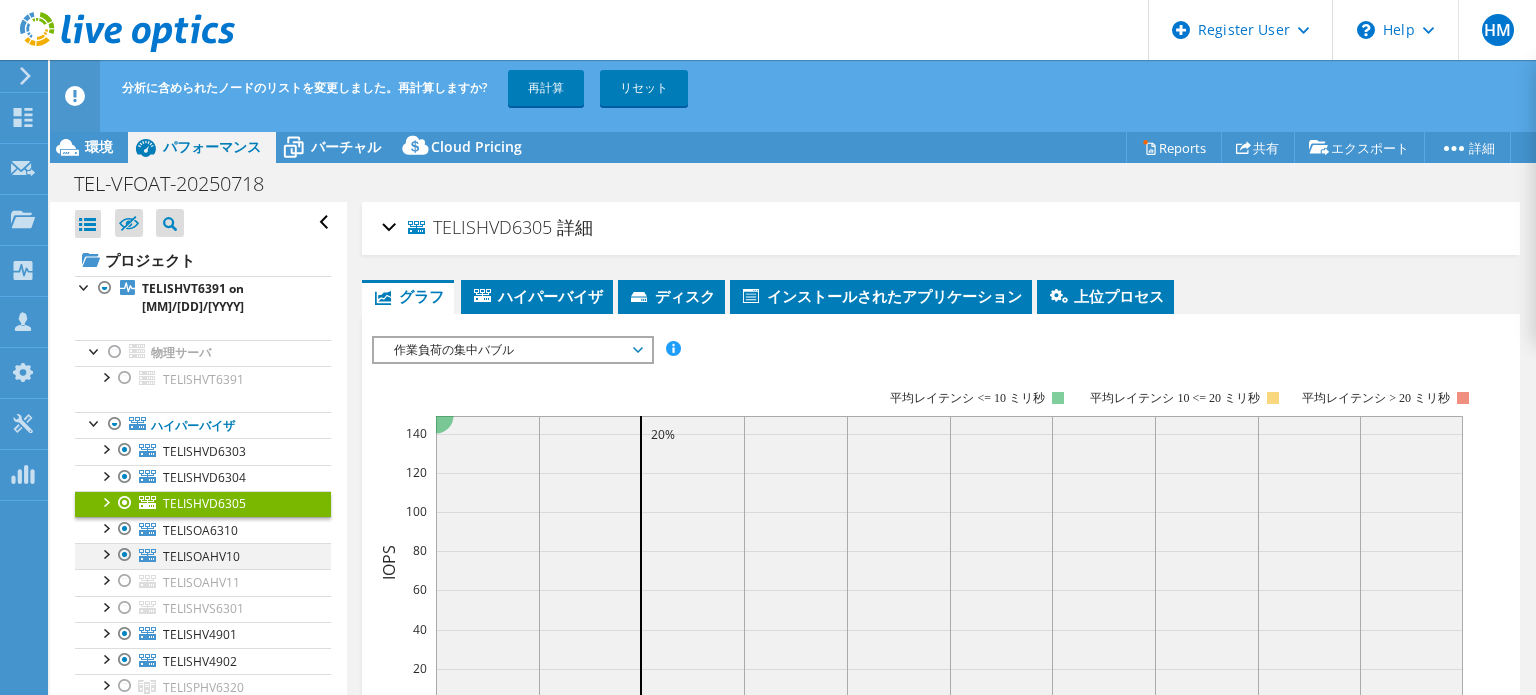click at bounding box center [125, 555] 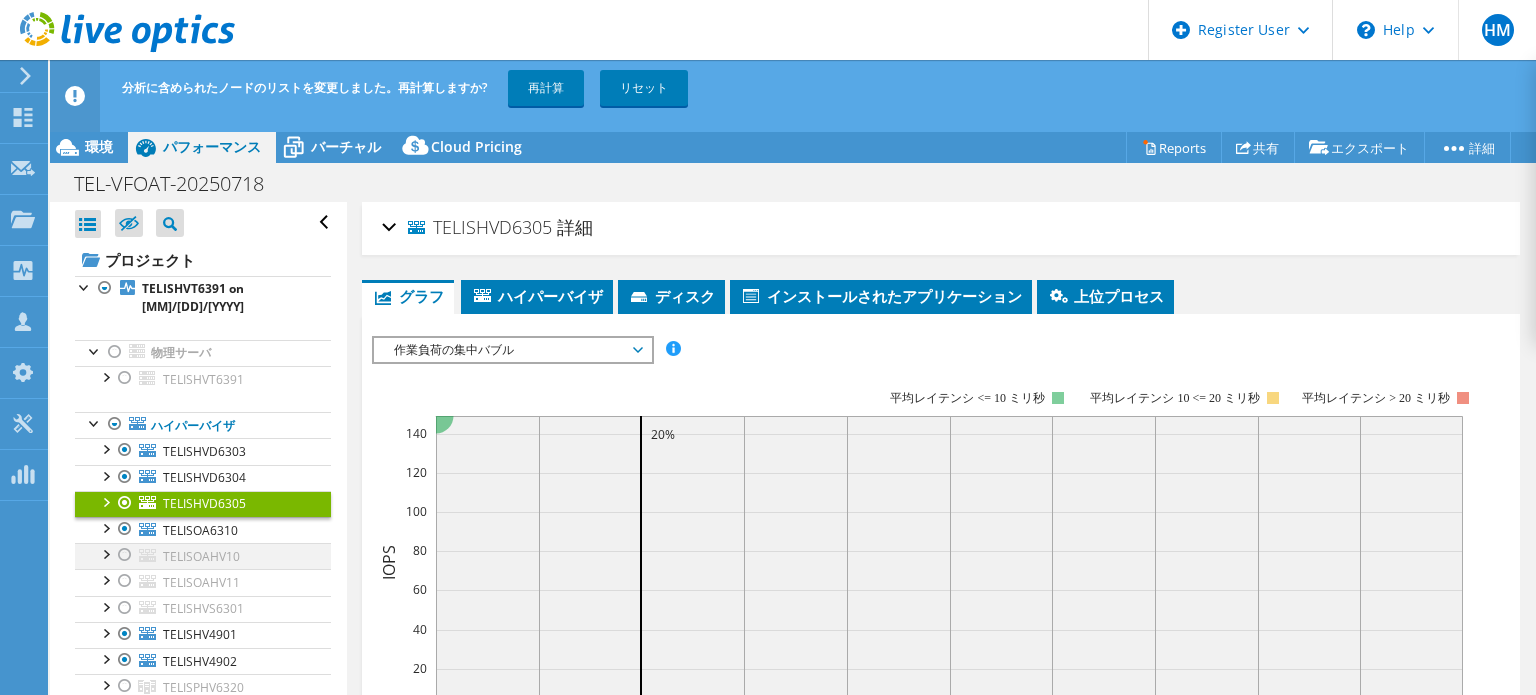 click at bounding box center (125, 555) 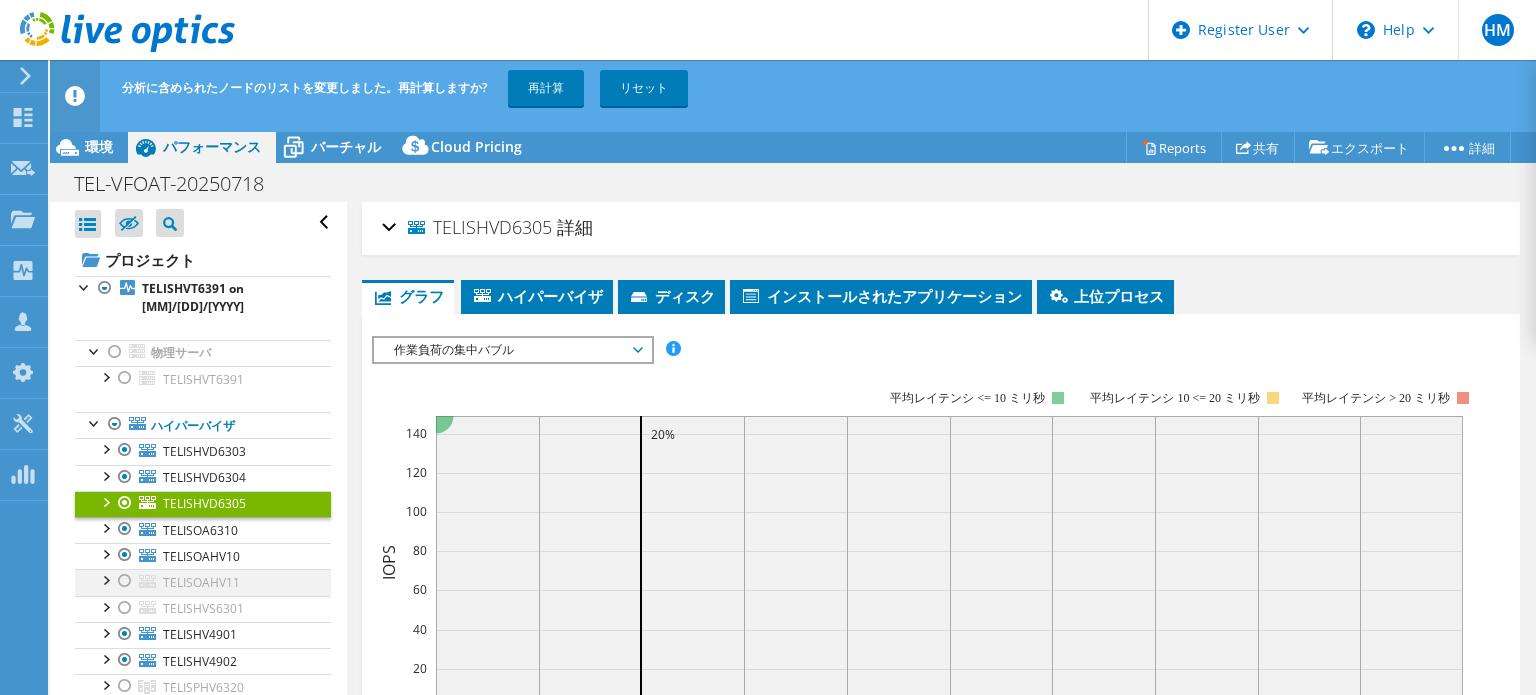 click at bounding box center (125, 581) 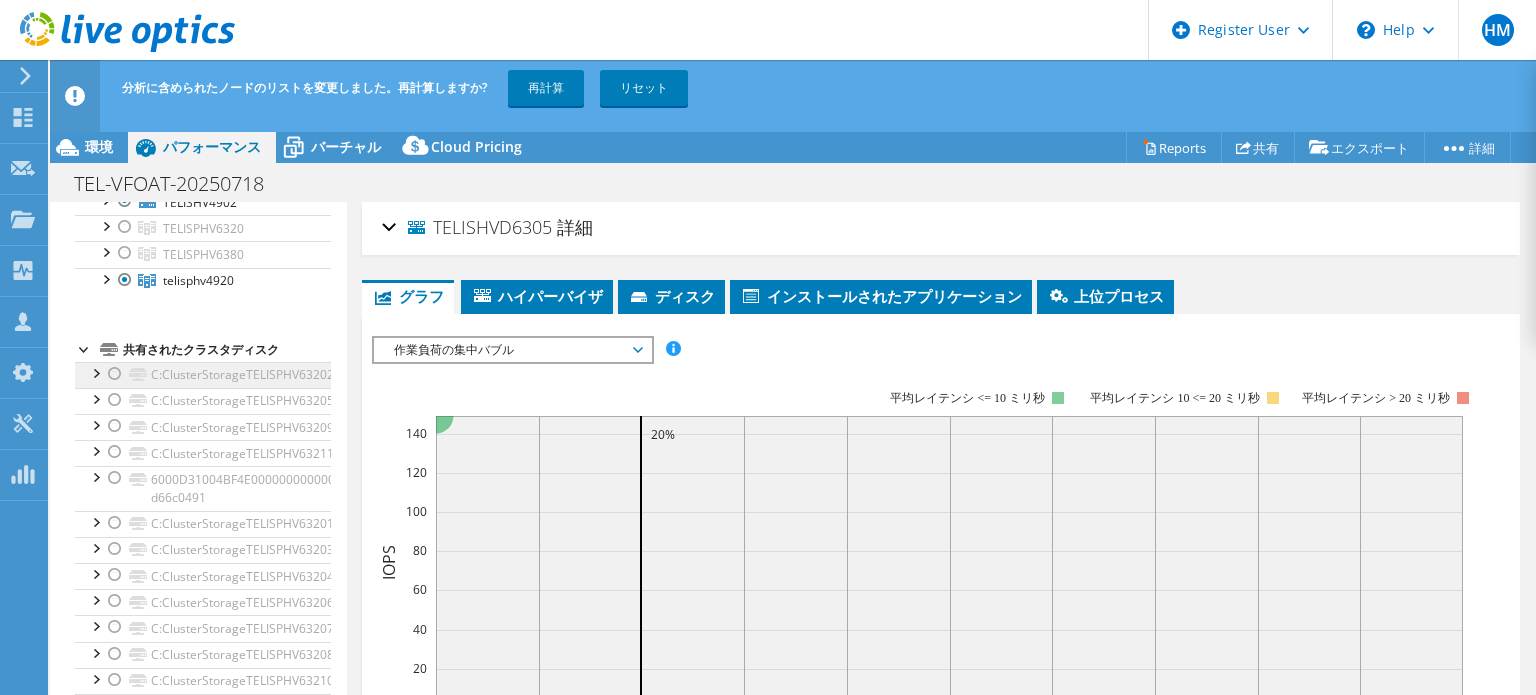 scroll, scrollTop: 0, scrollLeft: 0, axis: both 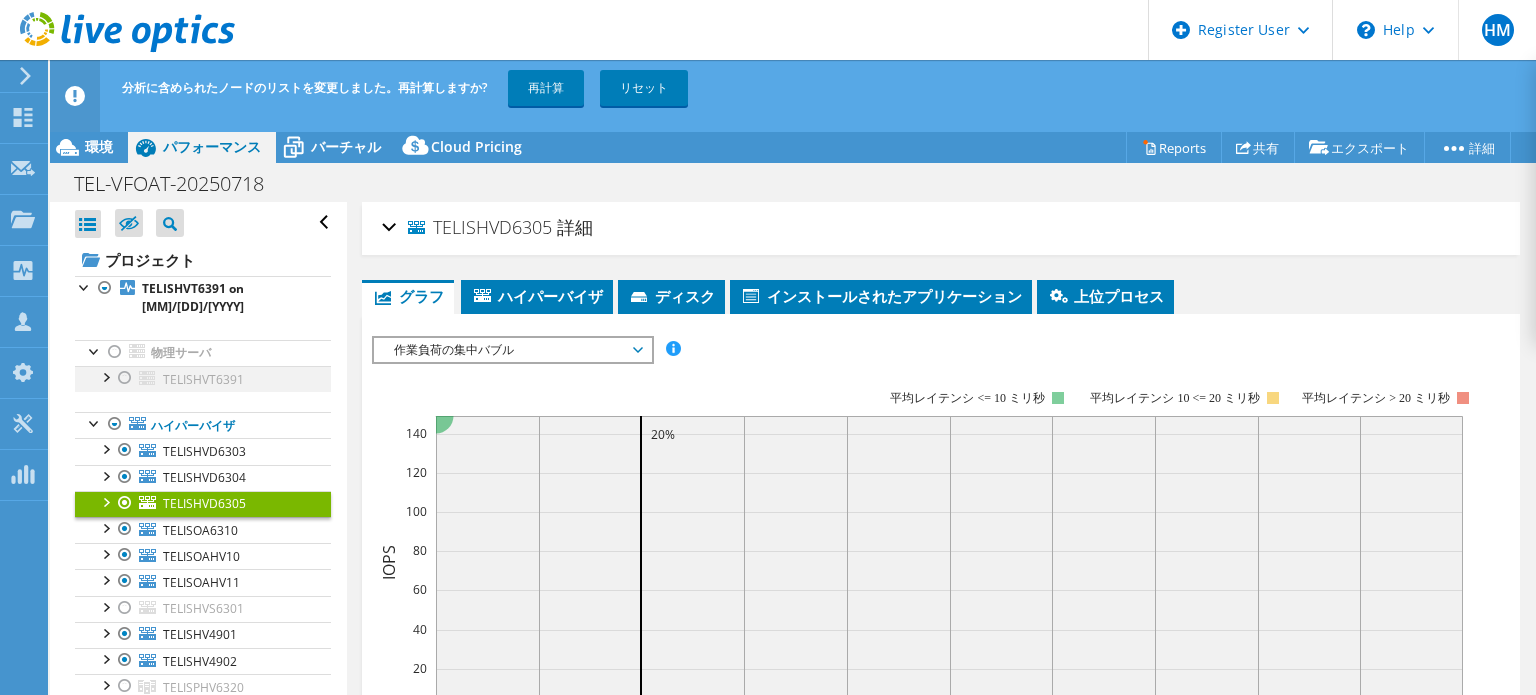 click at bounding box center [125, 378] 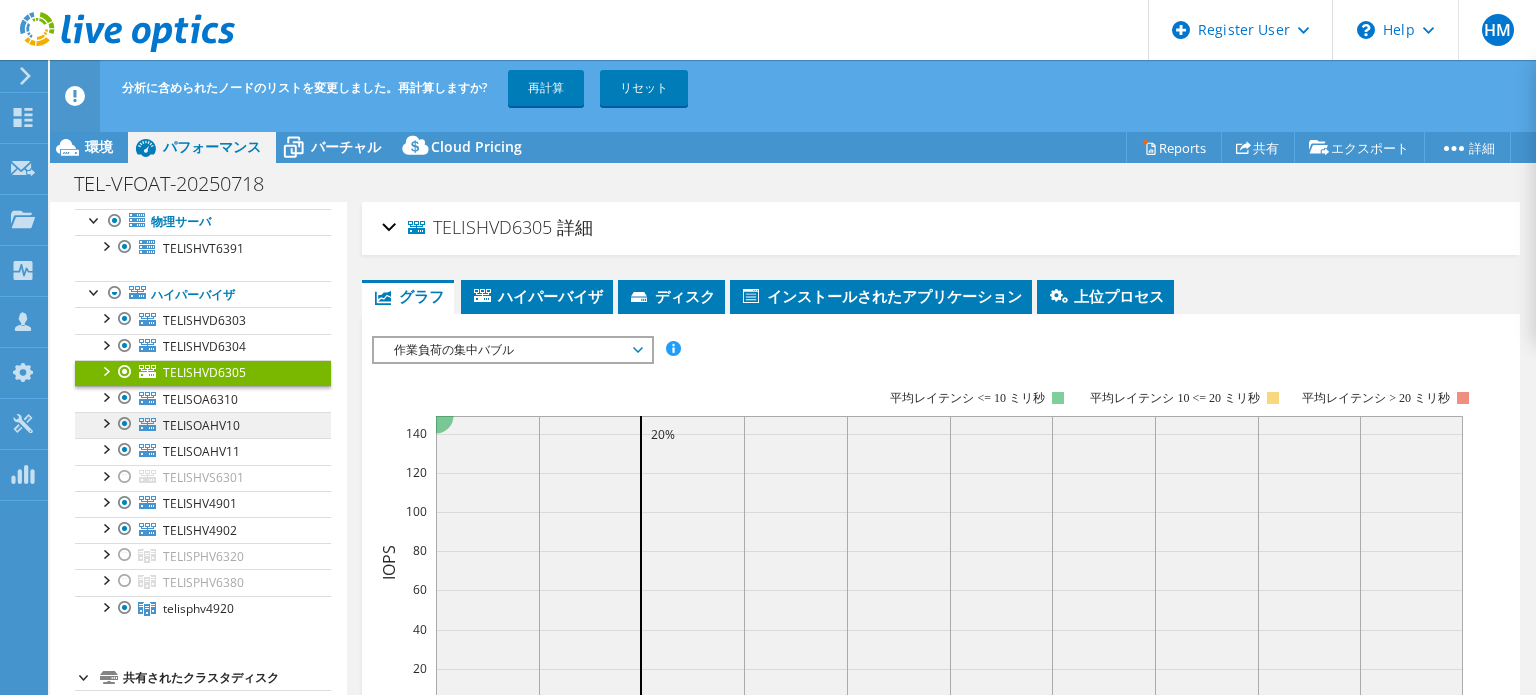 scroll, scrollTop: 158, scrollLeft: 0, axis: vertical 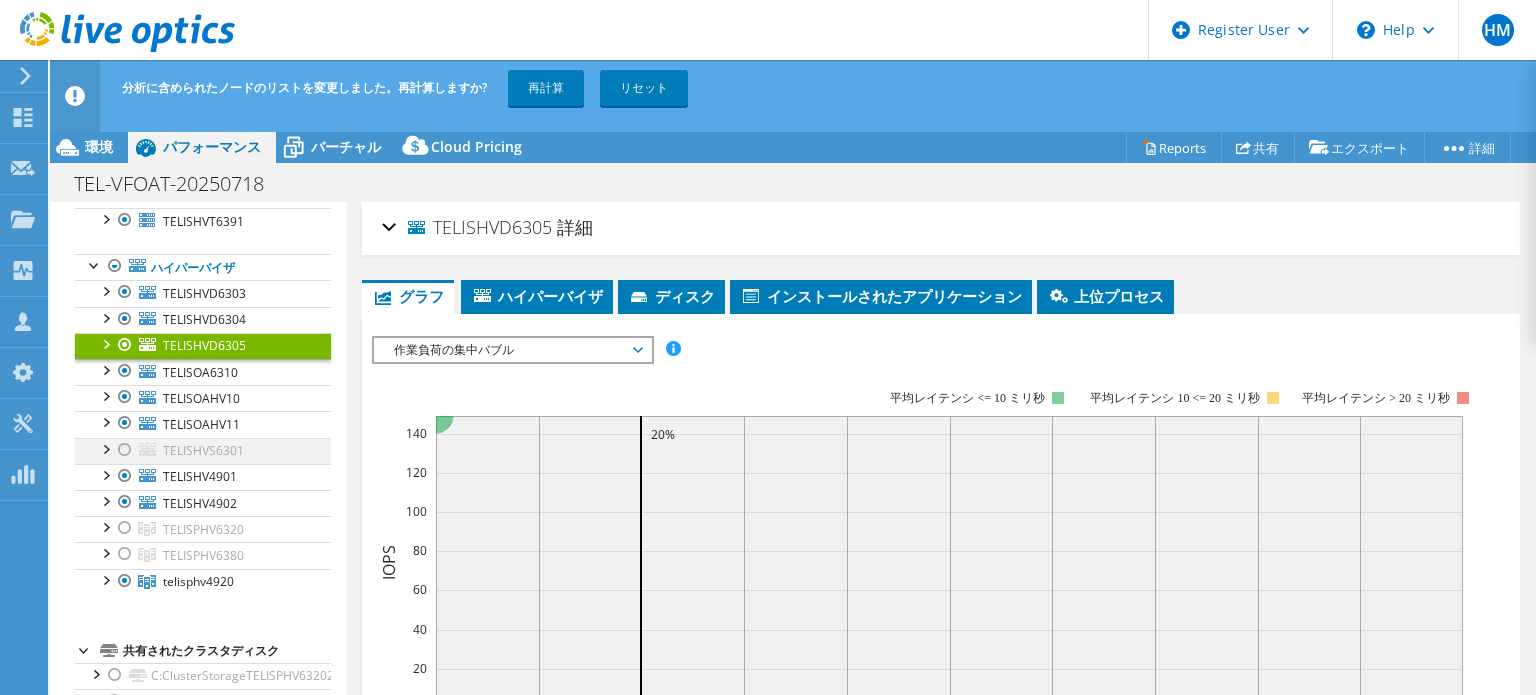 click at bounding box center [125, 450] 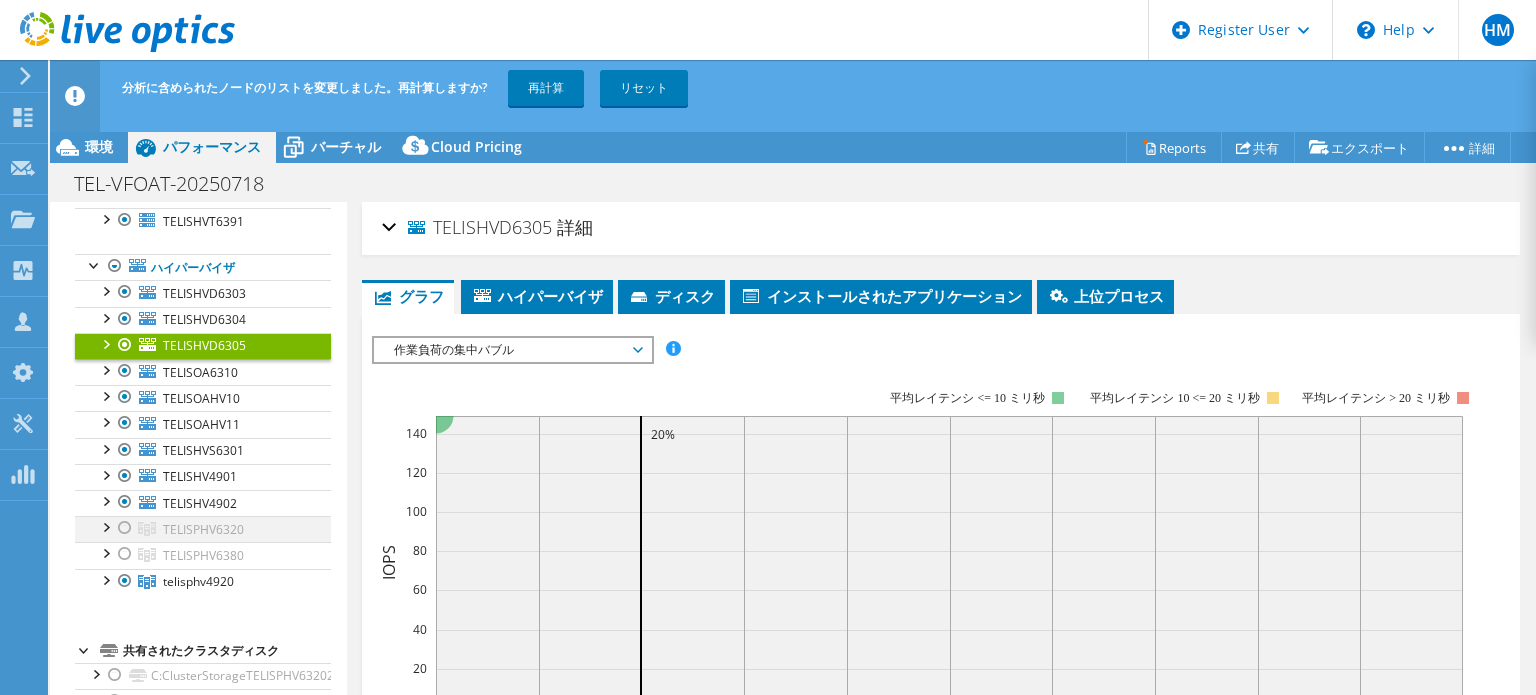 click at bounding box center (125, 528) 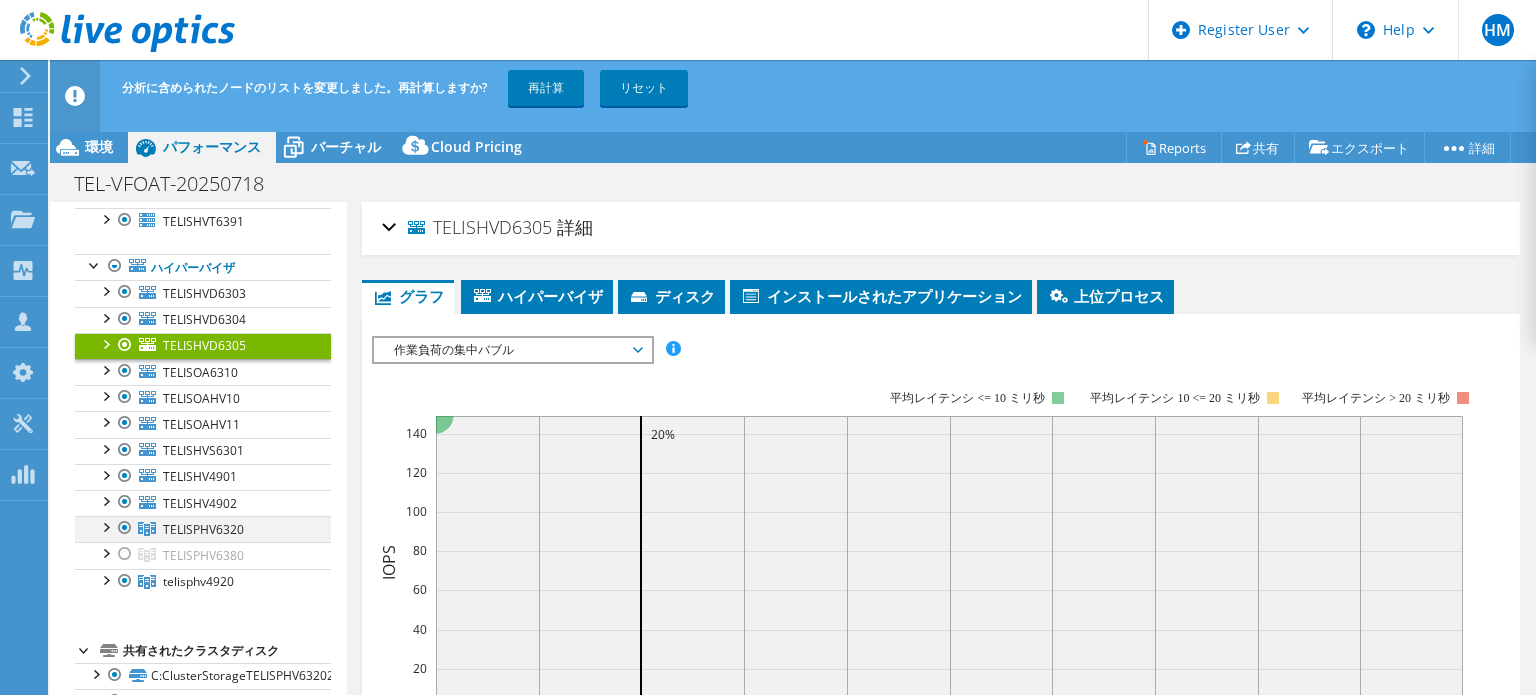 click at bounding box center (125, 528) 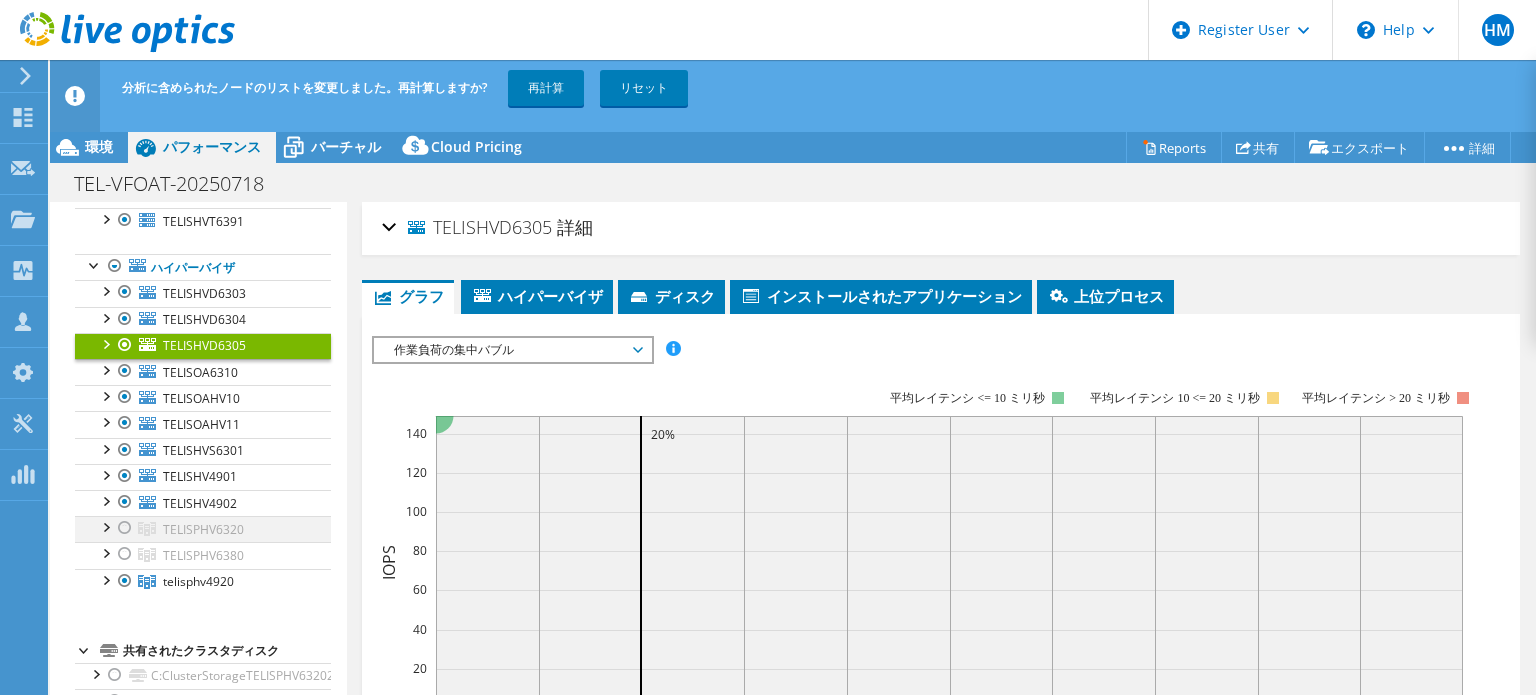 click at bounding box center (125, 528) 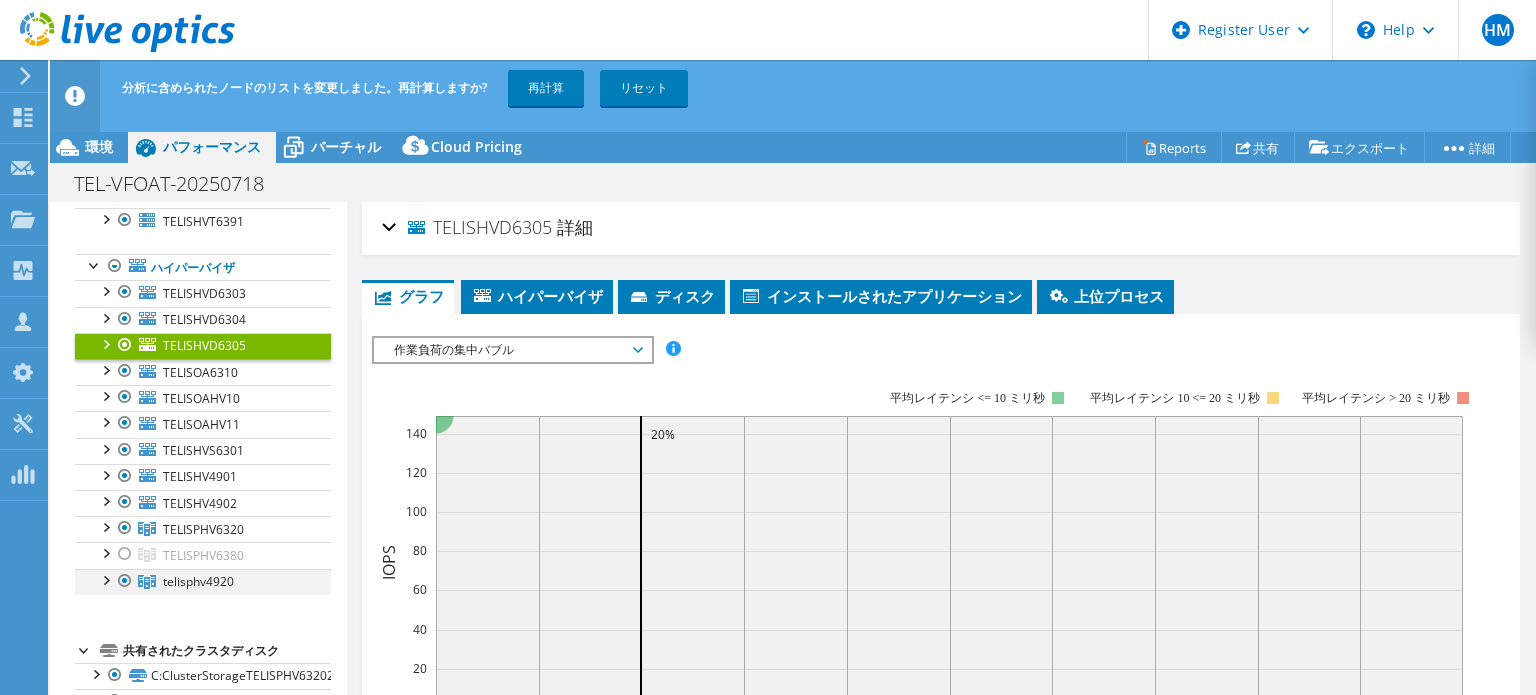 click at bounding box center (125, 581) 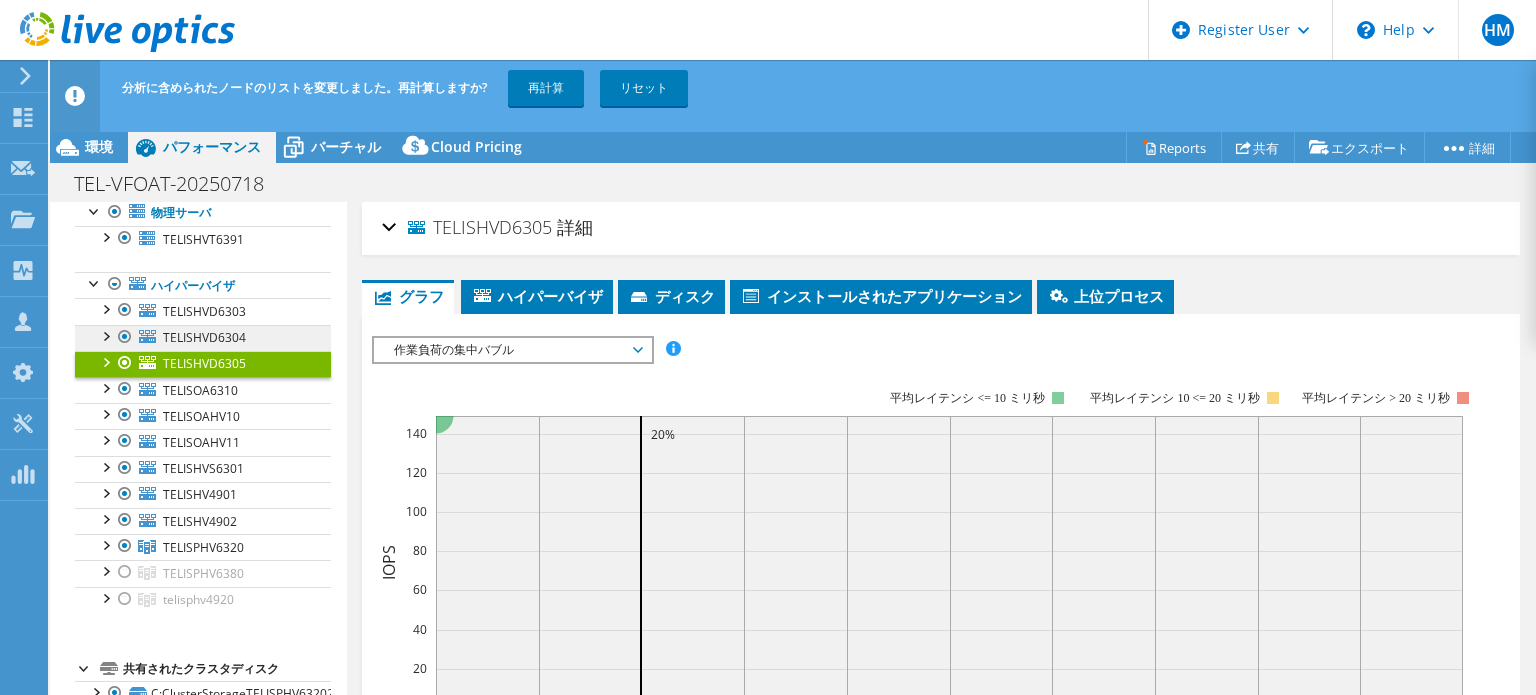 scroll, scrollTop: 143, scrollLeft: 0, axis: vertical 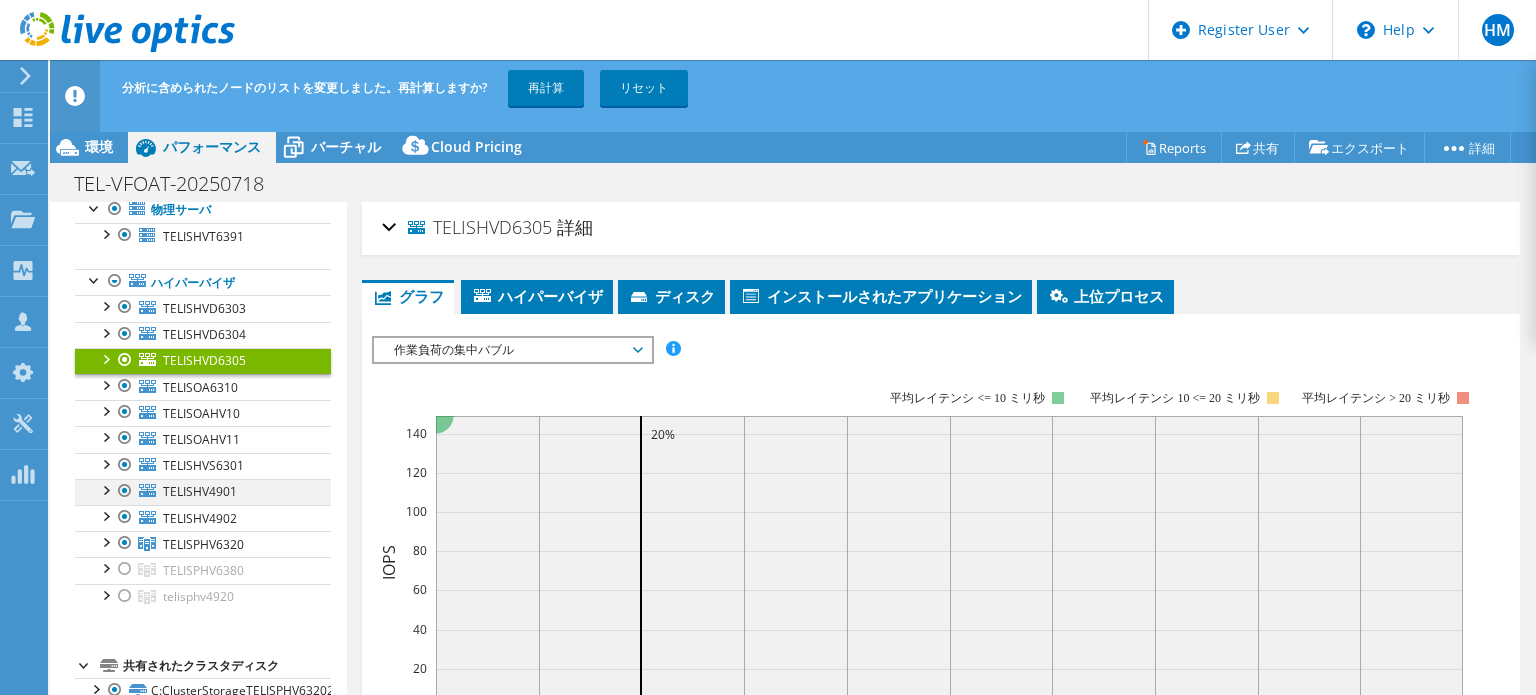 click at bounding box center [125, 491] 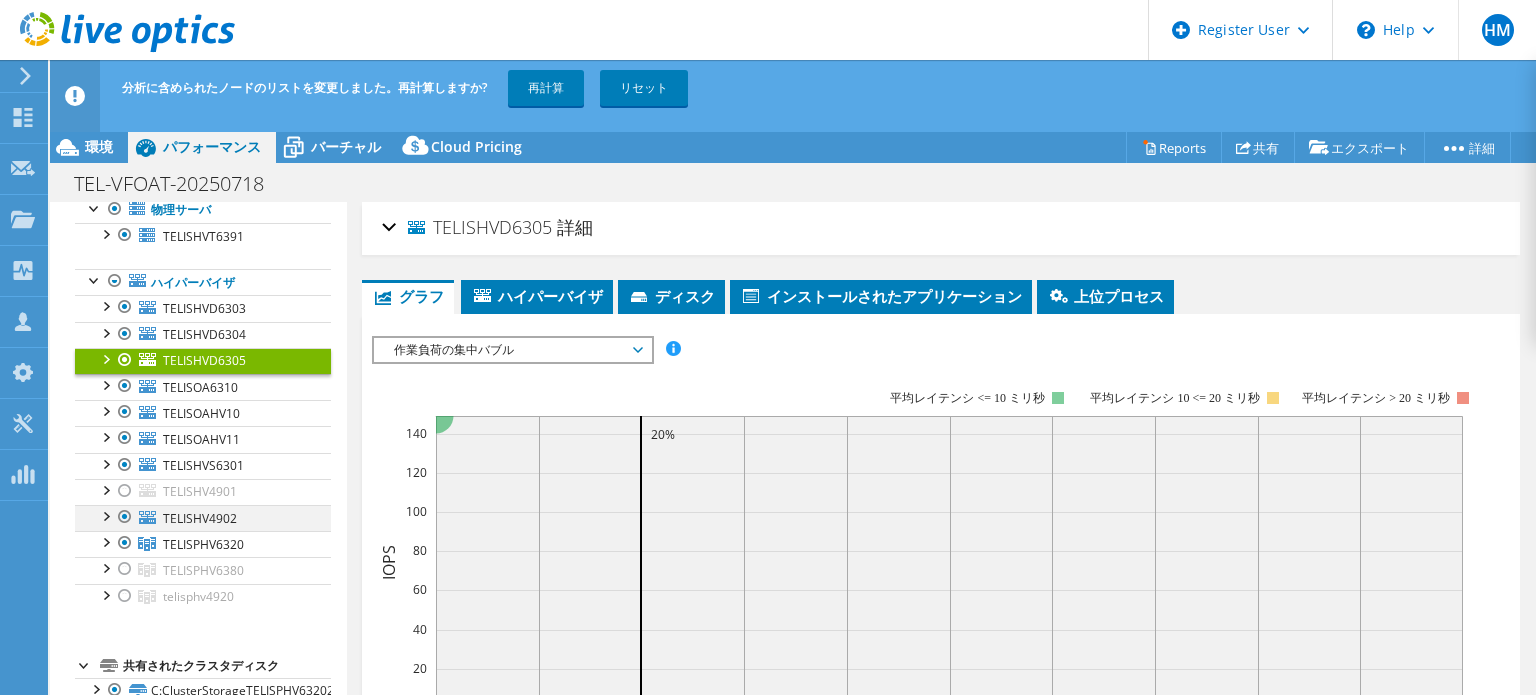 click at bounding box center [125, 517] 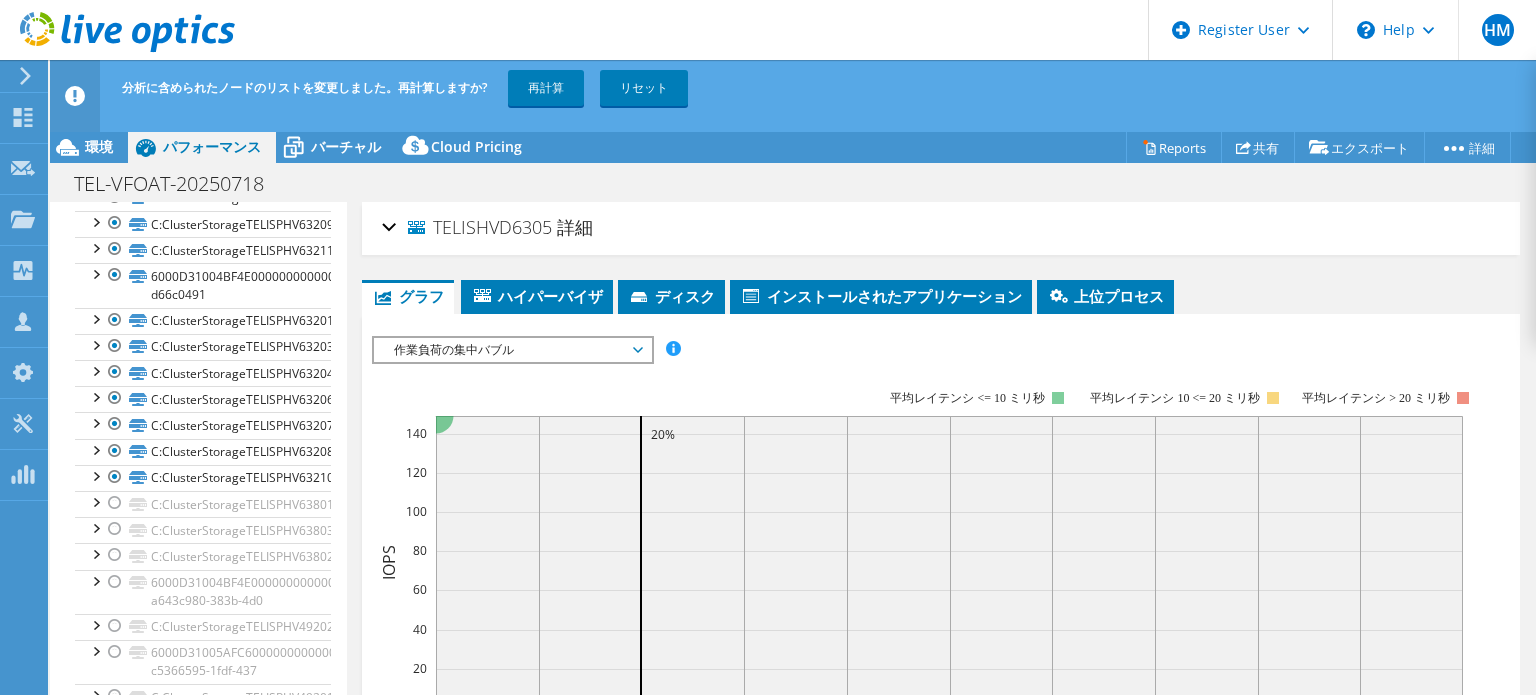 scroll, scrollTop: 0, scrollLeft: 0, axis: both 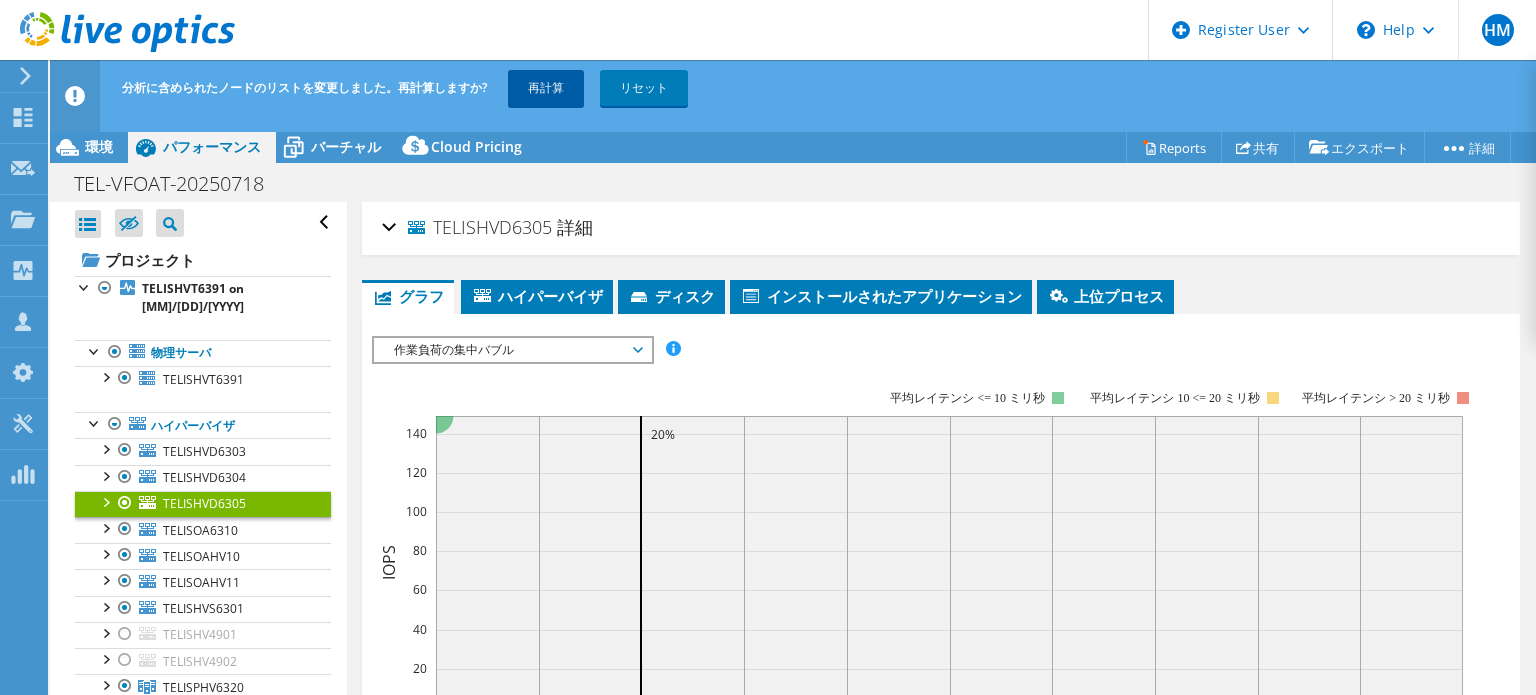 click on "再計算" at bounding box center (546, 88) 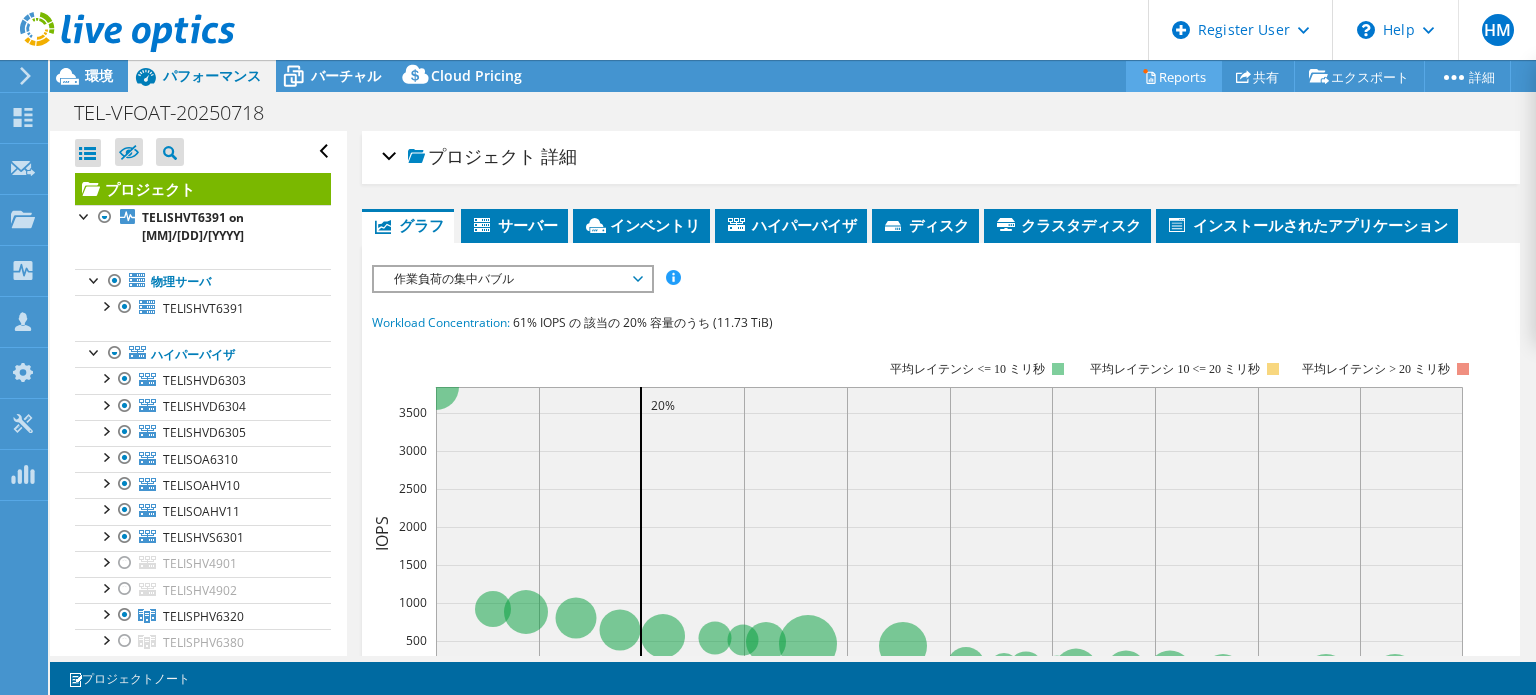 click on "Reports" at bounding box center [1174, 76] 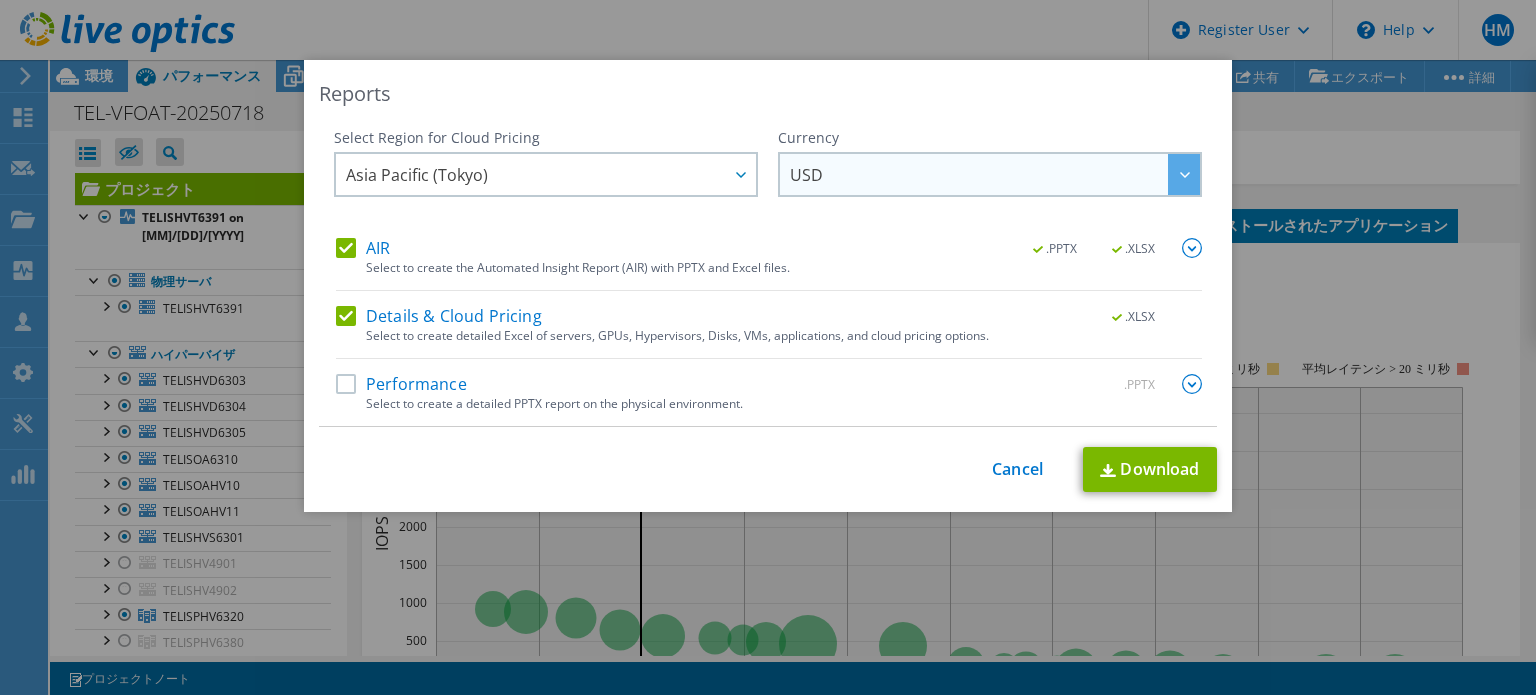 click on "USD" at bounding box center (806, 179) 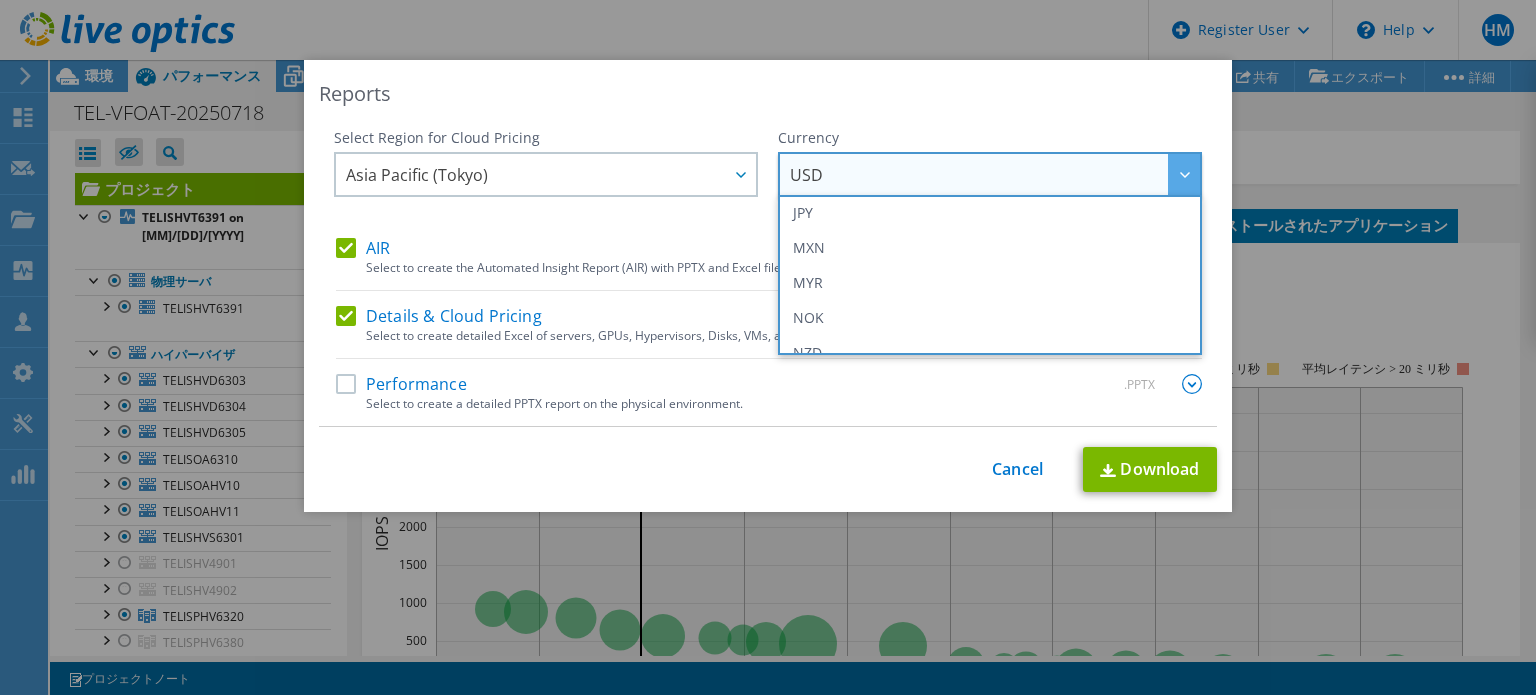 scroll, scrollTop: 457, scrollLeft: 0, axis: vertical 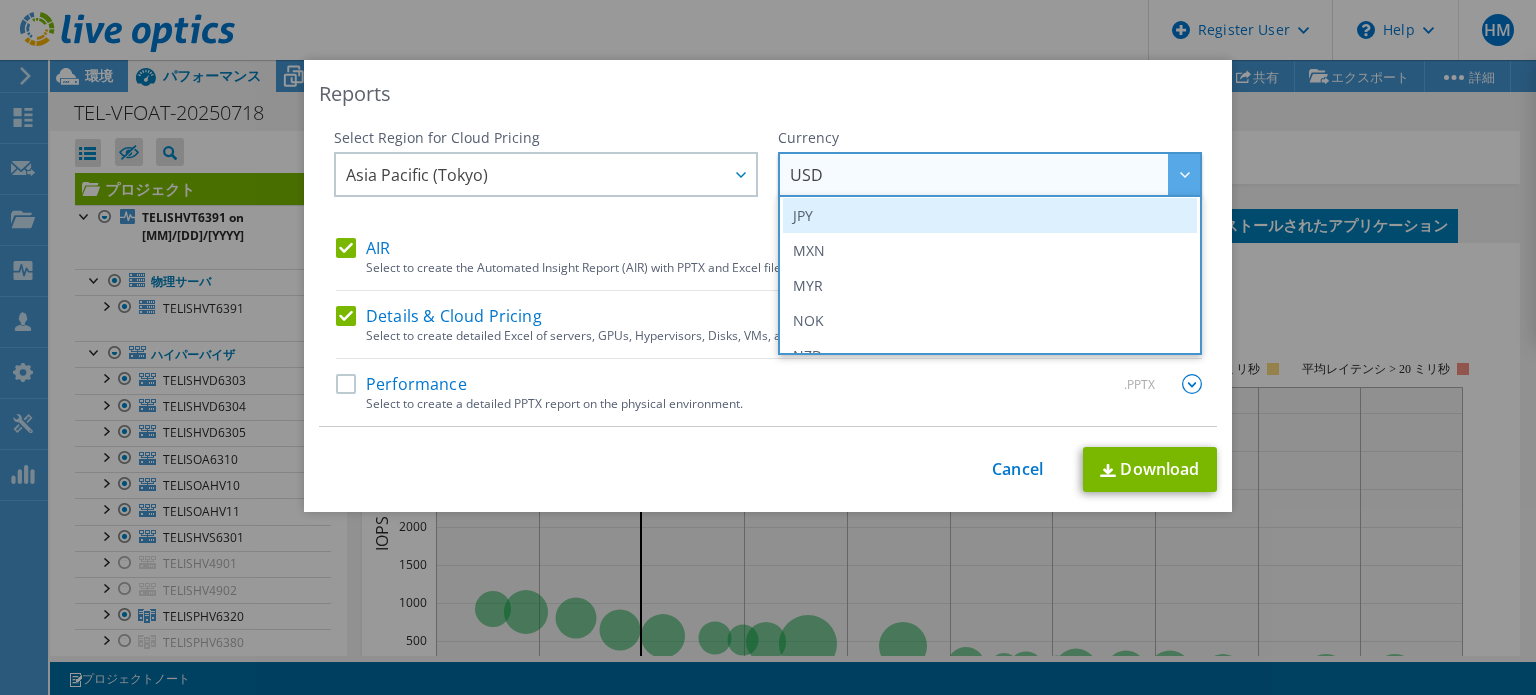 click on "JPY" at bounding box center [990, 215] 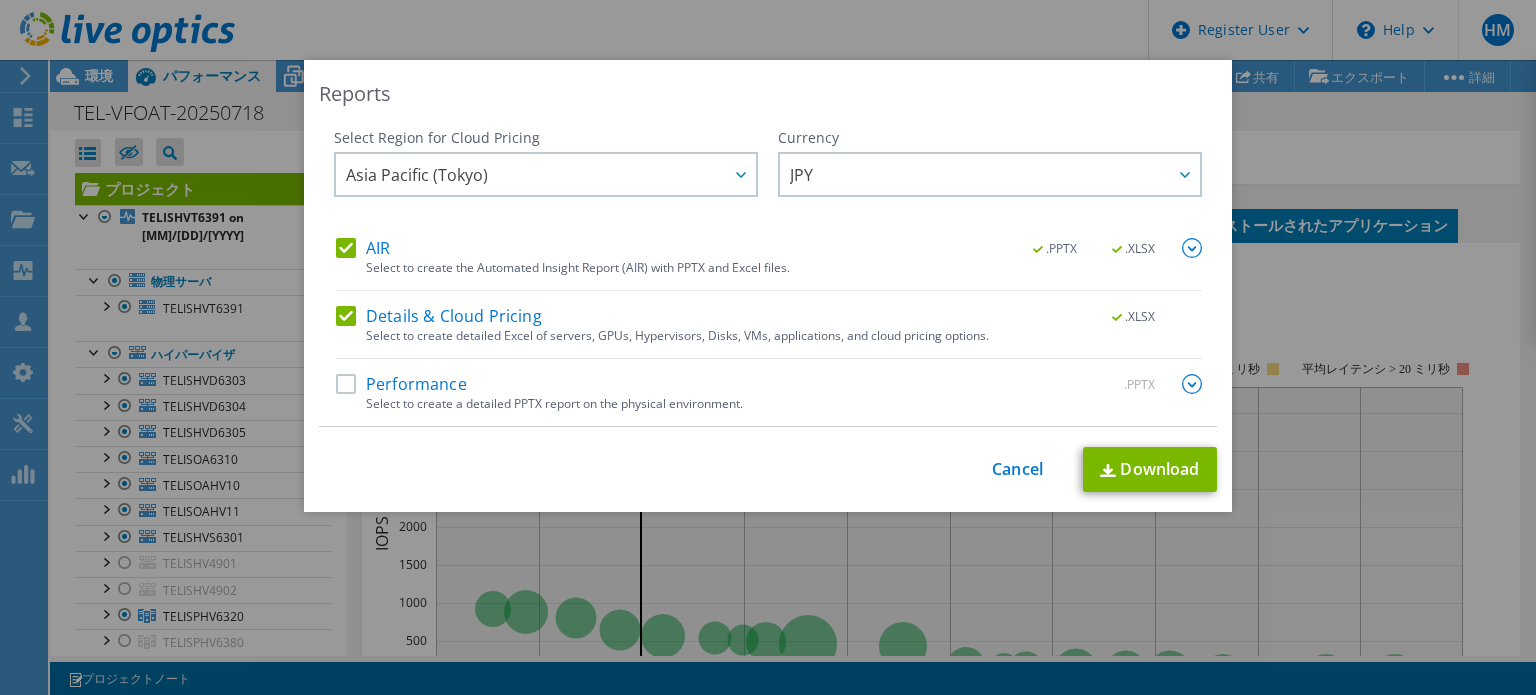 click on "Performance" at bounding box center (401, 384) 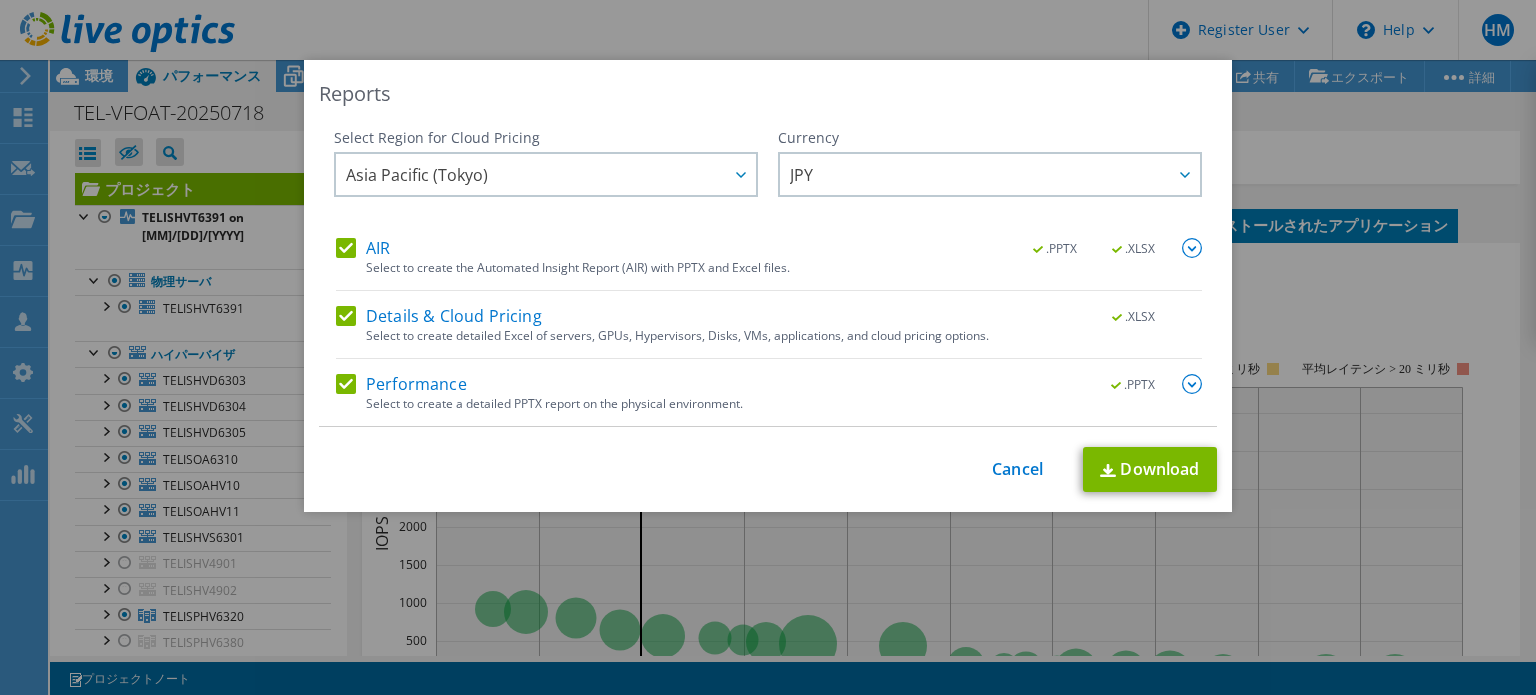 click at bounding box center [1192, 384] 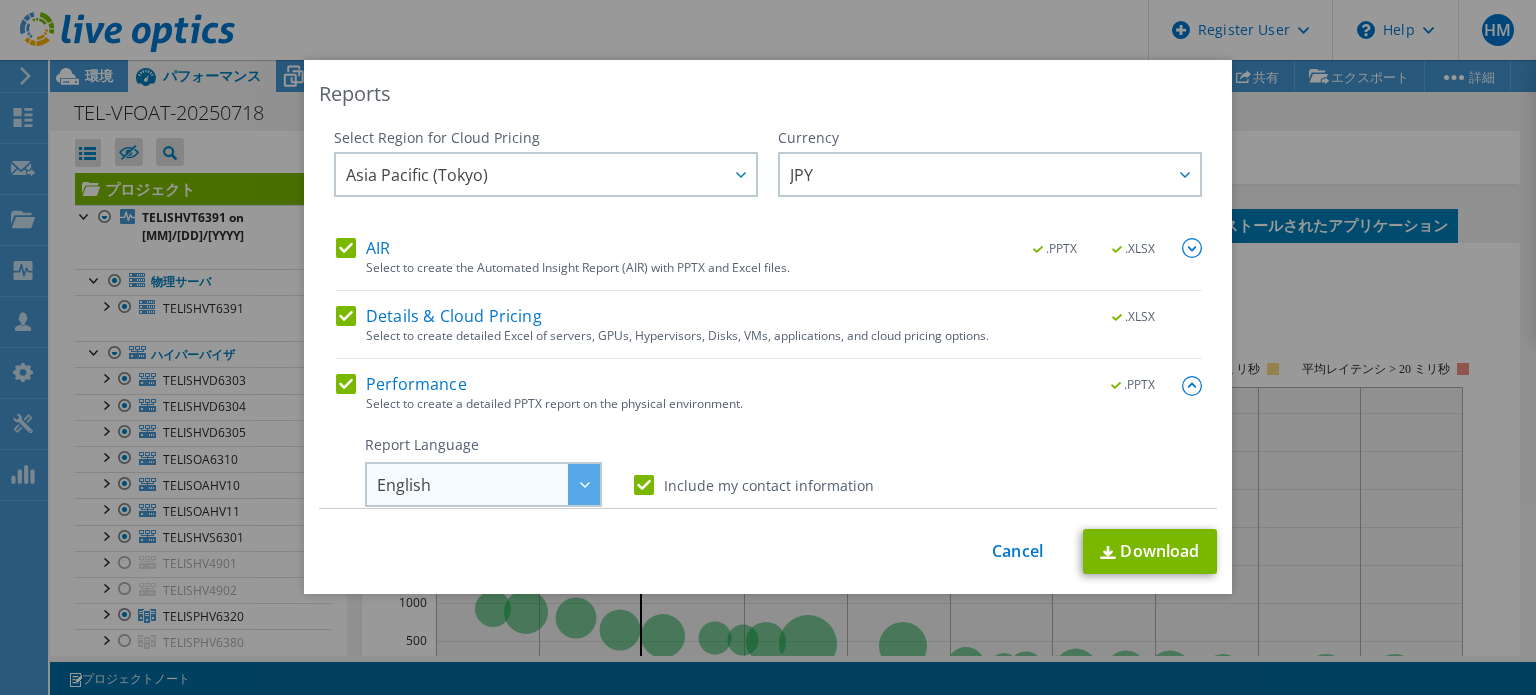 click at bounding box center [584, 484] 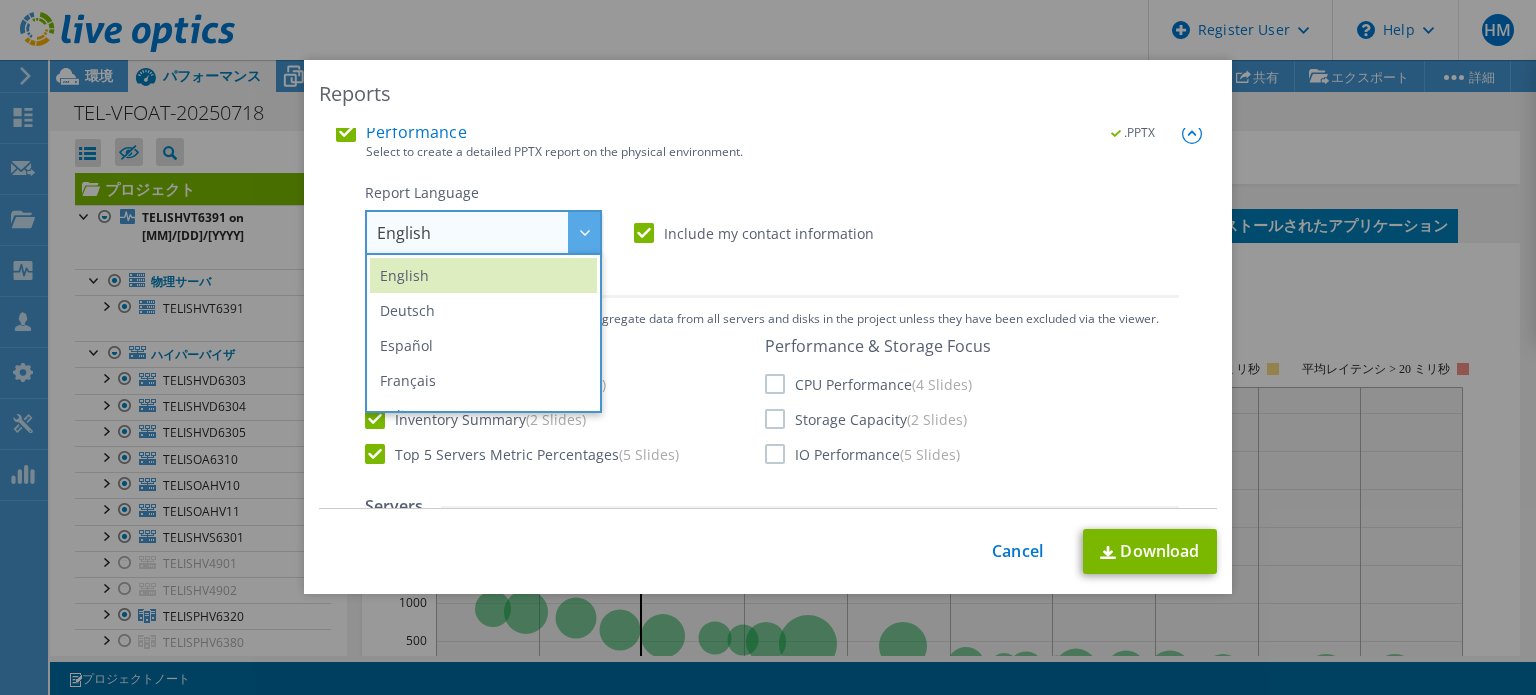 scroll, scrollTop: 254, scrollLeft: 0, axis: vertical 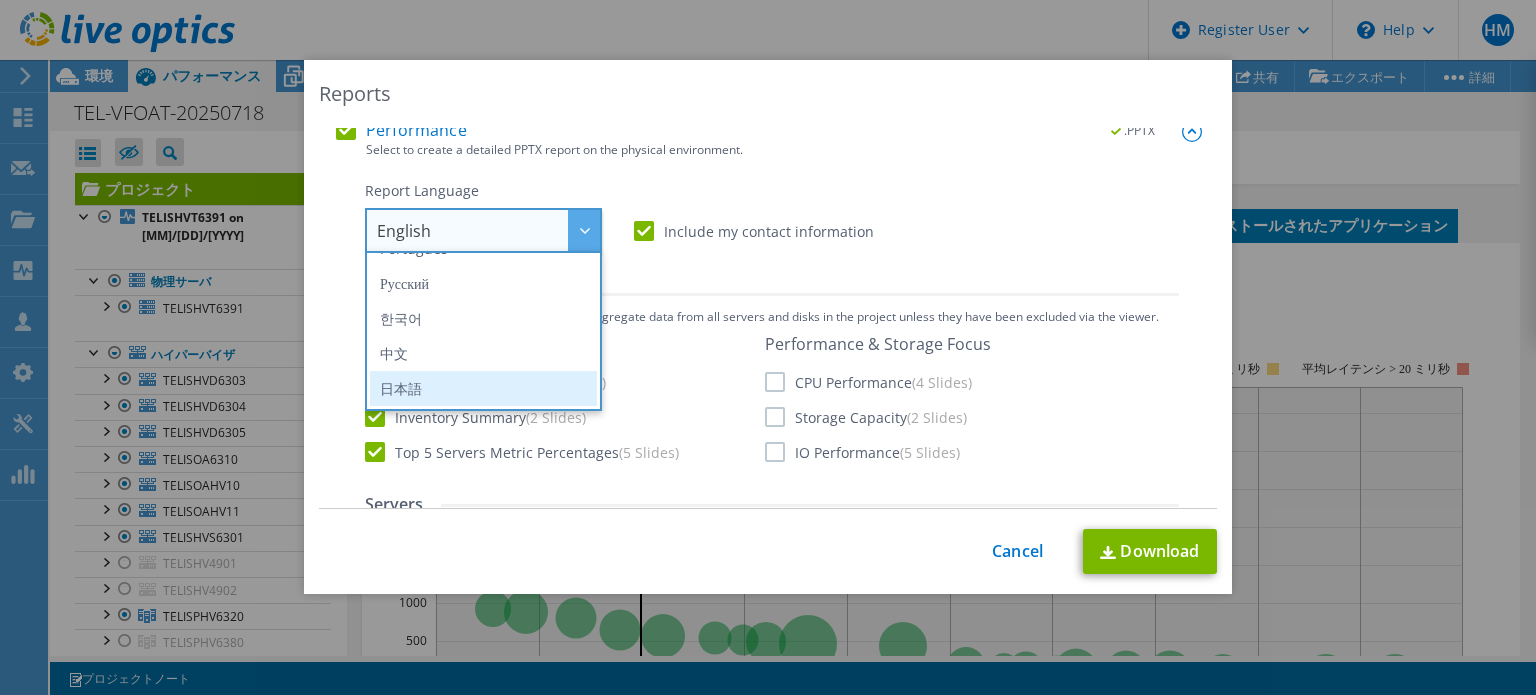 click on "日本語" at bounding box center [483, 388] 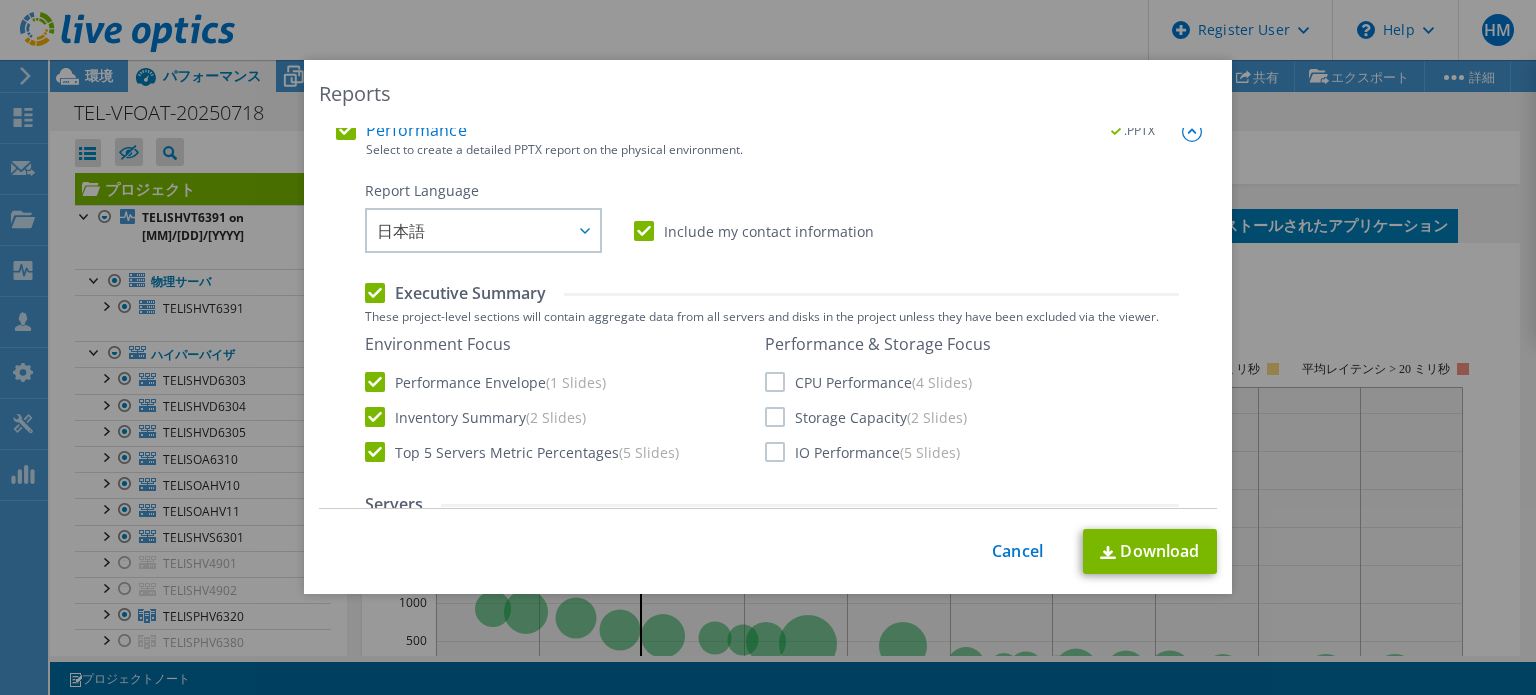 click on "CPU Performance  (4 Slides)" at bounding box center [868, 382] 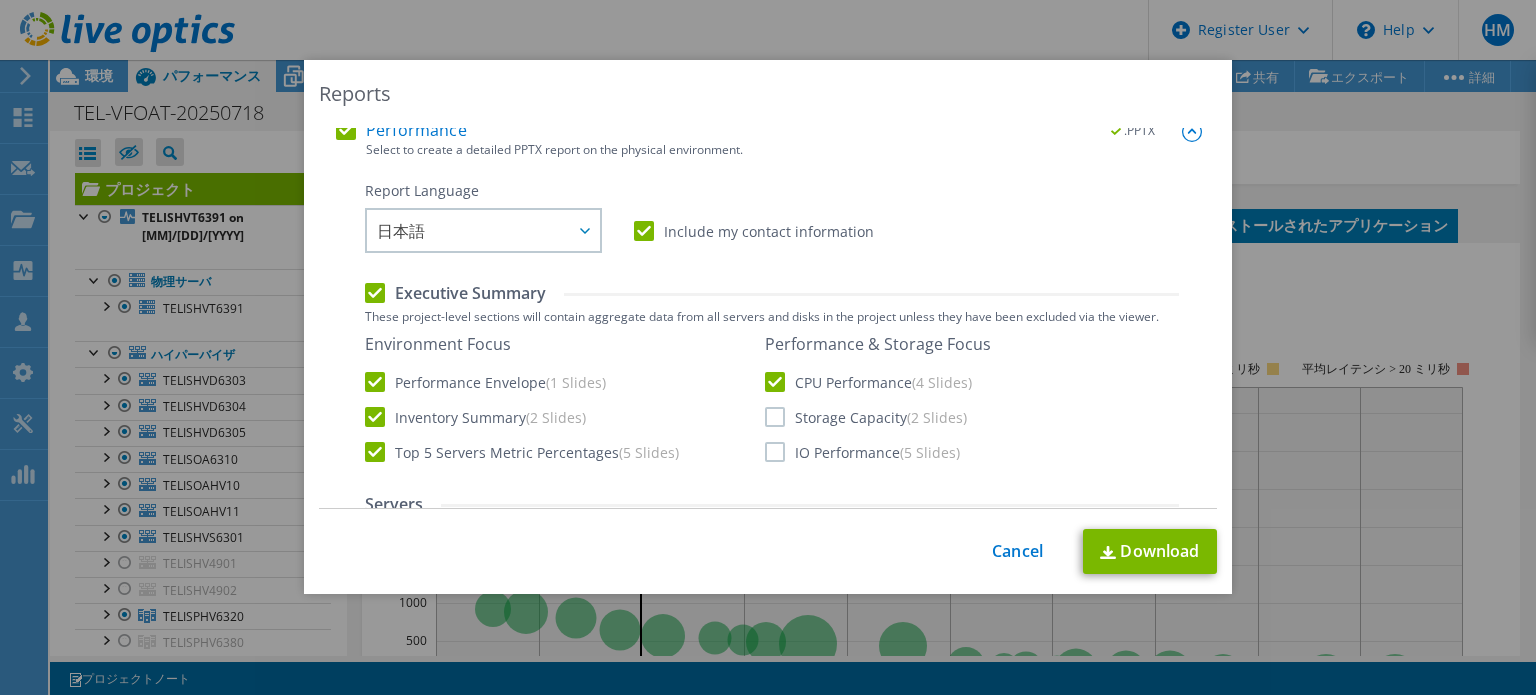 click on "Storage Capacity  (2 Slides)" at bounding box center (866, 417) 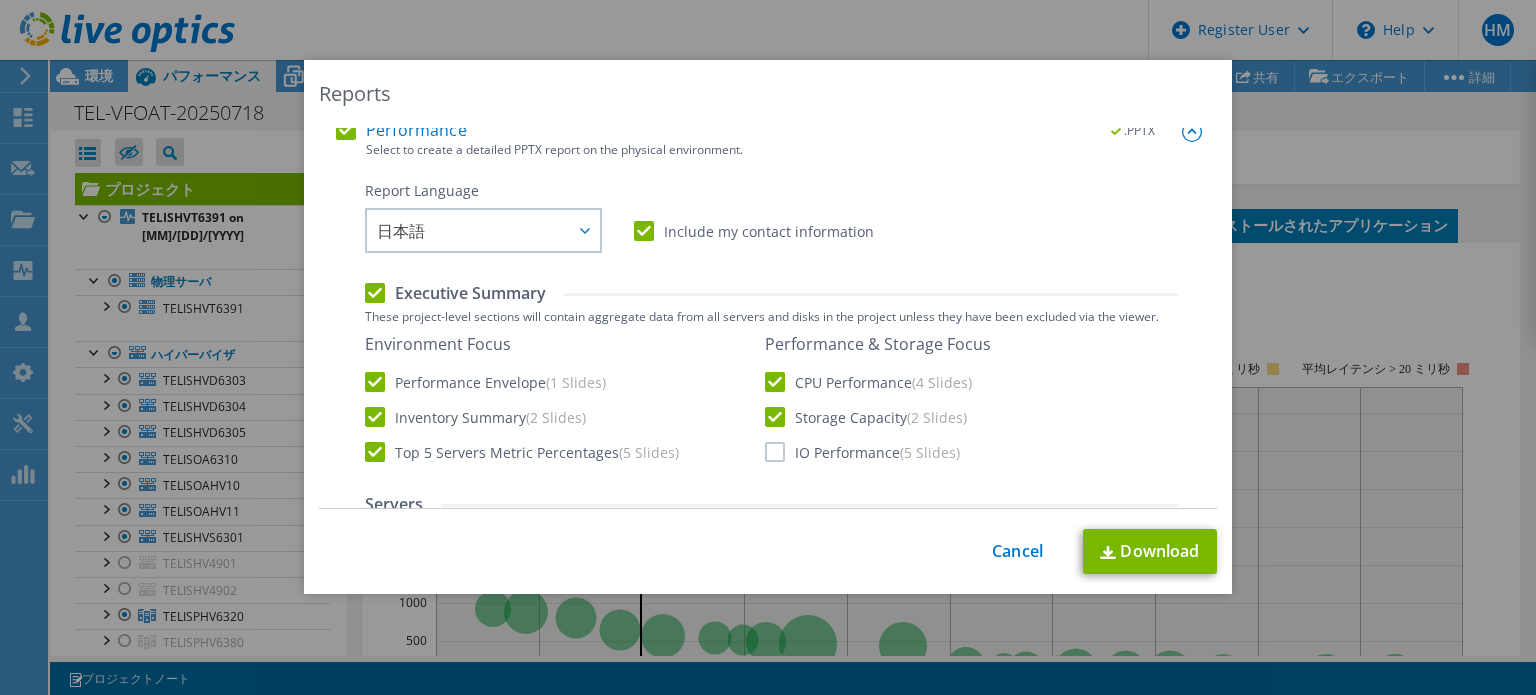 click on "IO Performance  (5 Slides)" at bounding box center (862, 452) 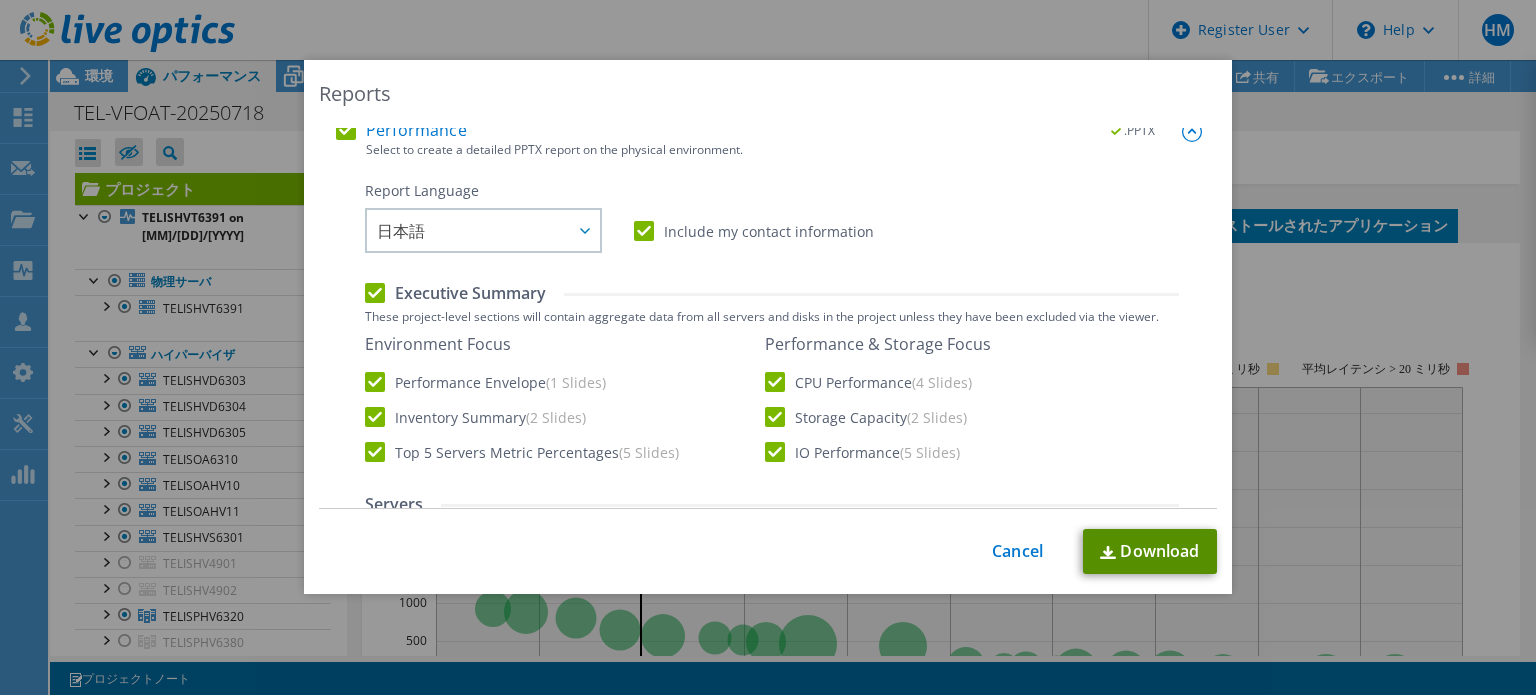 click on "Download" at bounding box center [1150, 551] 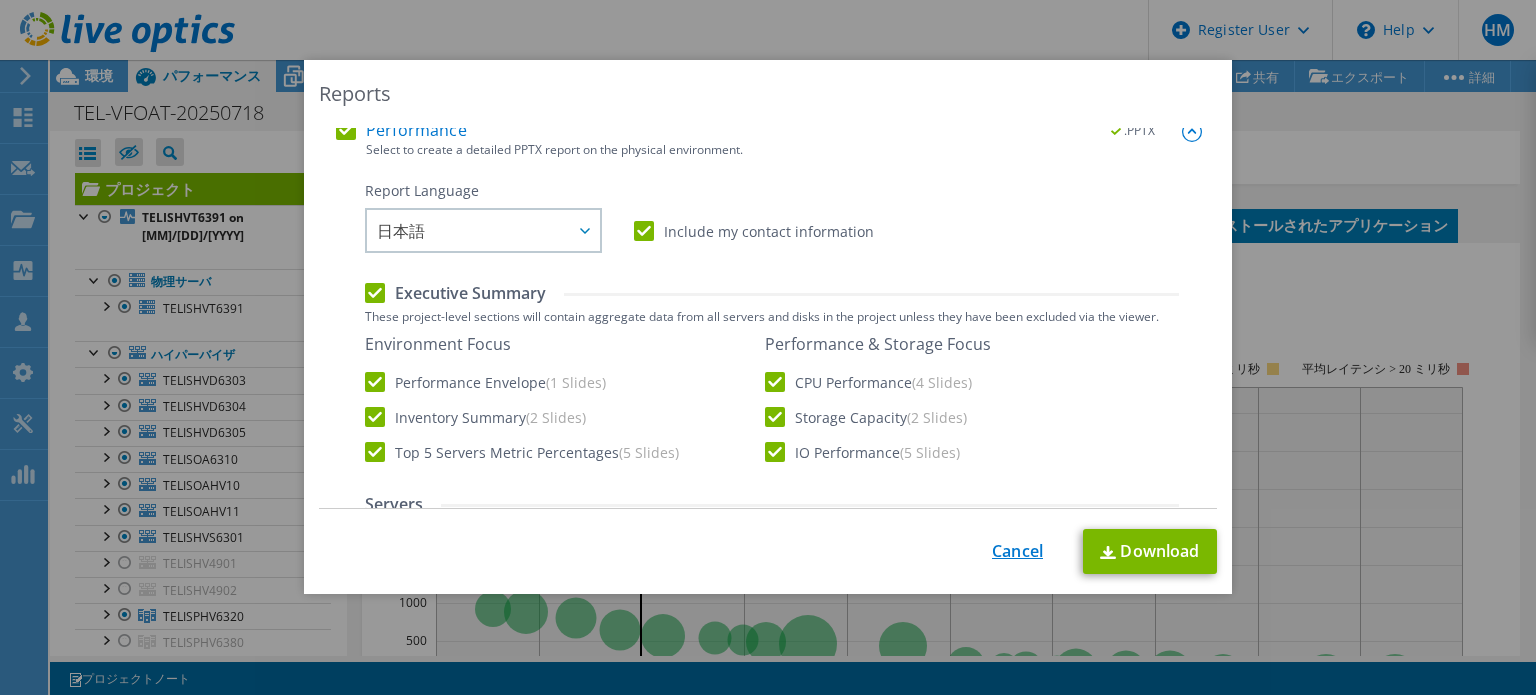 click on "Cancel" at bounding box center (1017, 551) 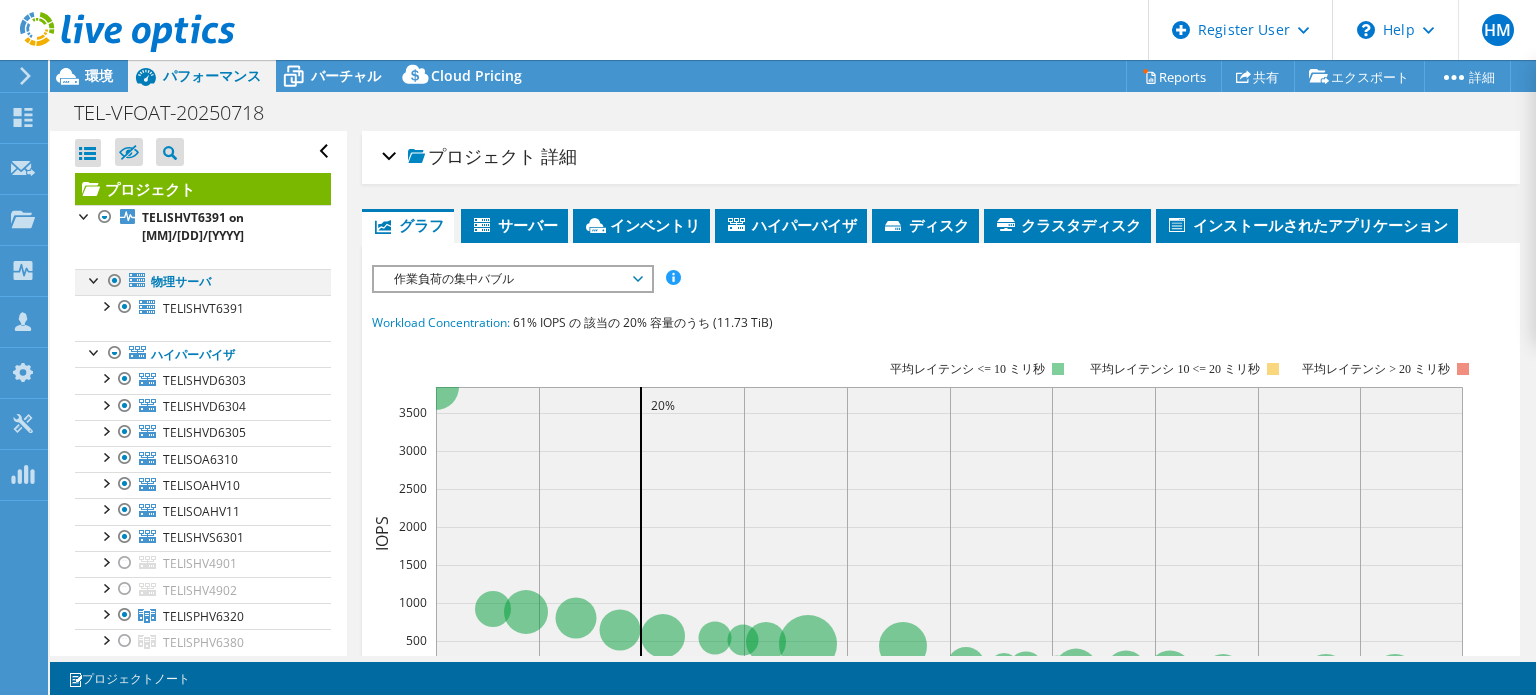 click at bounding box center [115, 281] 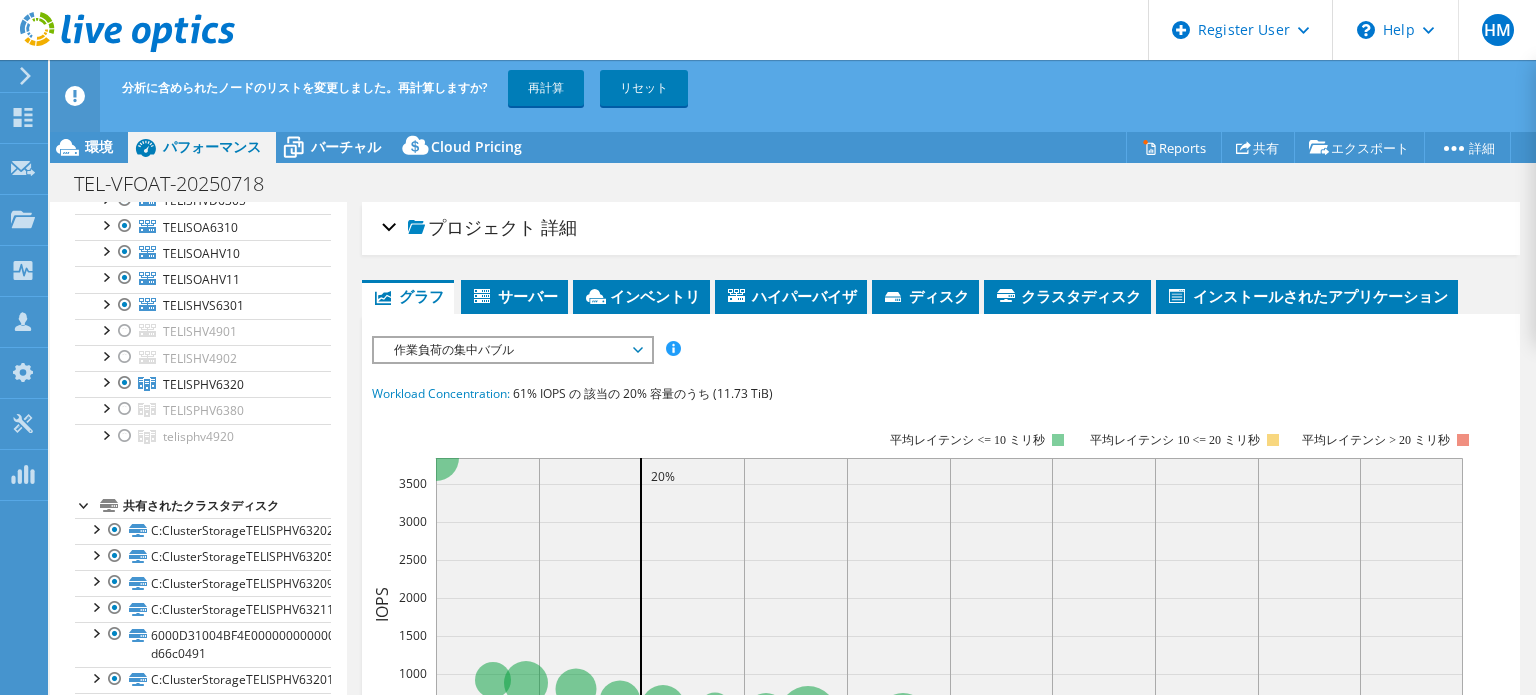 scroll, scrollTop: 304, scrollLeft: 0, axis: vertical 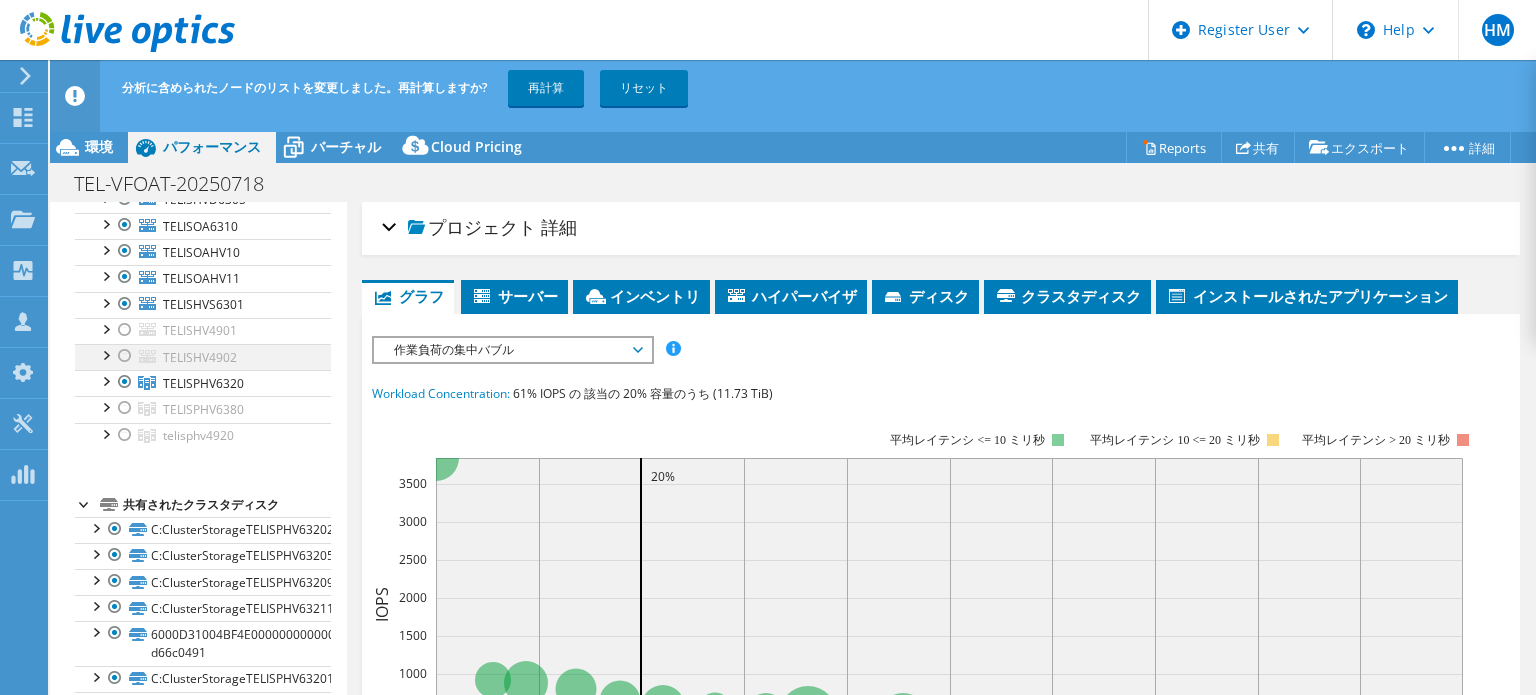 click at bounding box center [125, 356] 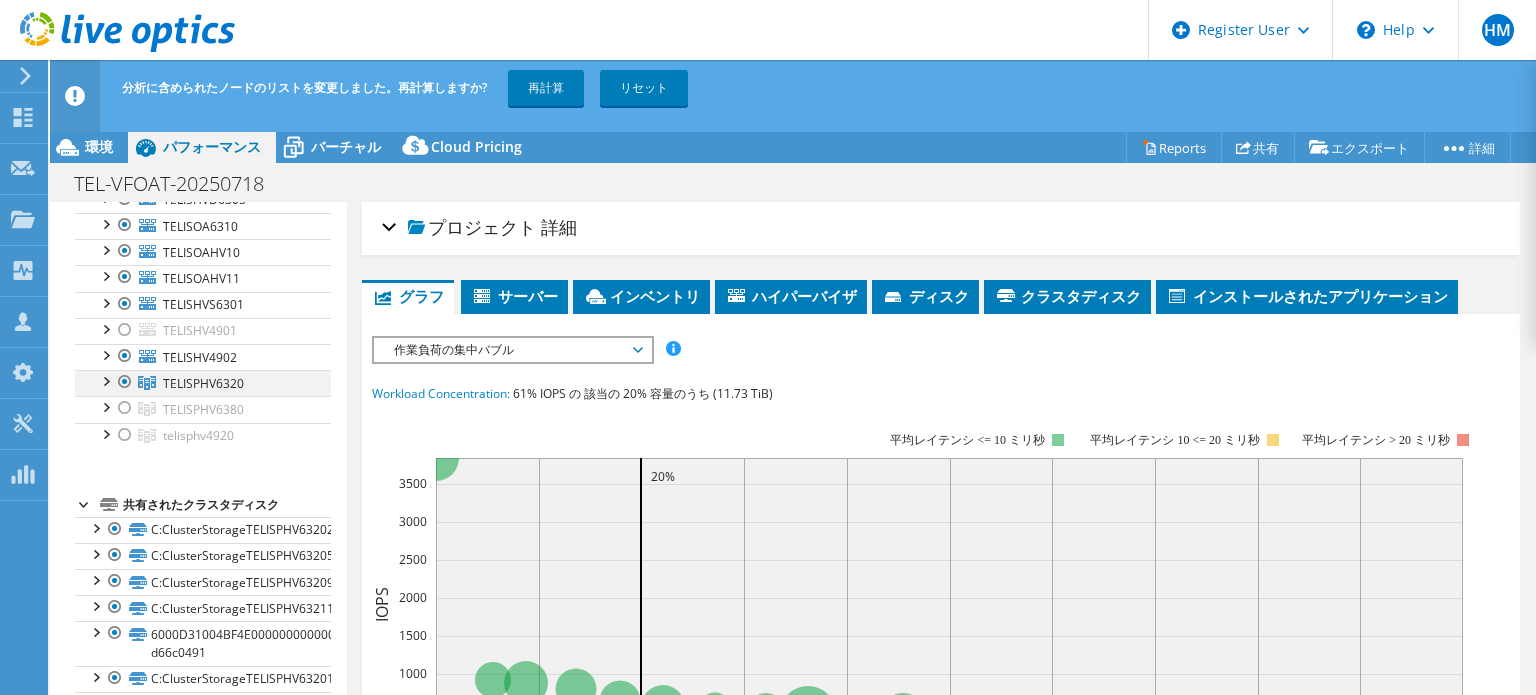 click at bounding box center (125, 382) 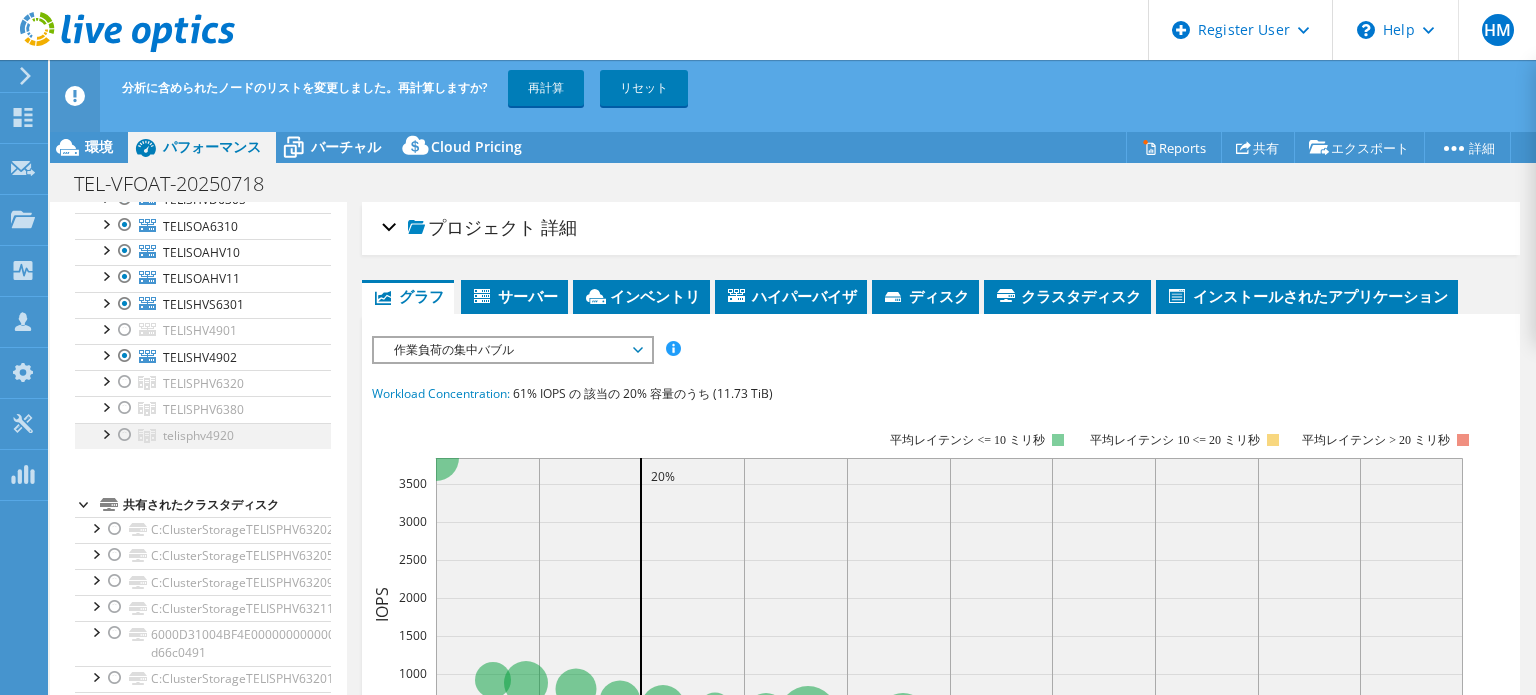 click at bounding box center (125, 435) 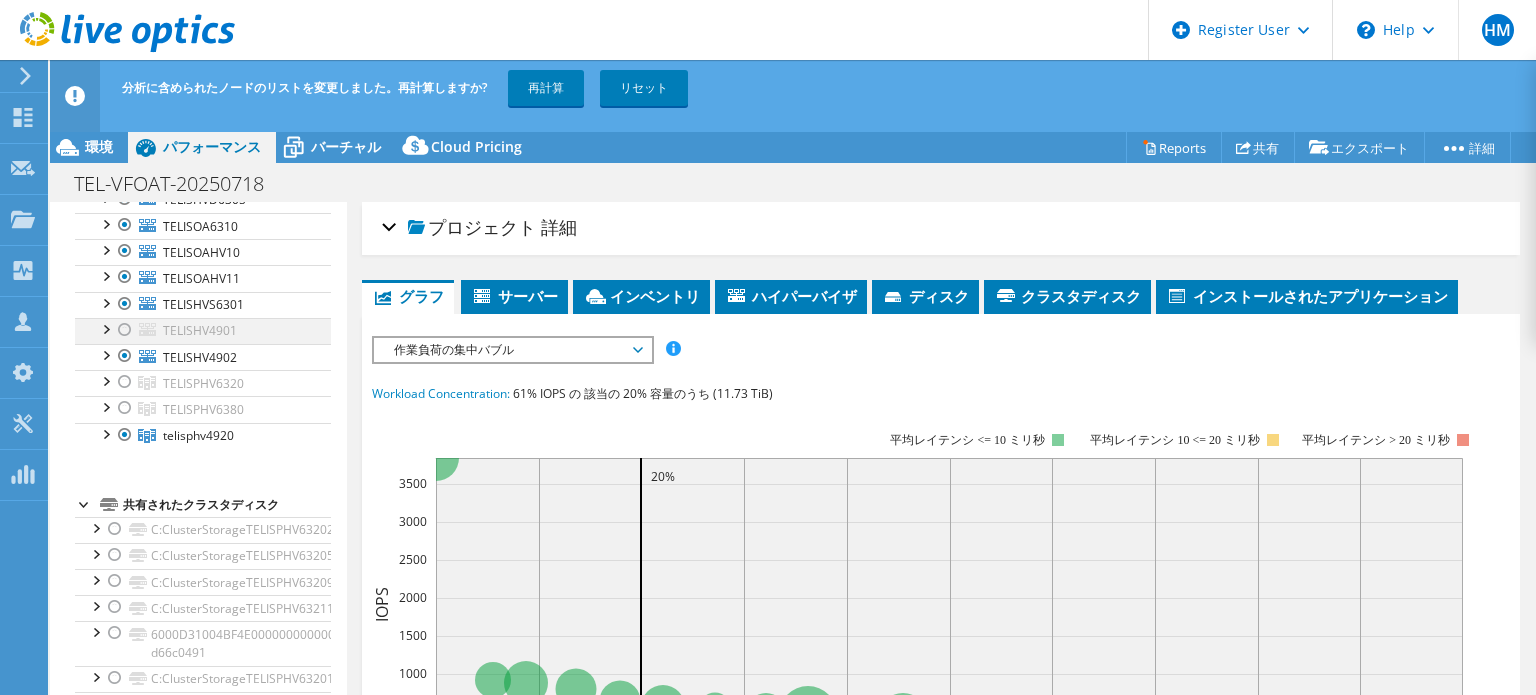 click at bounding box center [125, 330] 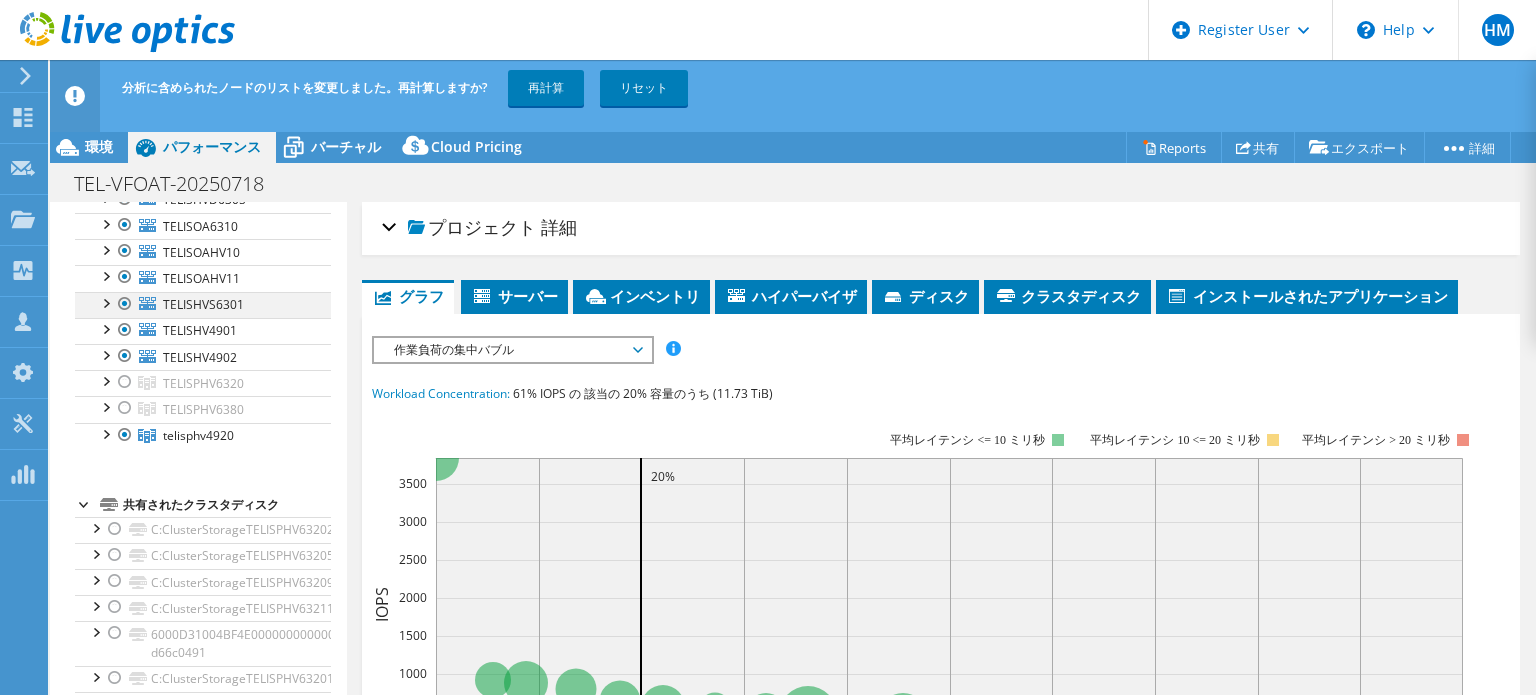 click at bounding box center [125, 304] 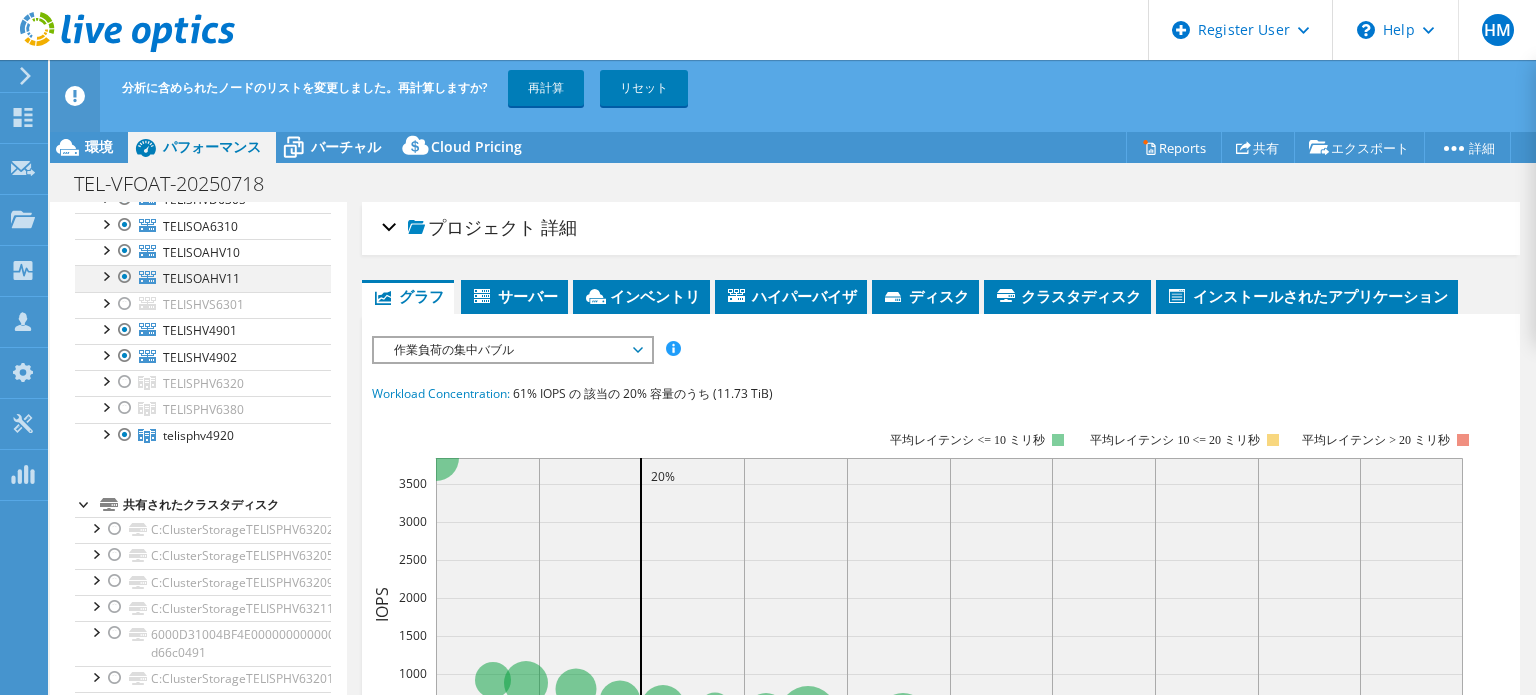 click at bounding box center (125, 277) 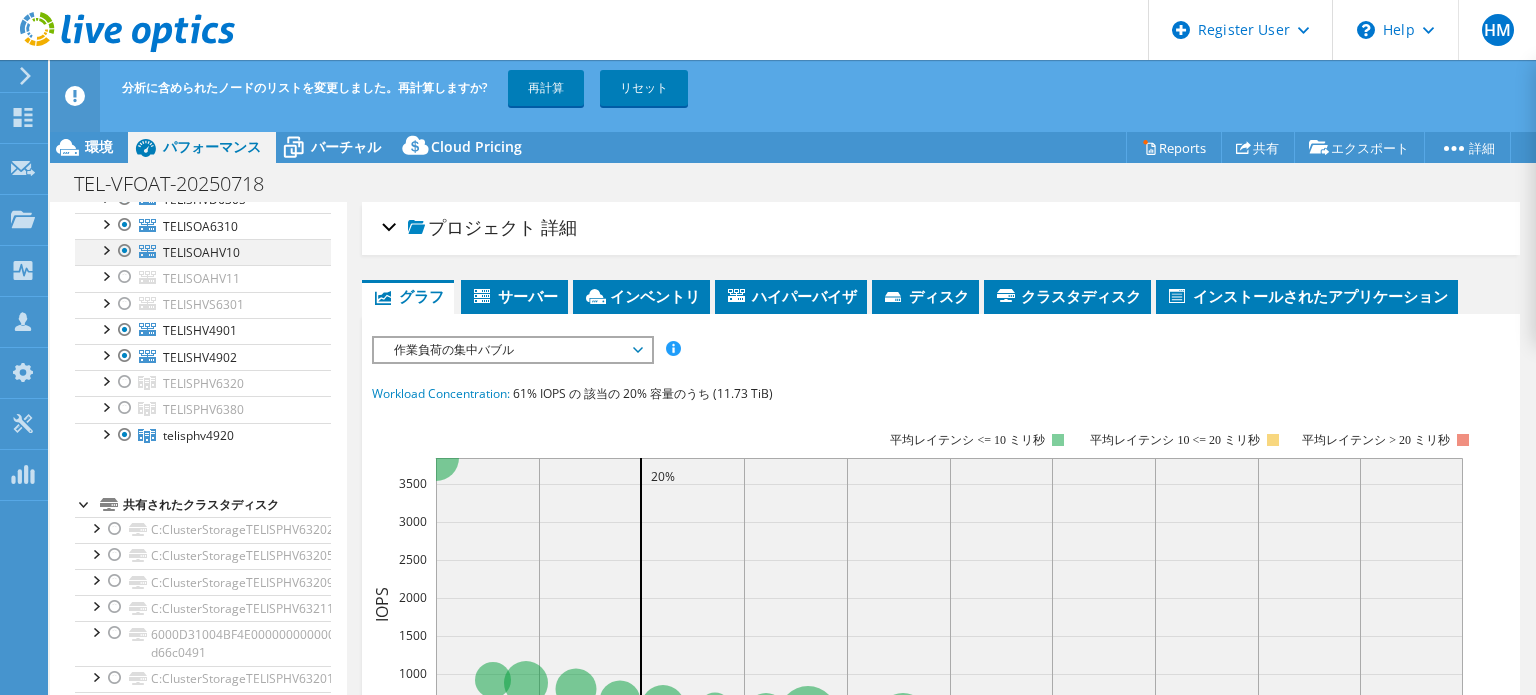 click at bounding box center (125, 251) 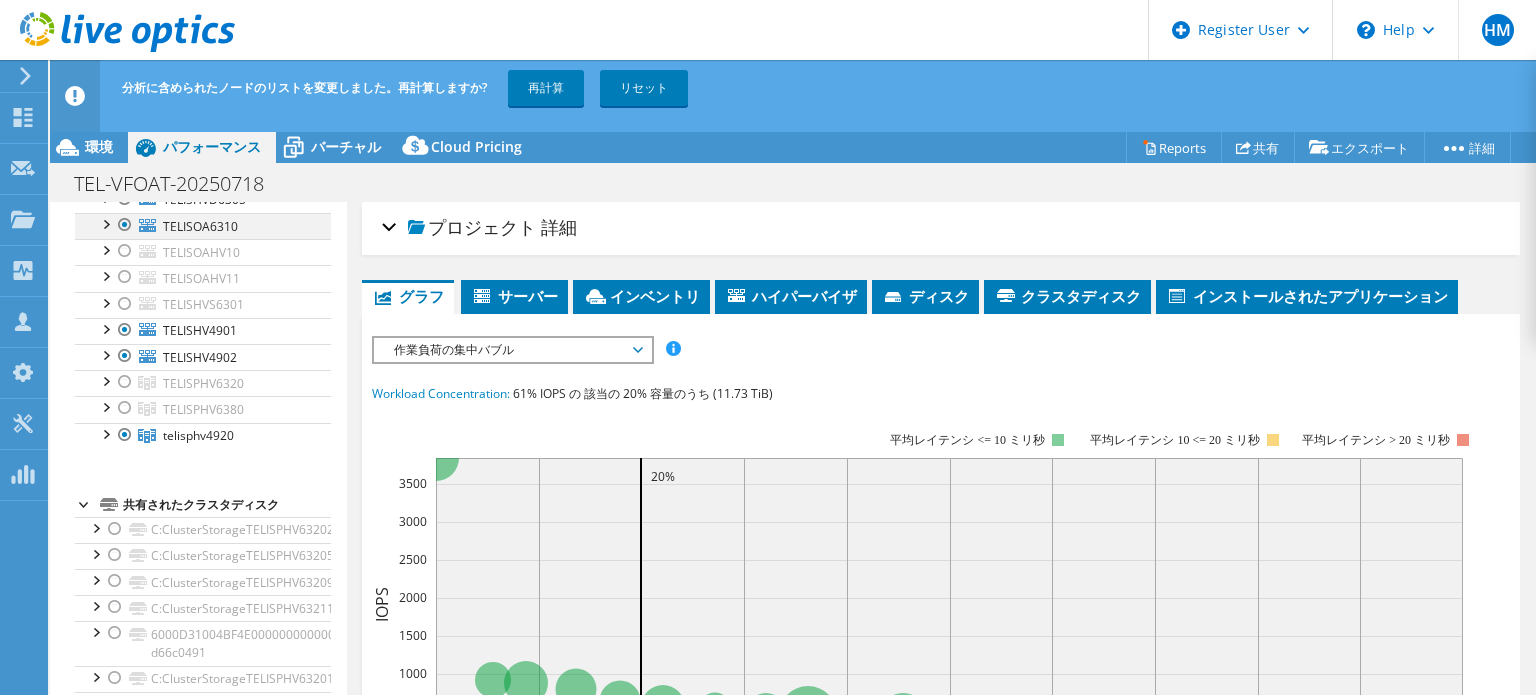 click at bounding box center (125, 225) 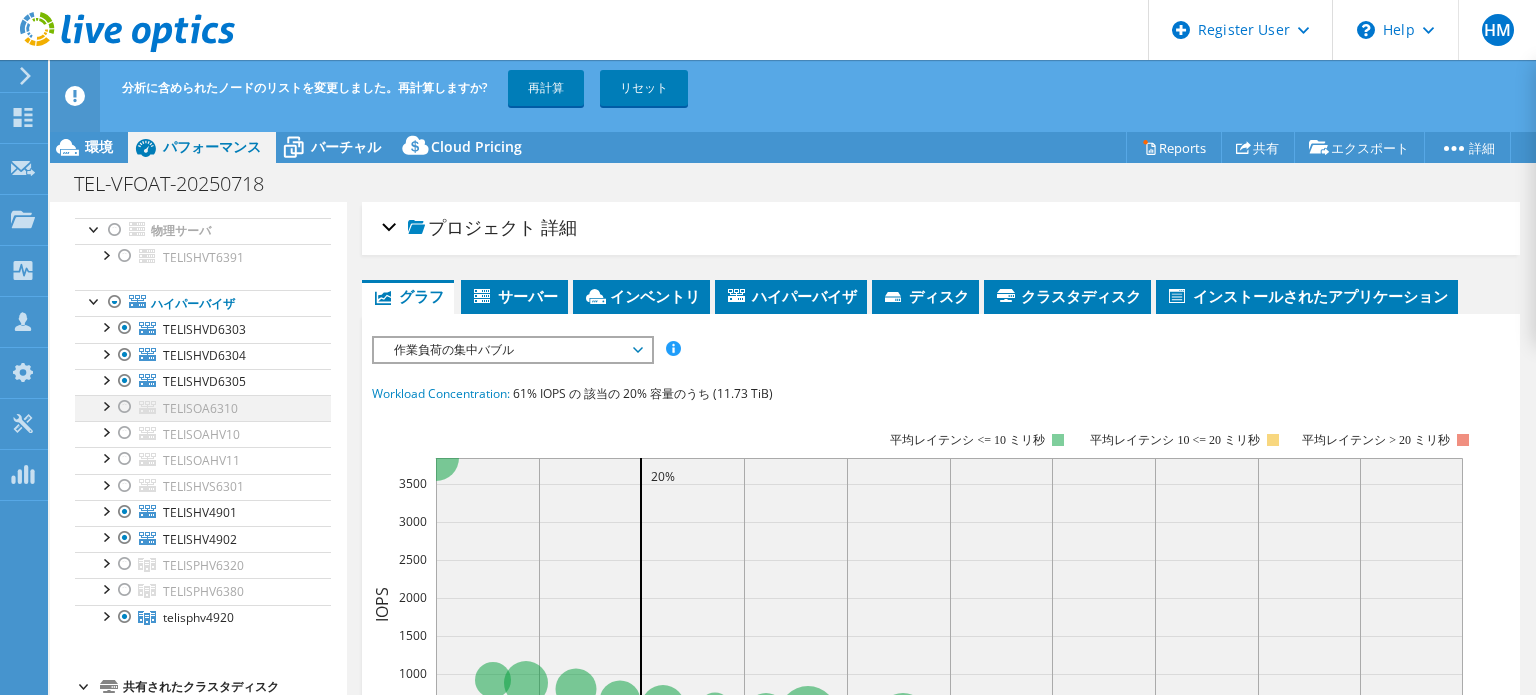 scroll, scrollTop: 120, scrollLeft: 0, axis: vertical 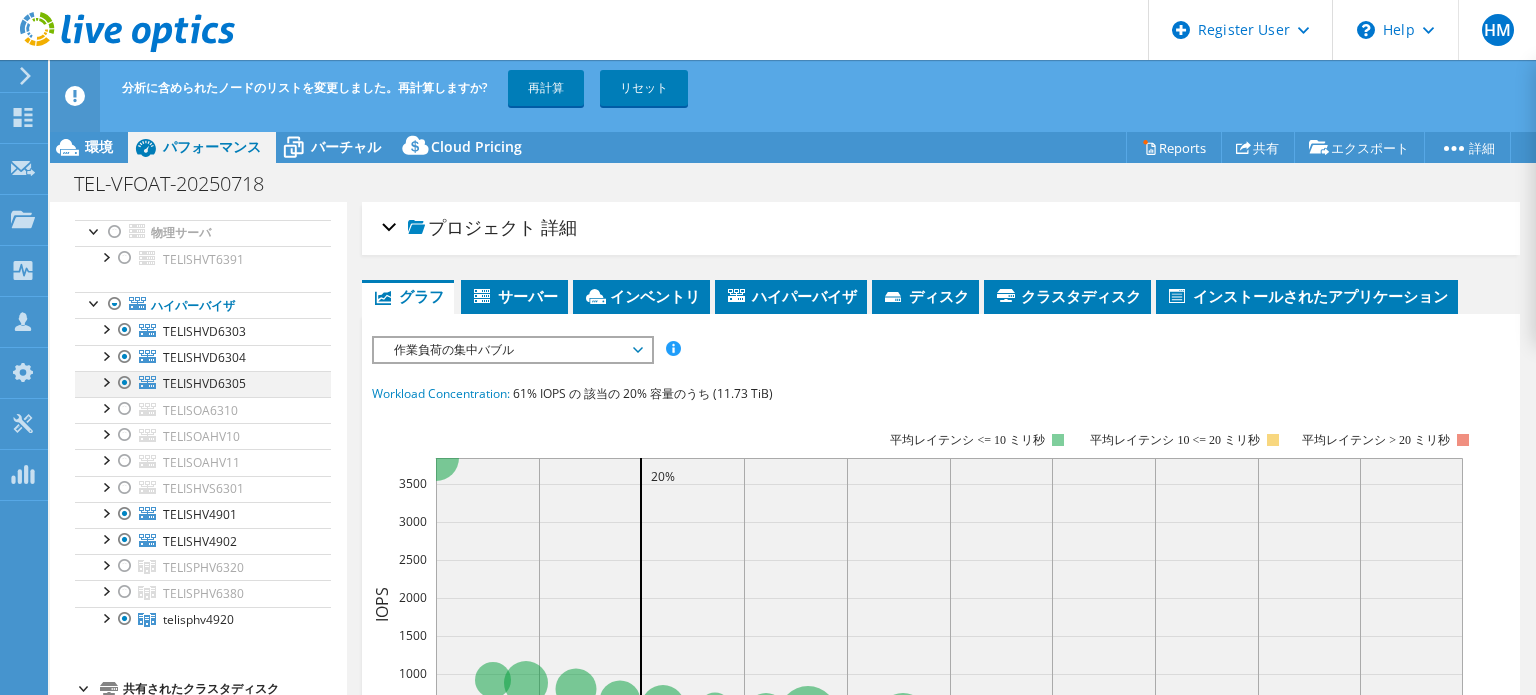 click at bounding box center (125, 383) 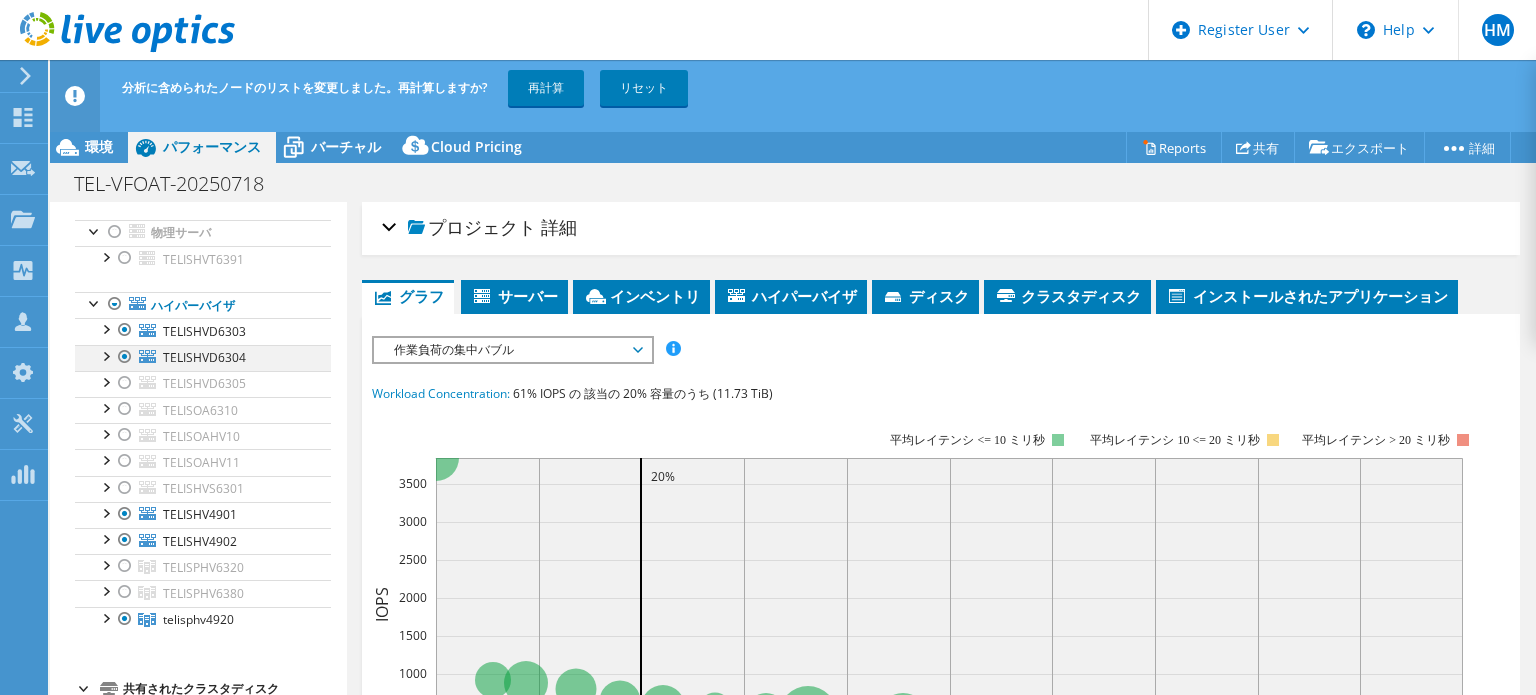 click at bounding box center [125, 357] 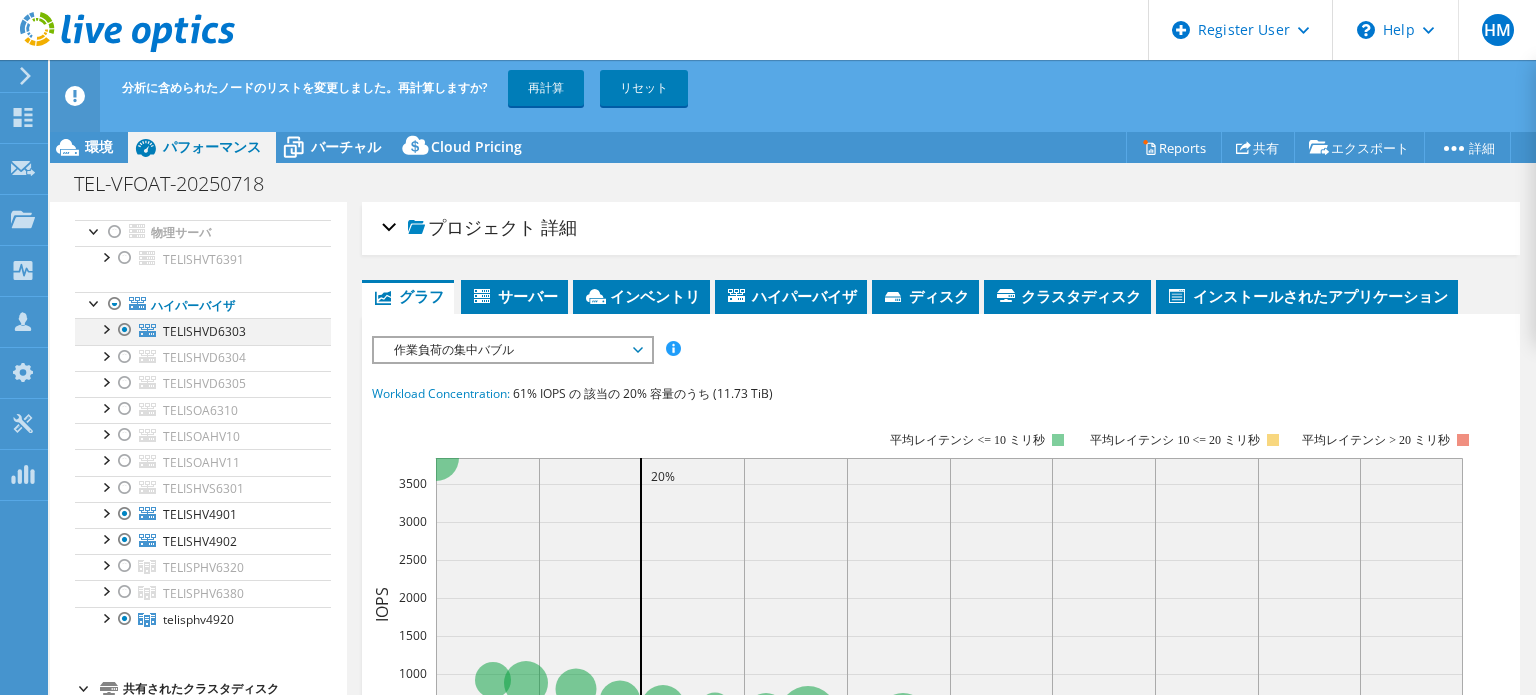 click at bounding box center [125, 330] 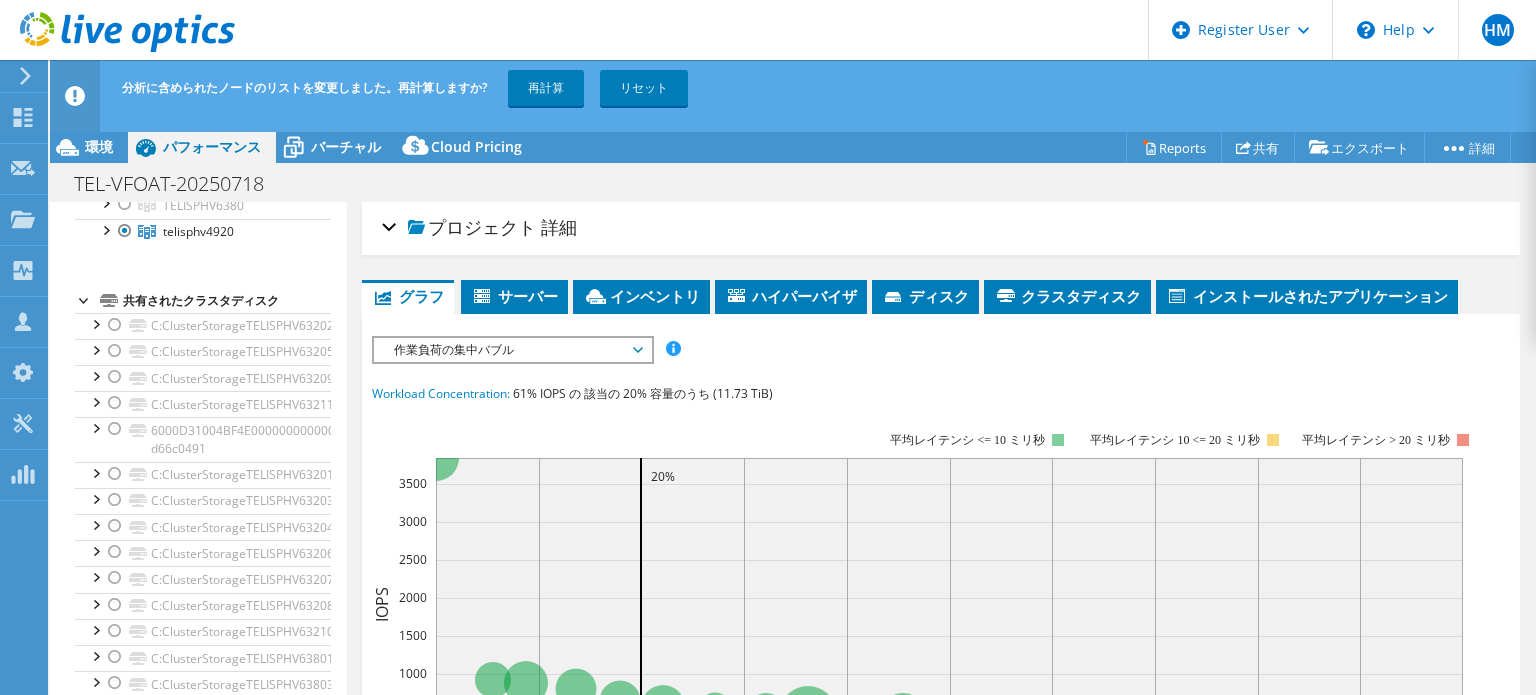 scroll, scrollTop: 0, scrollLeft: 0, axis: both 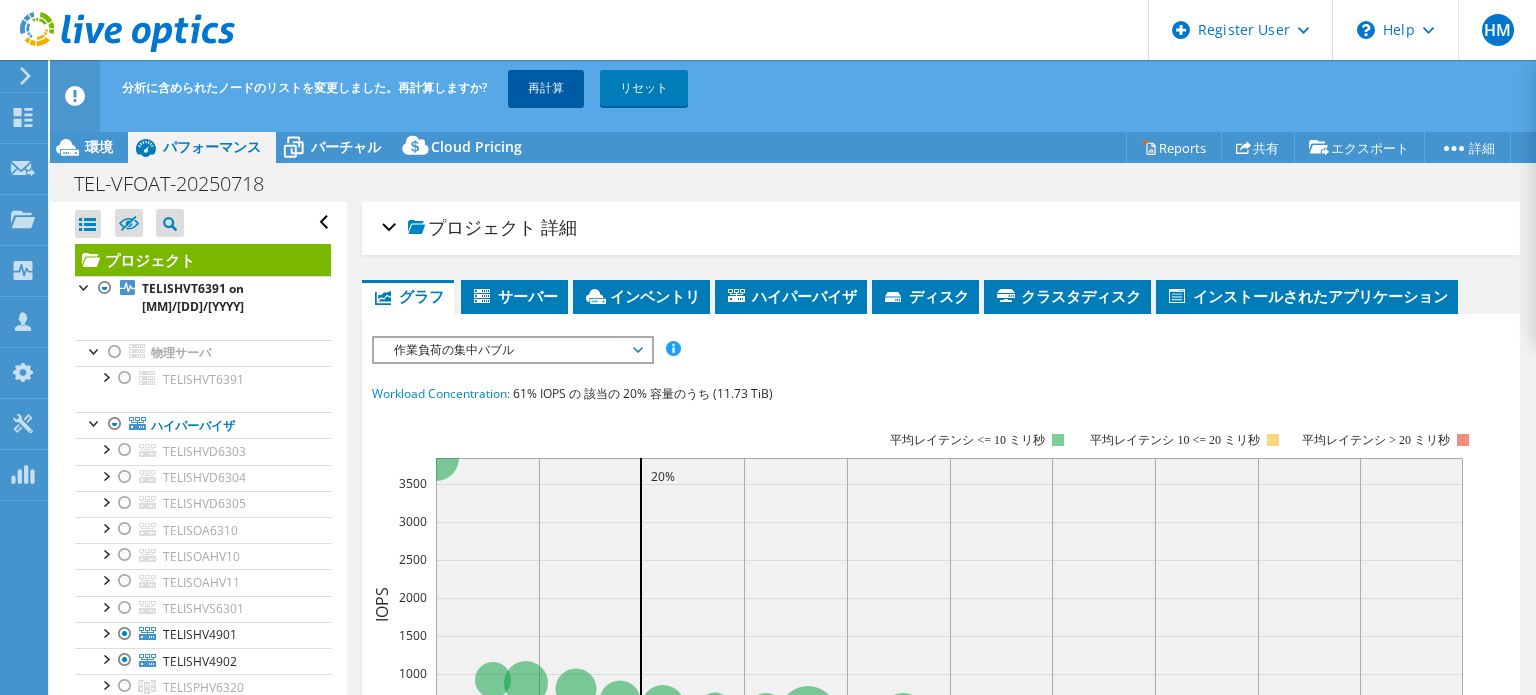 click on "再計算" at bounding box center [546, 88] 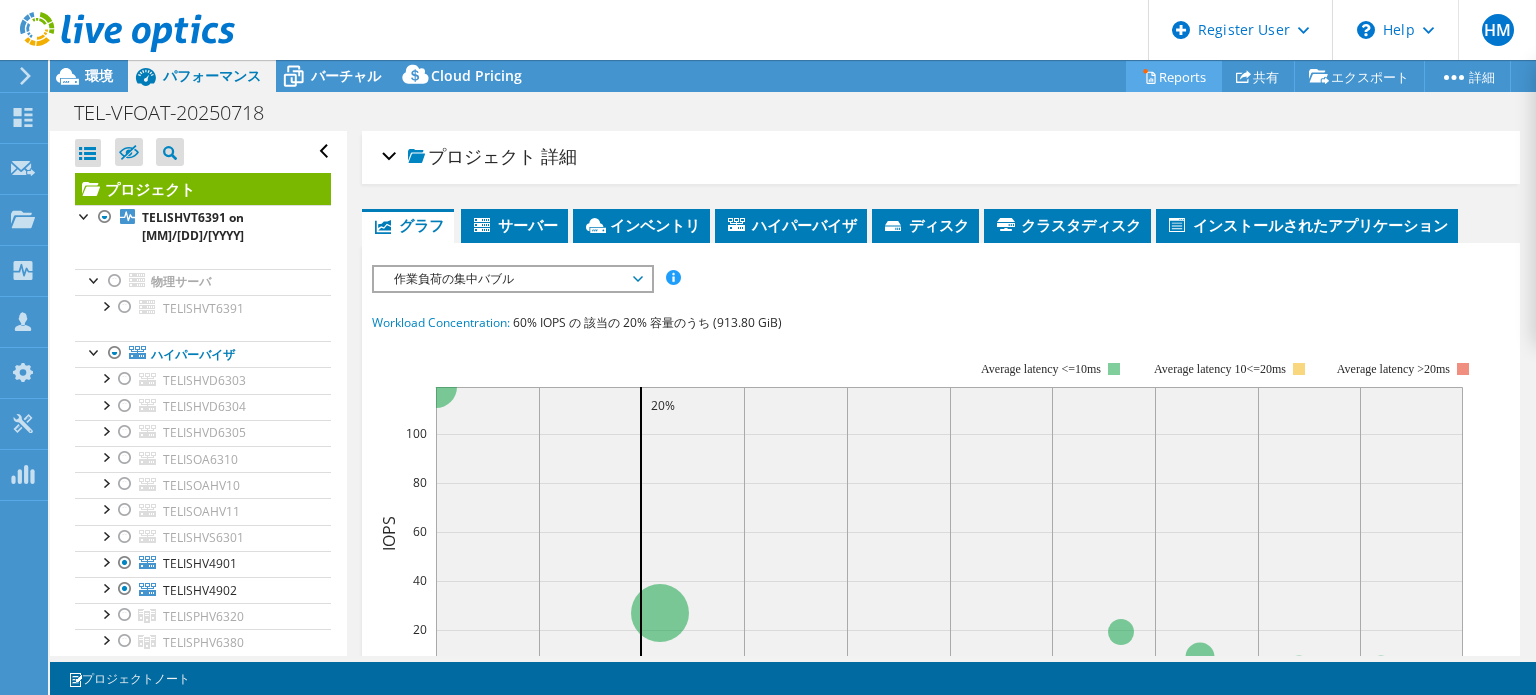 click on "Reports" at bounding box center [1174, 76] 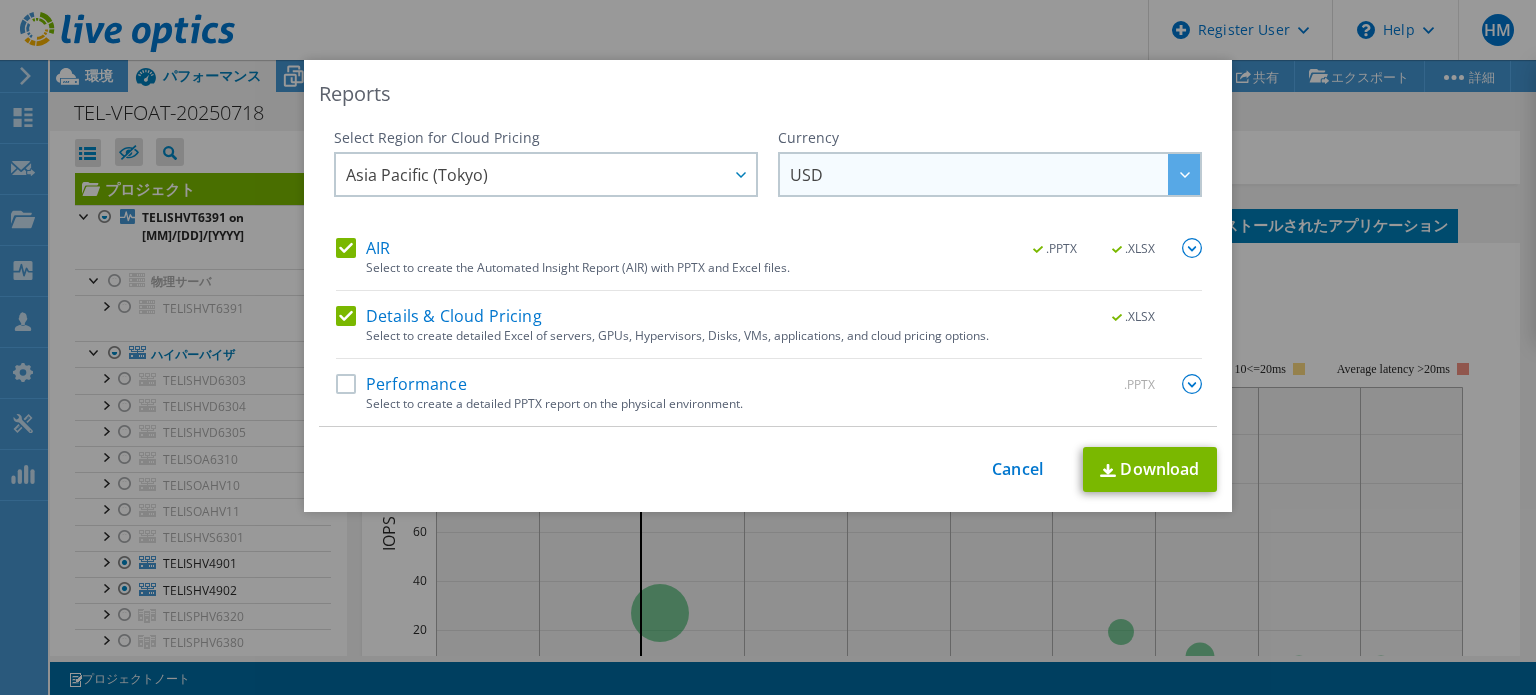 click on "USD" at bounding box center [995, 174] 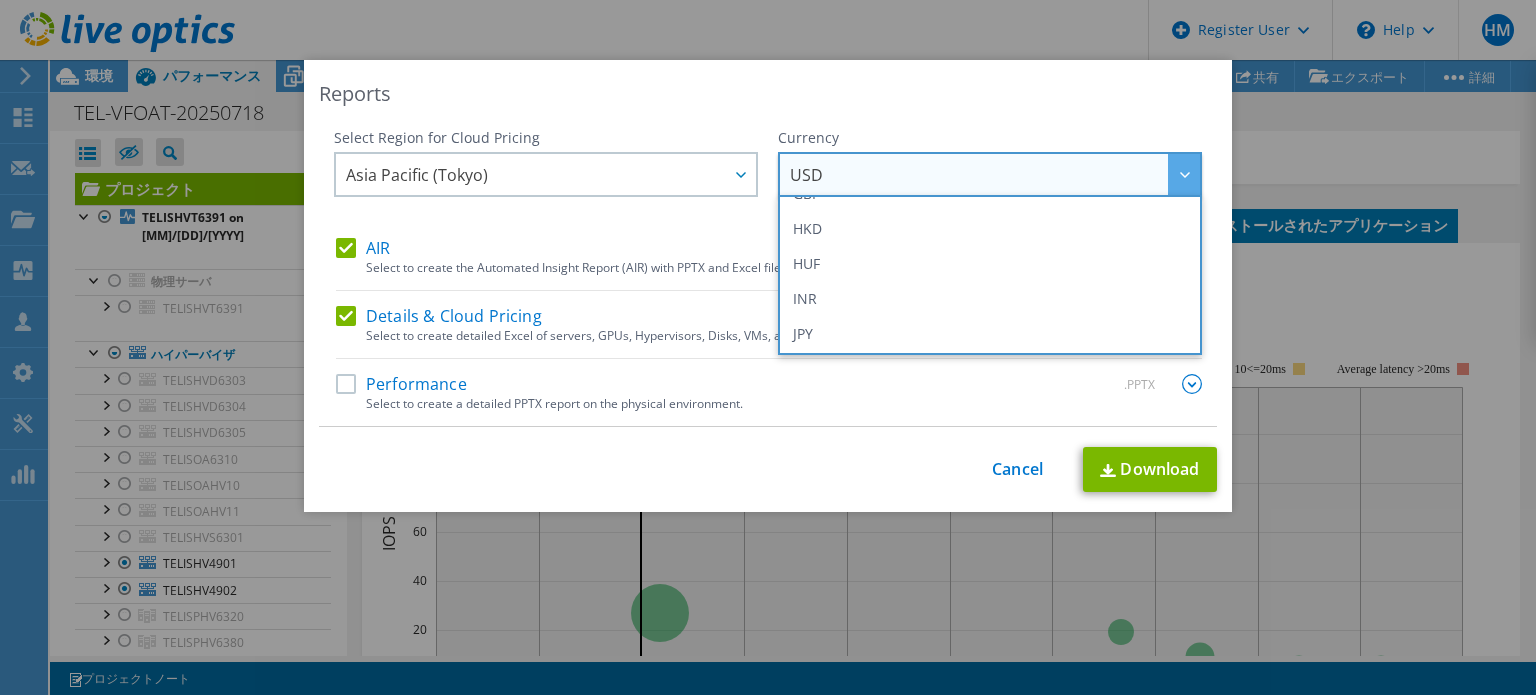 scroll, scrollTop: 344, scrollLeft: 0, axis: vertical 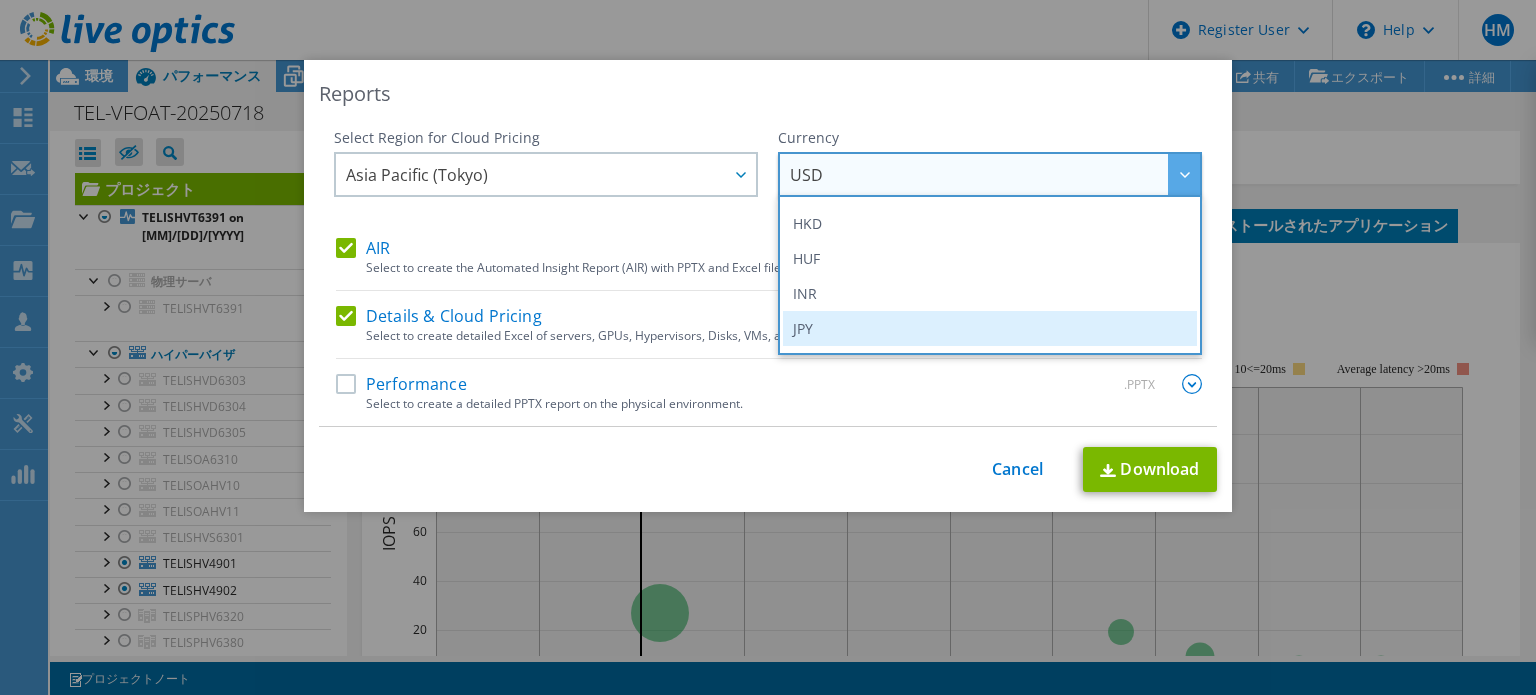 click on "JPY" at bounding box center [990, 328] 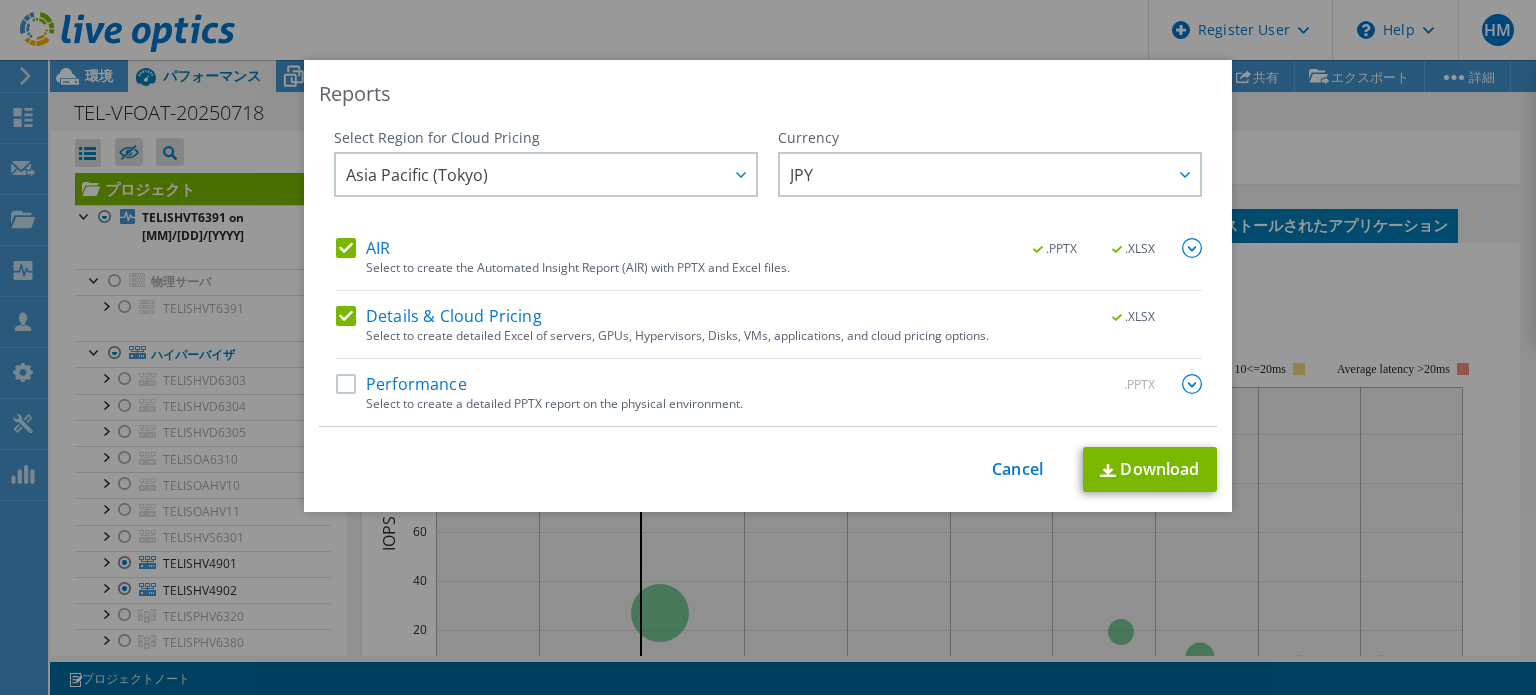 click on "Performance" at bounding box center (401, 384) 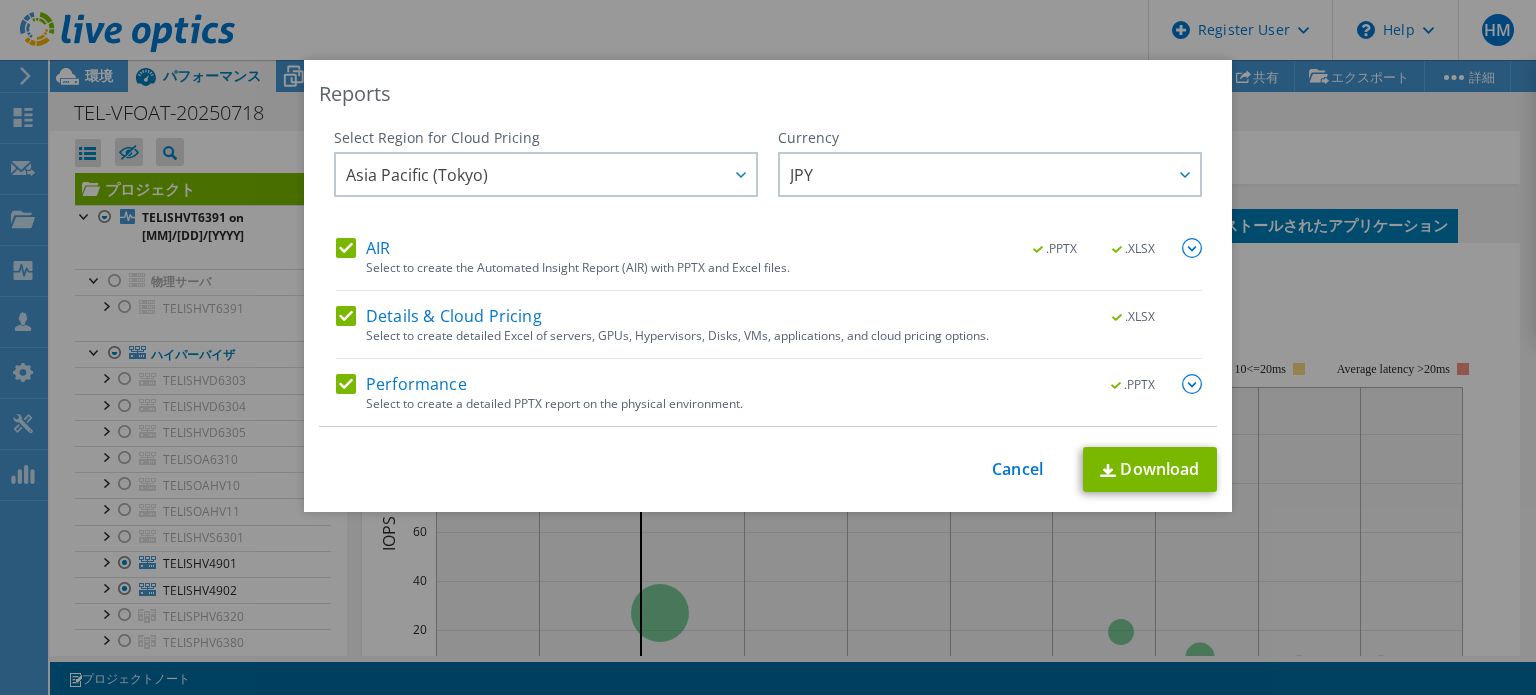 click at bounding box center (1192, 384) 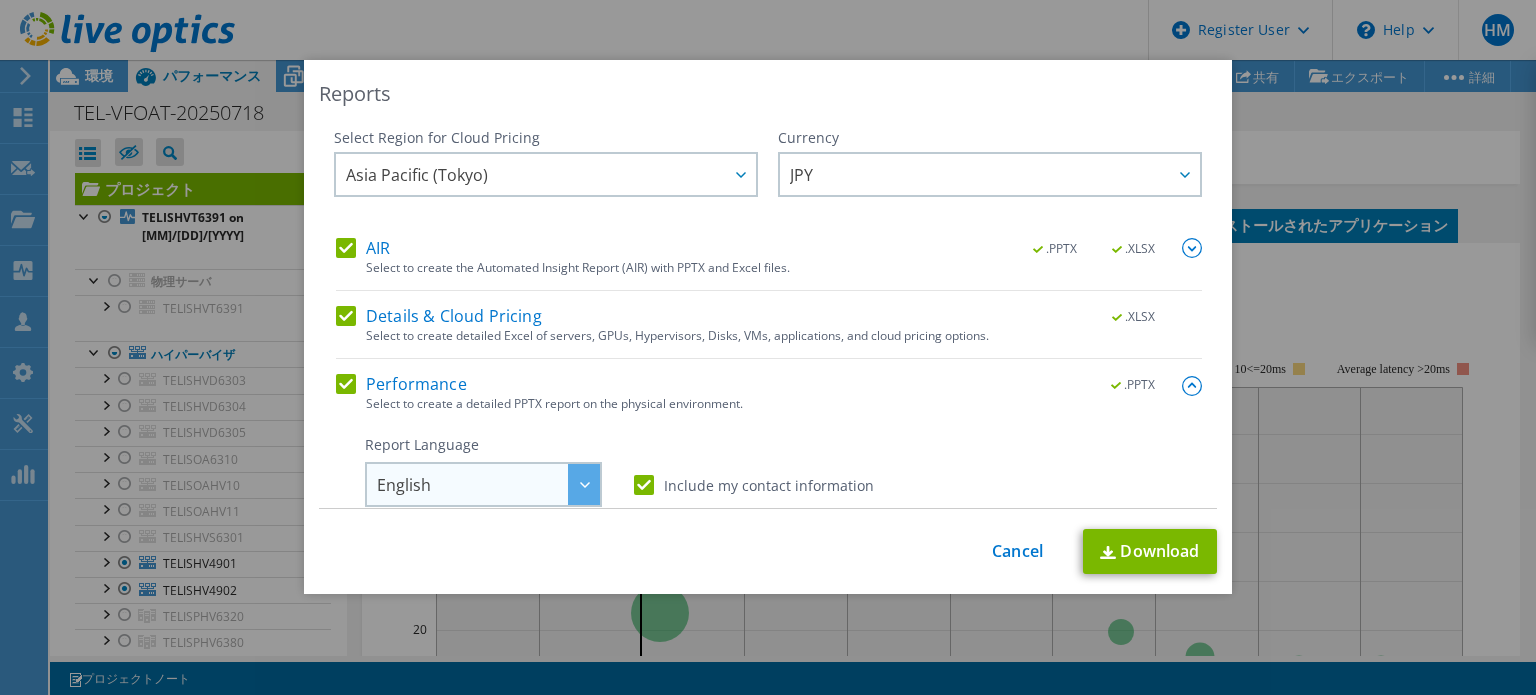 click at bounding box center [584, 484] 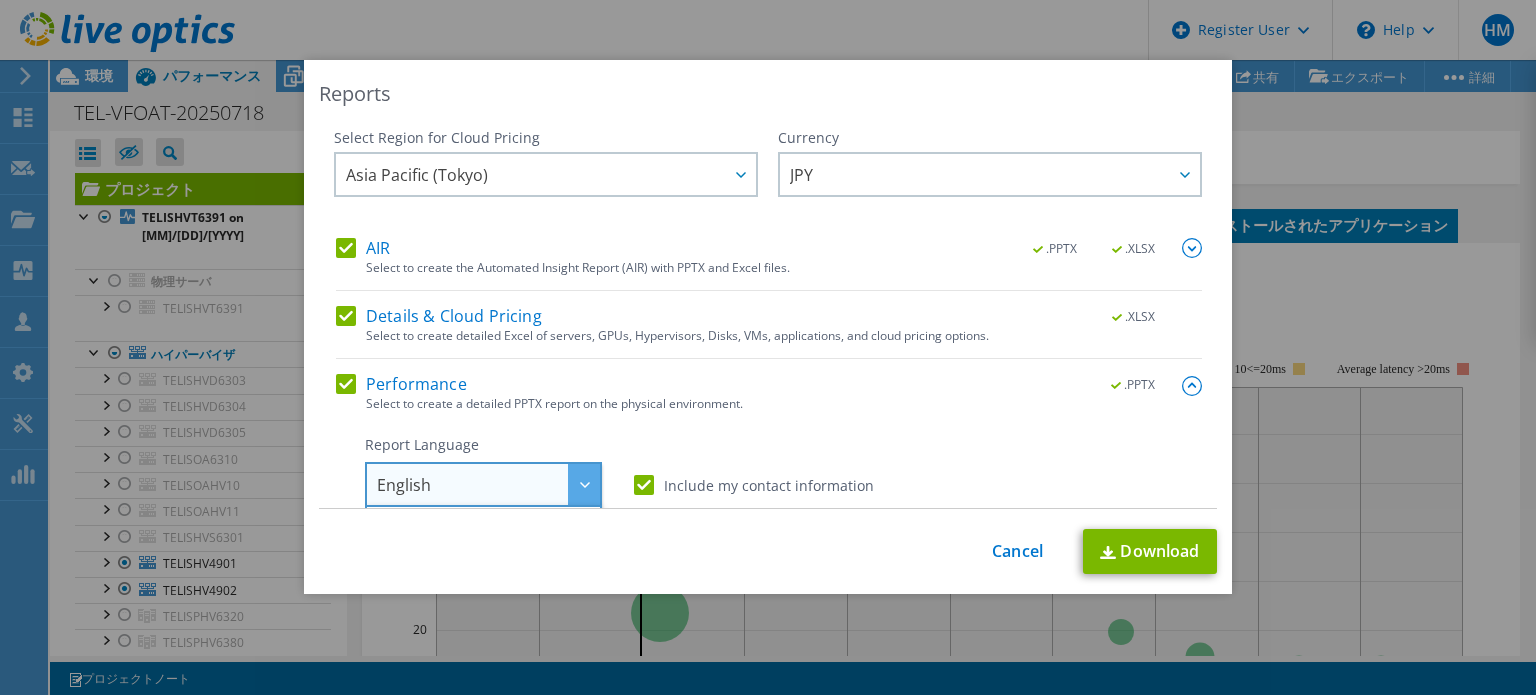 click at bounding box center [584, 484] 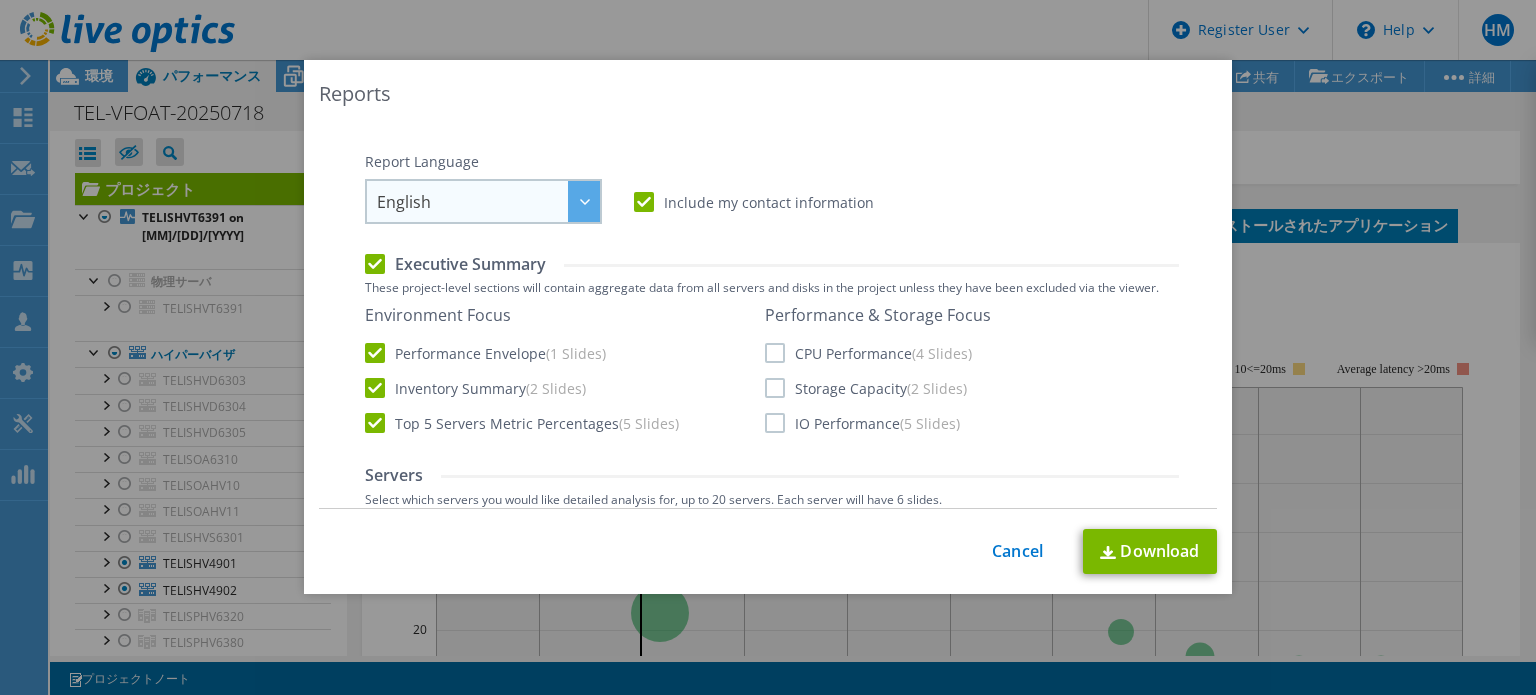 scroll, scrollTop: 284, scrollLeft: 0, axis: vertical 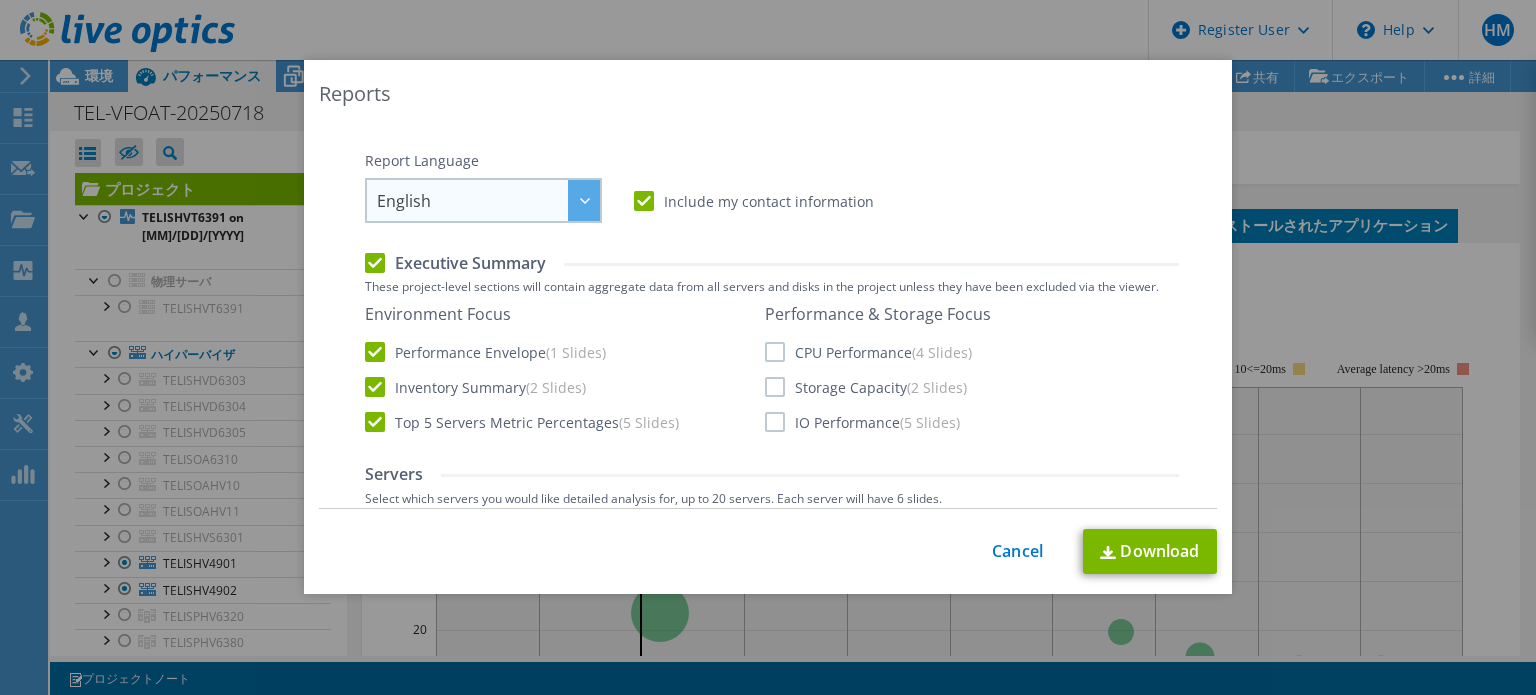 click on "English" at bounding box center (488, 200) 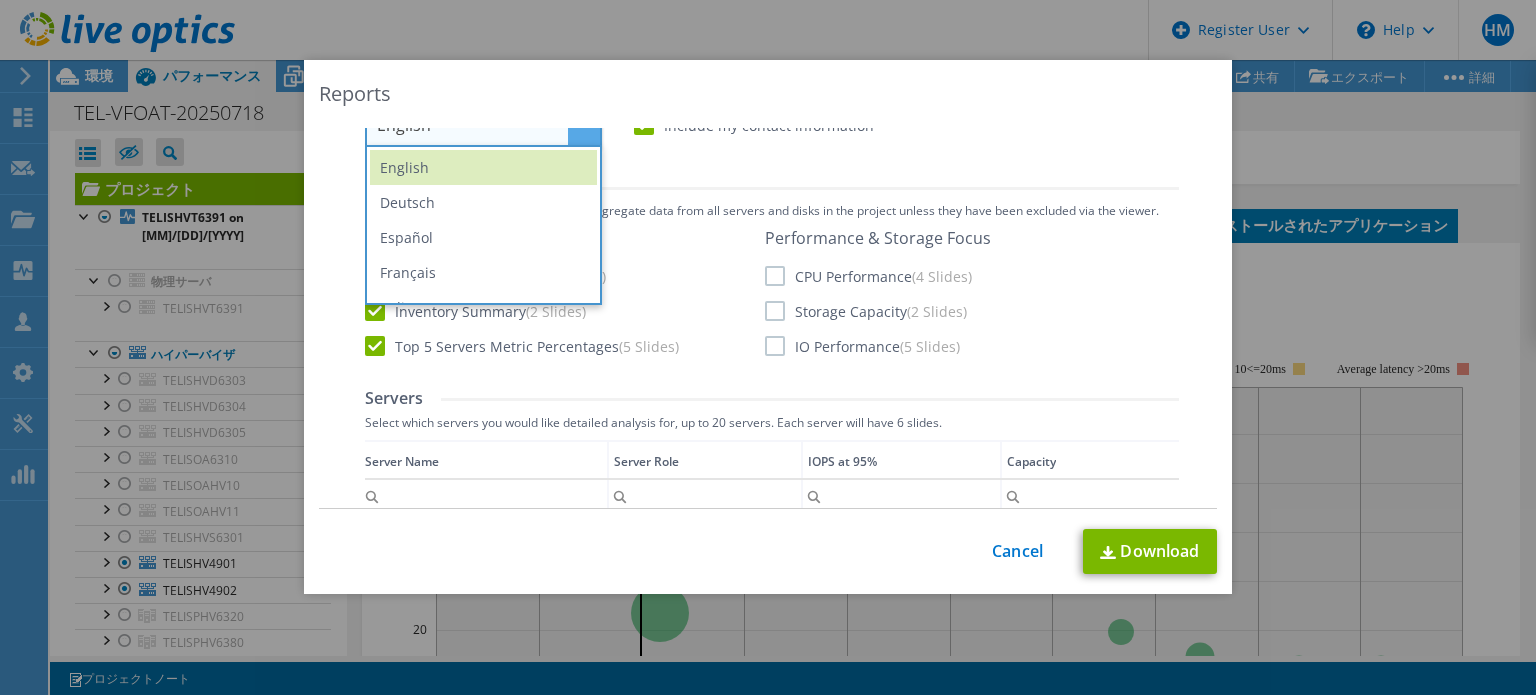 scroll, scrollTop: 310, scrollLeft: 0, axis: vertical 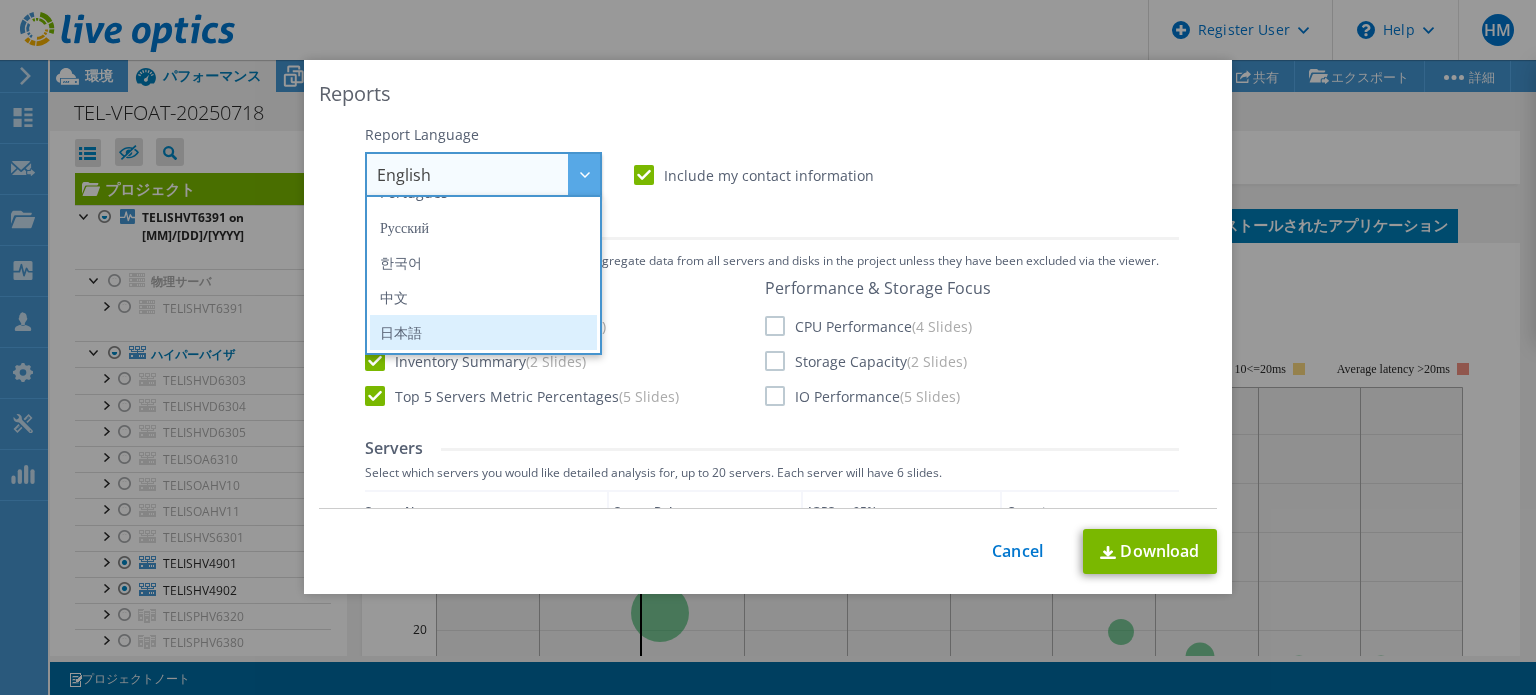 click on "日本語" at bounding box center (483, 332) 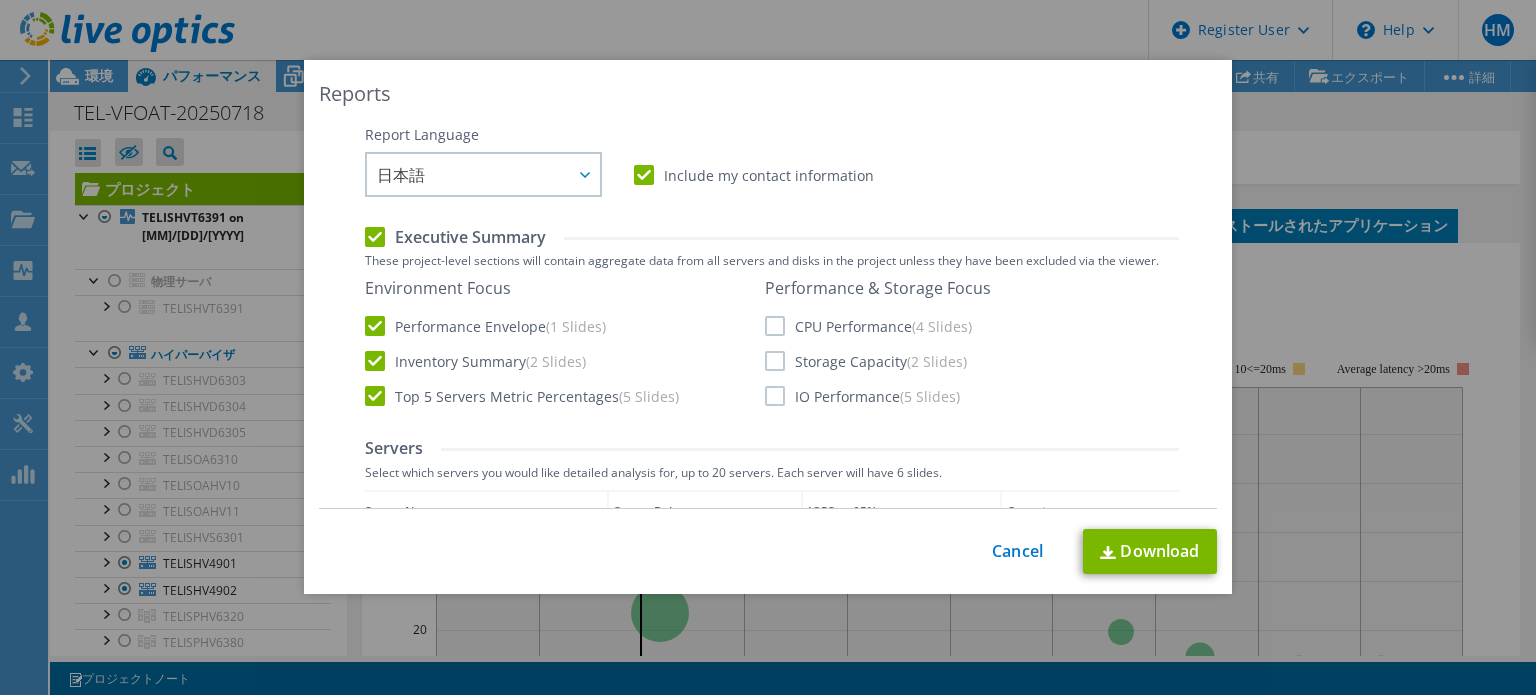 click on "CPU Performance  (4 Slides)" at bounding box center [868, 326] 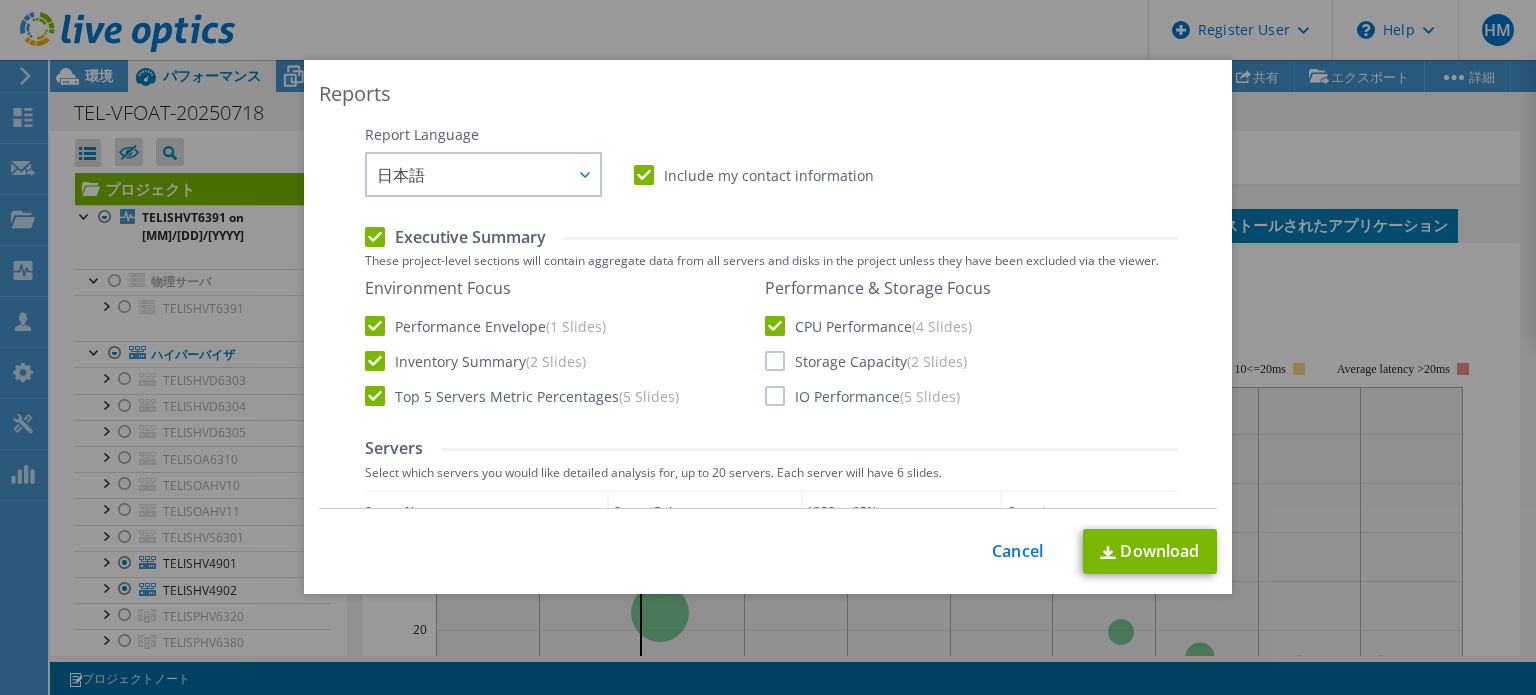 click on "Storage Capacity  (2 Slides)" at bounding box center (866, 361) 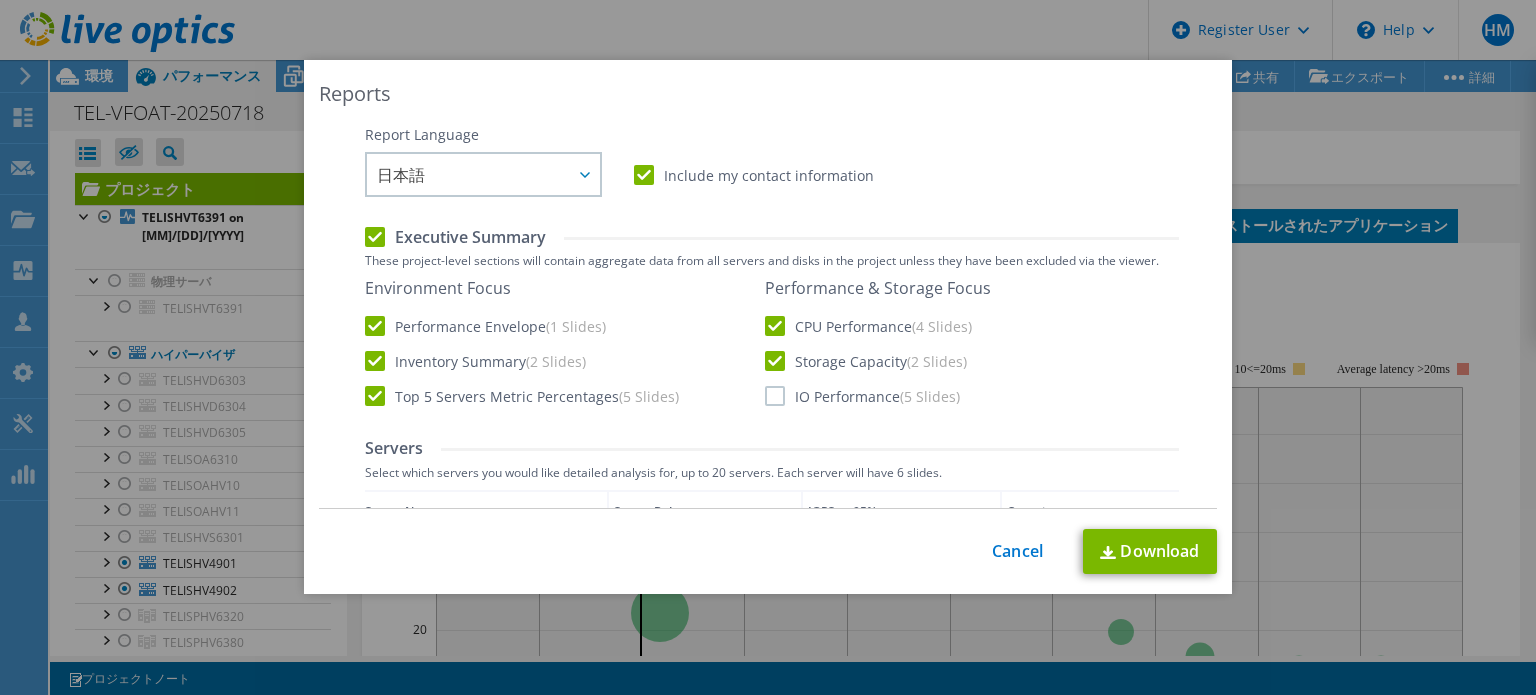 click on "Performance & Storage Focus
CPU Performance  (4 Slides)
Storage Capacity  (2 Slides)
IO Performance  (5 Slides)" at bounding box center [878, 342] 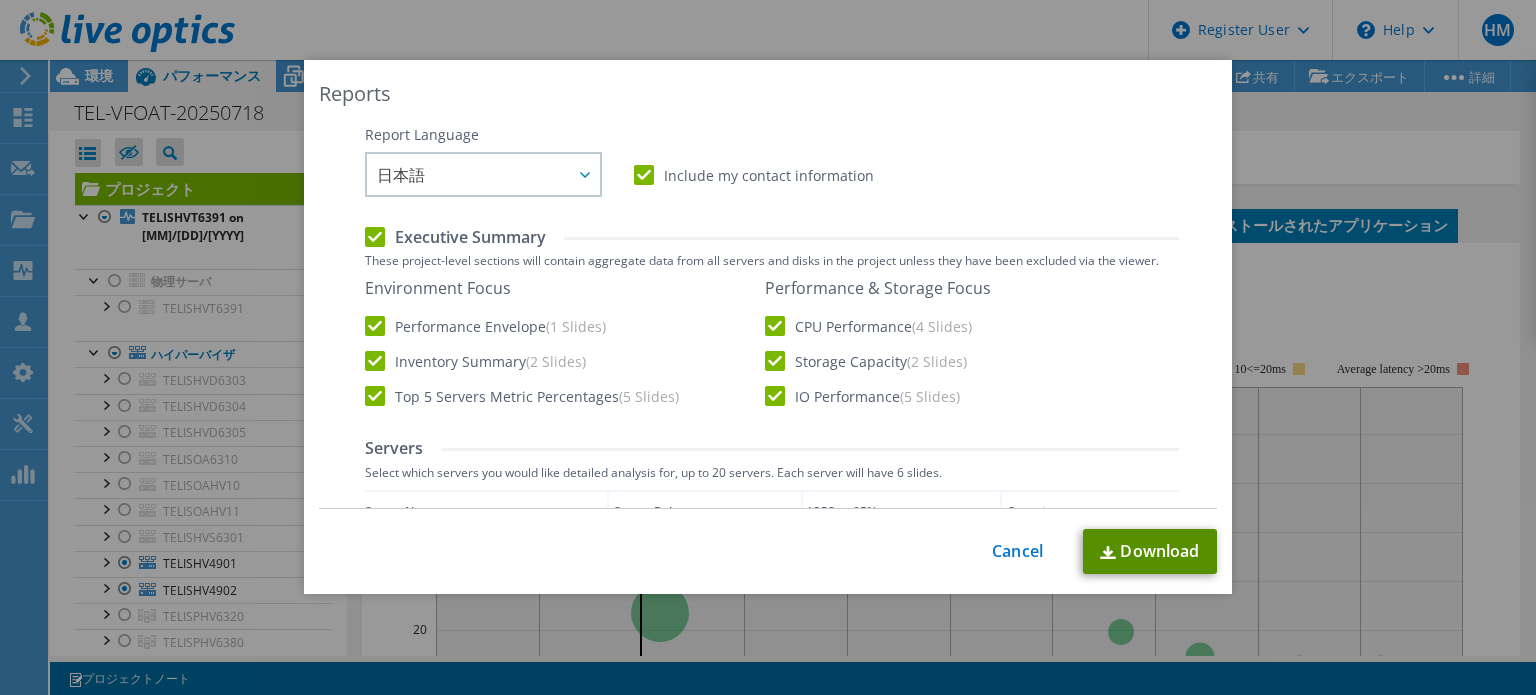 click on "Download" at bounding box center (1150, 551) 